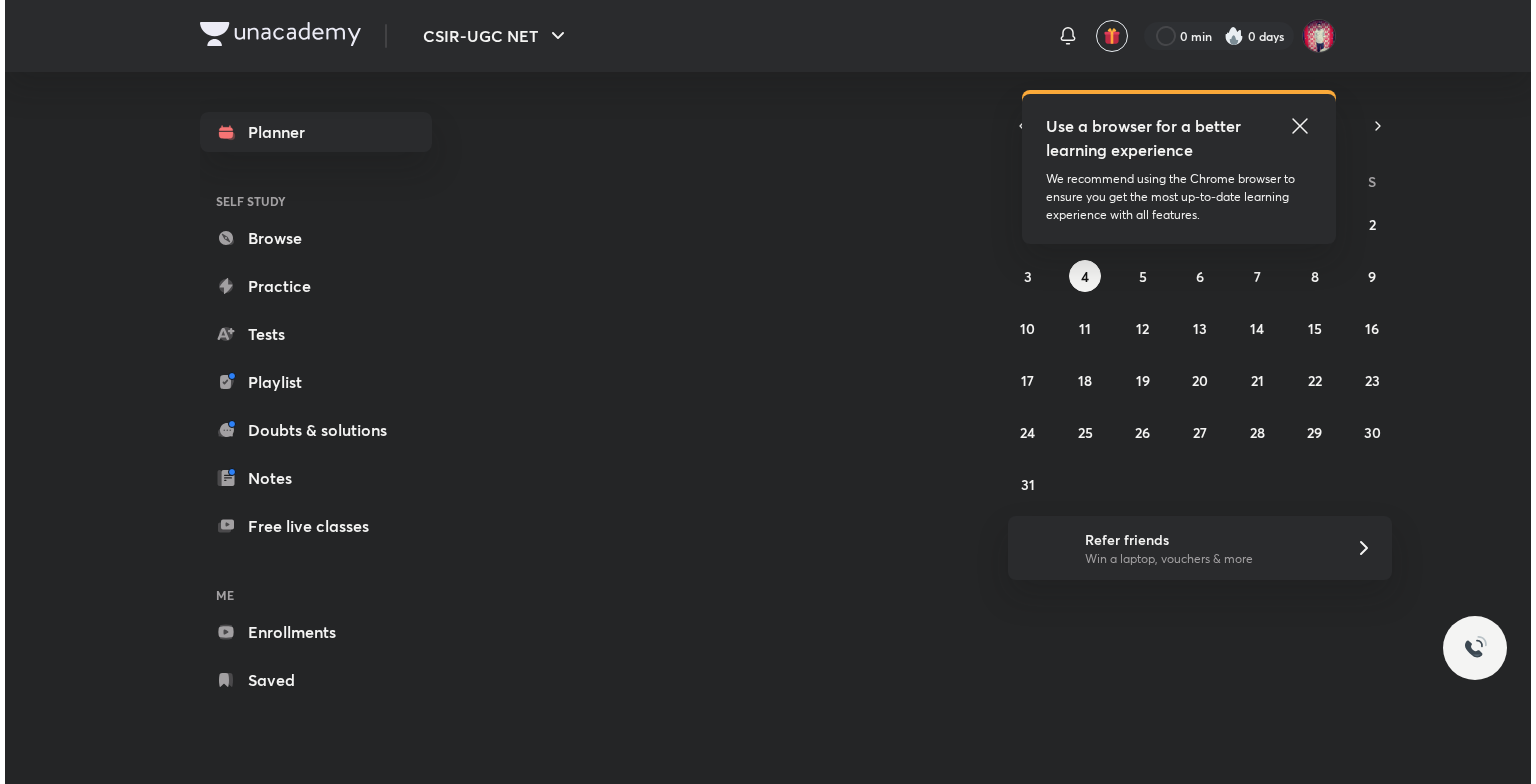 scroll, scrollTop: 0, scrollLeft: 0, axis: both 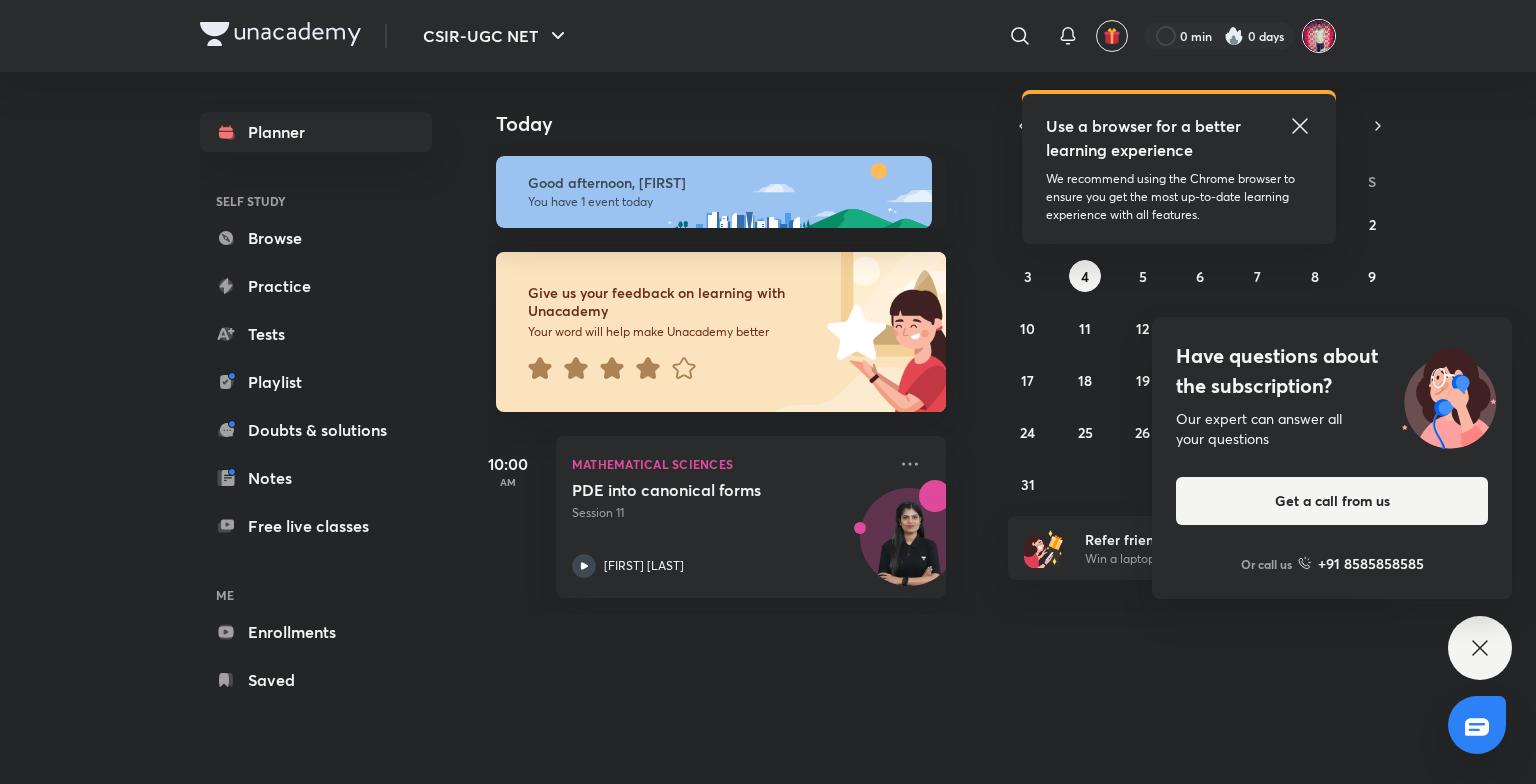 click at bounding box center (1319, 36) 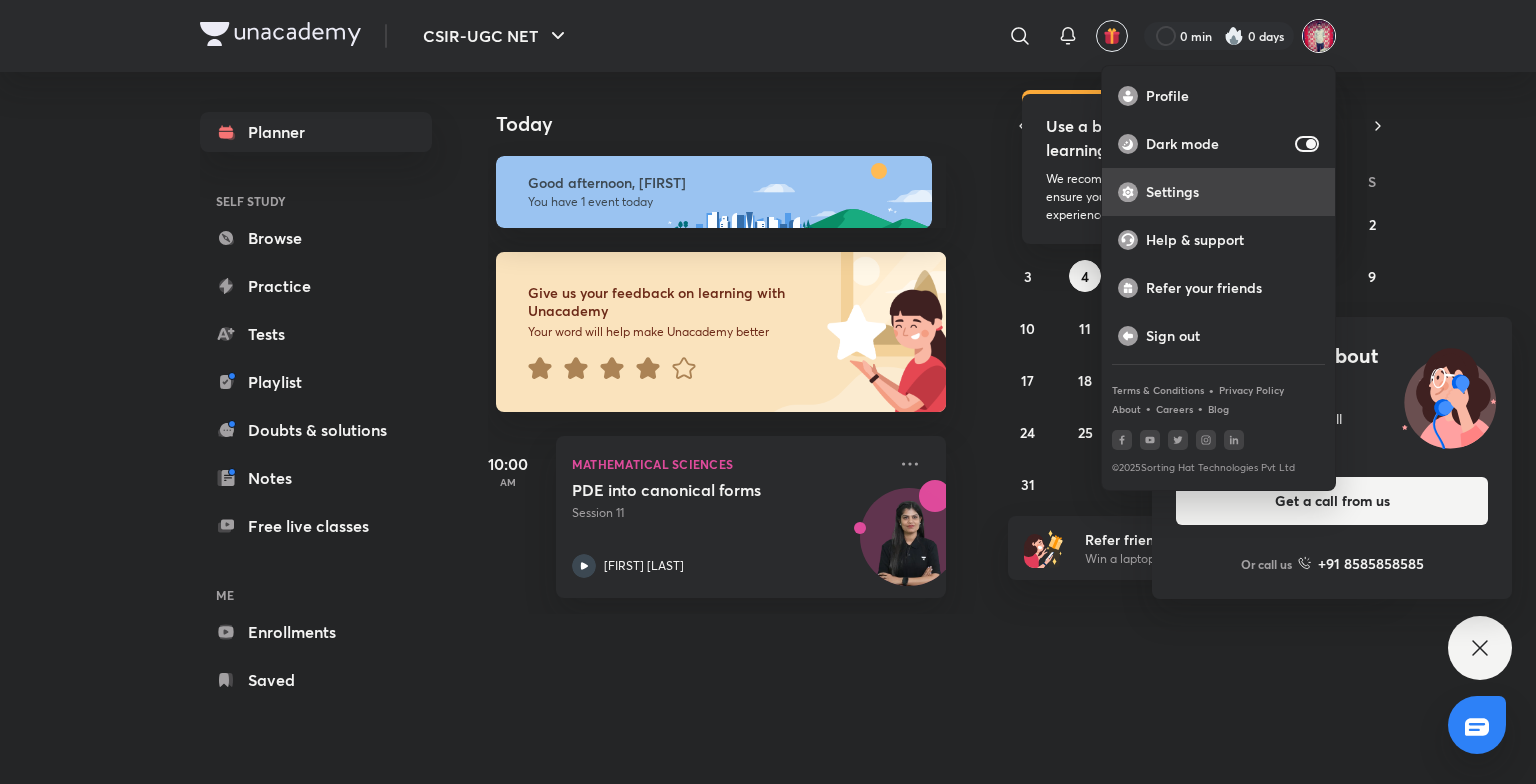 click on "Settings" at bounding box center [1232, 192] 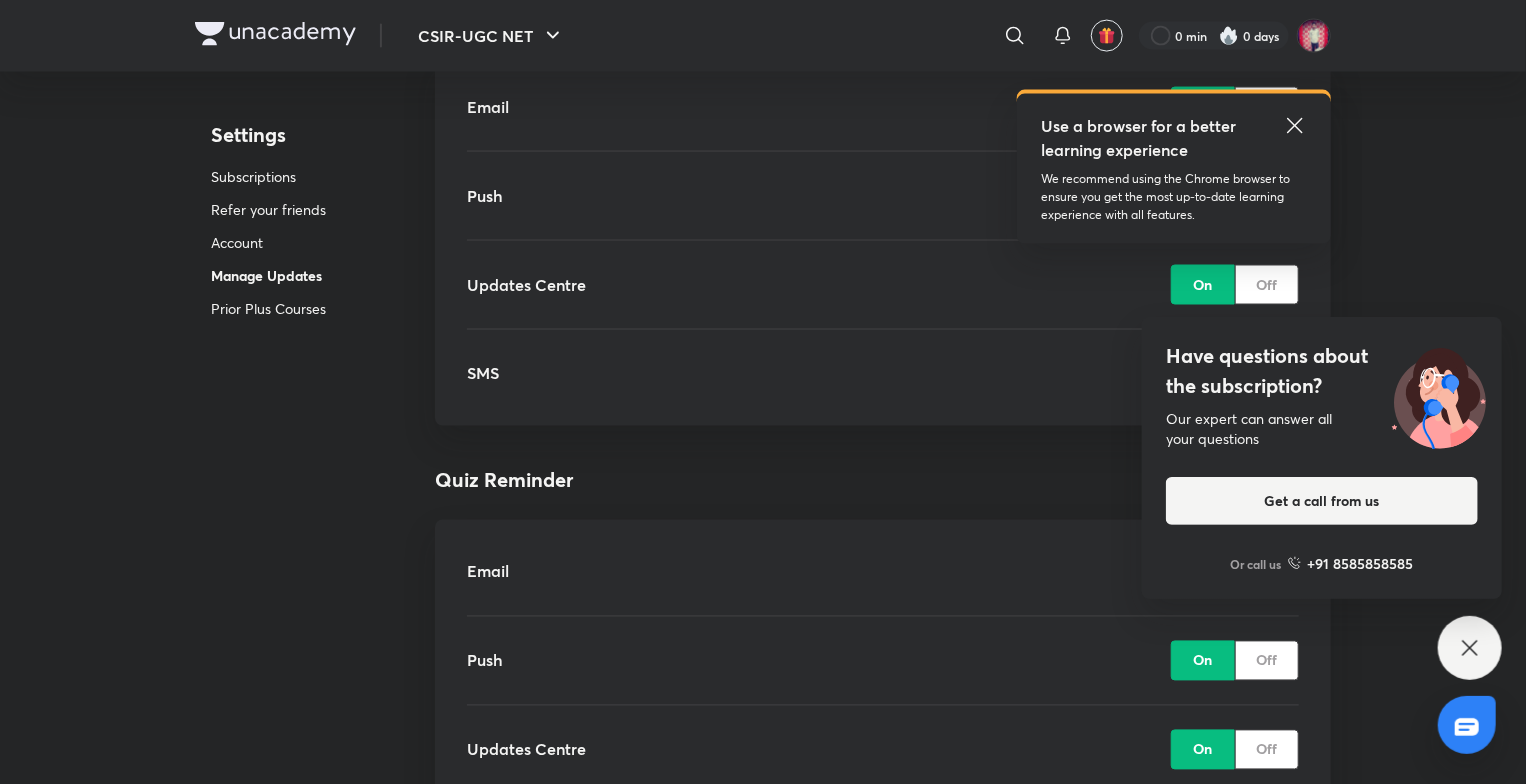 scroll, scrollTop: 1700, scrollLeft: 0, axis: vertical 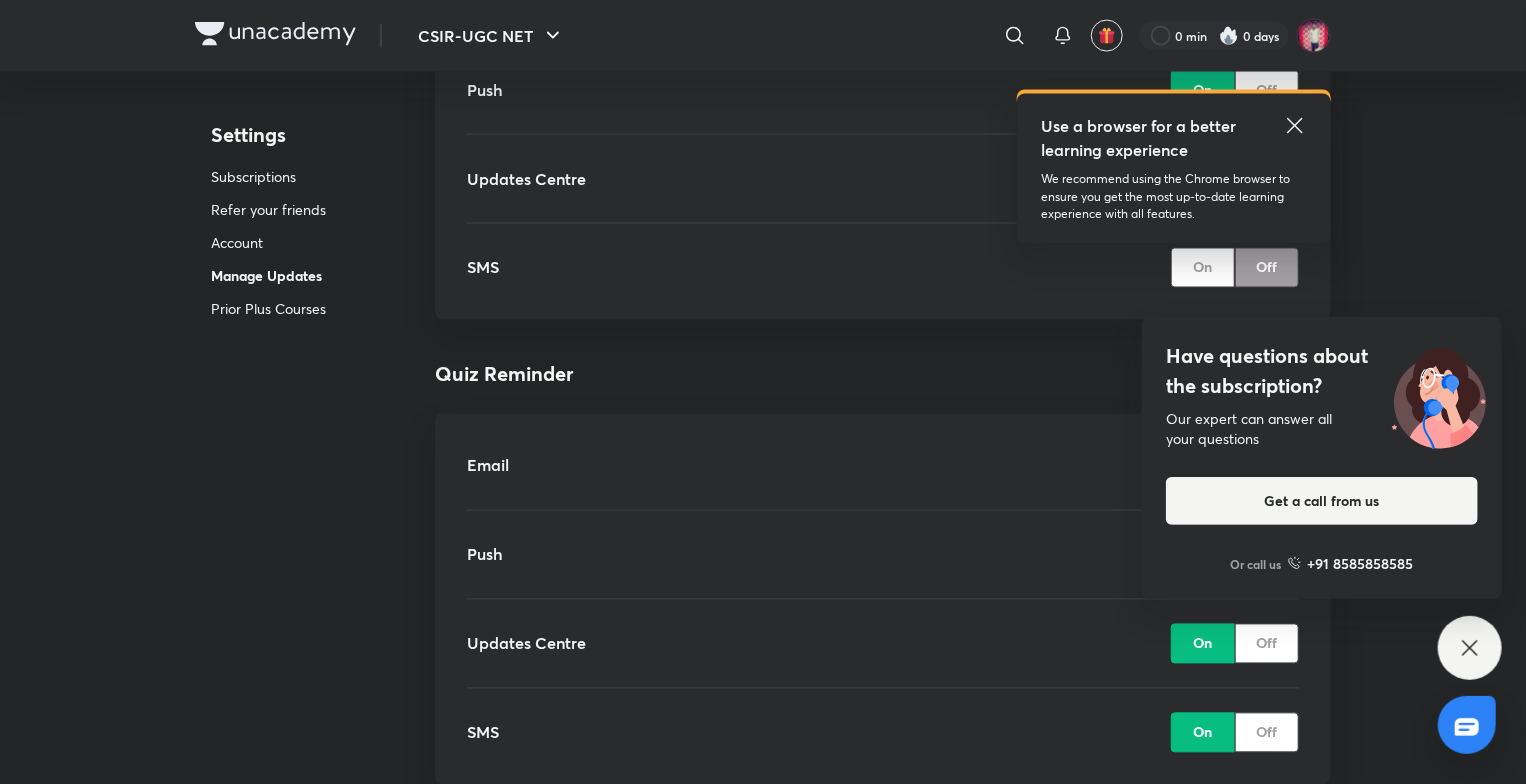 click 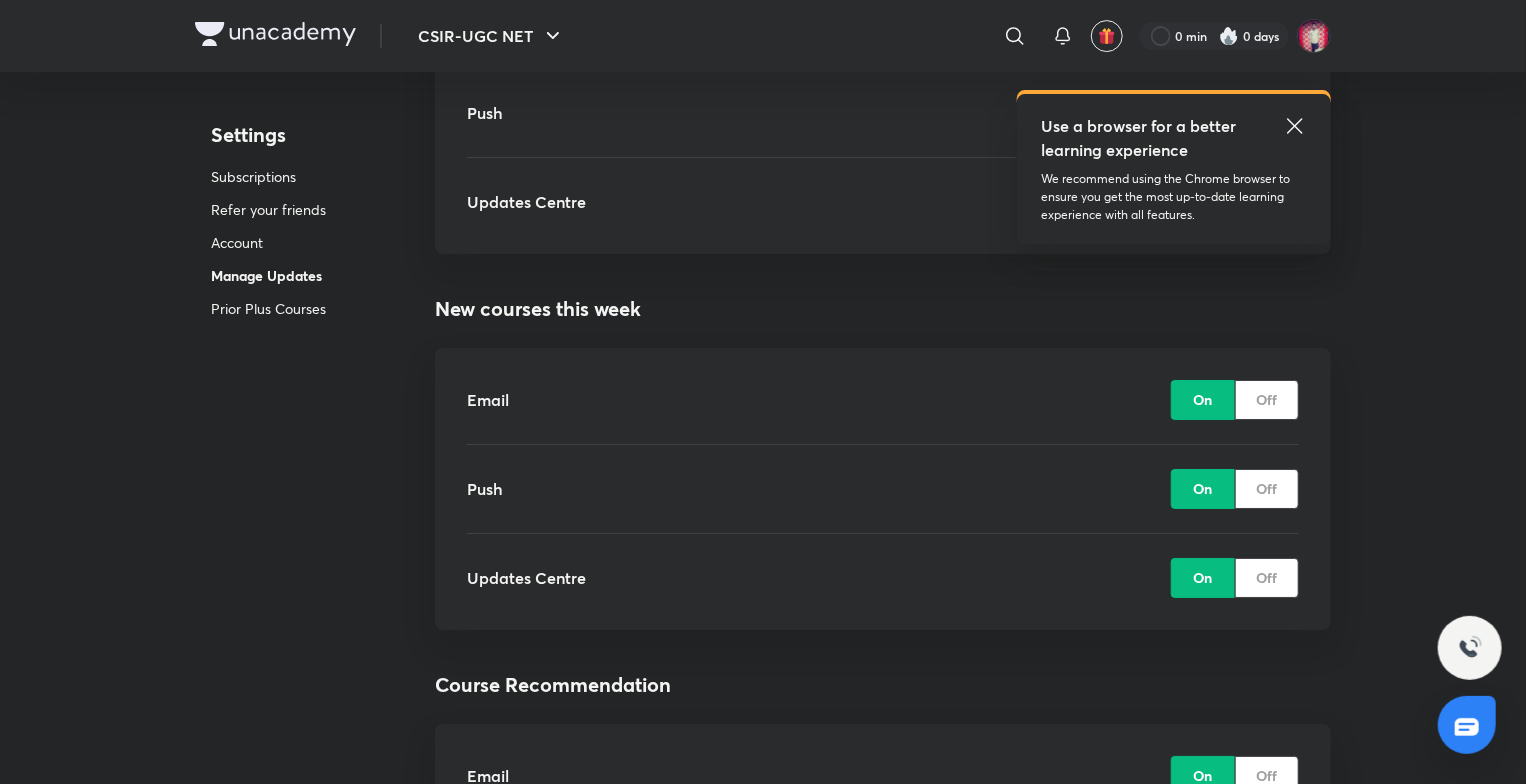 scroll, scrollTop: 3800, scrollLeft: 0, axis: vertical 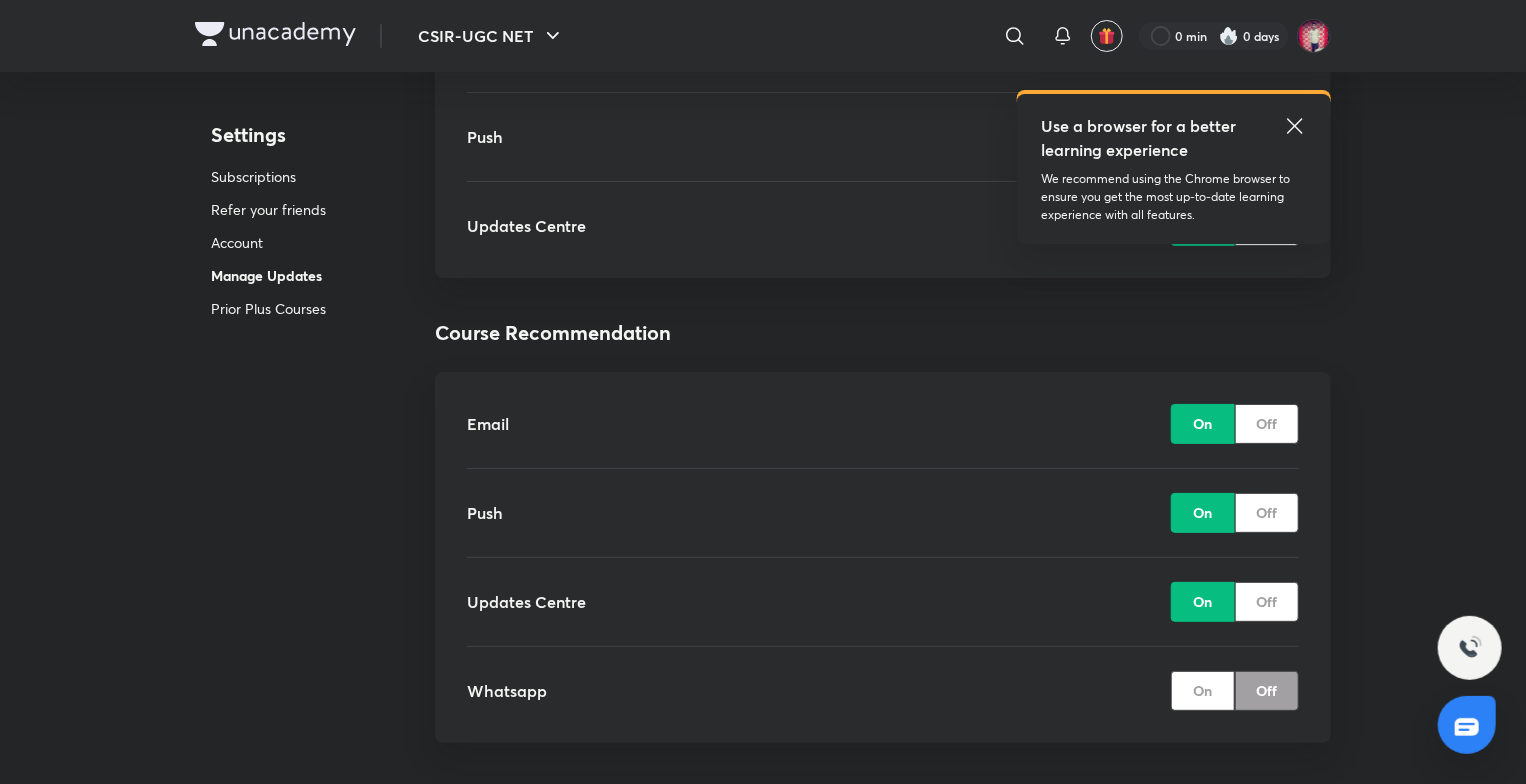 click on "On" at bounding box center (1203, 691) 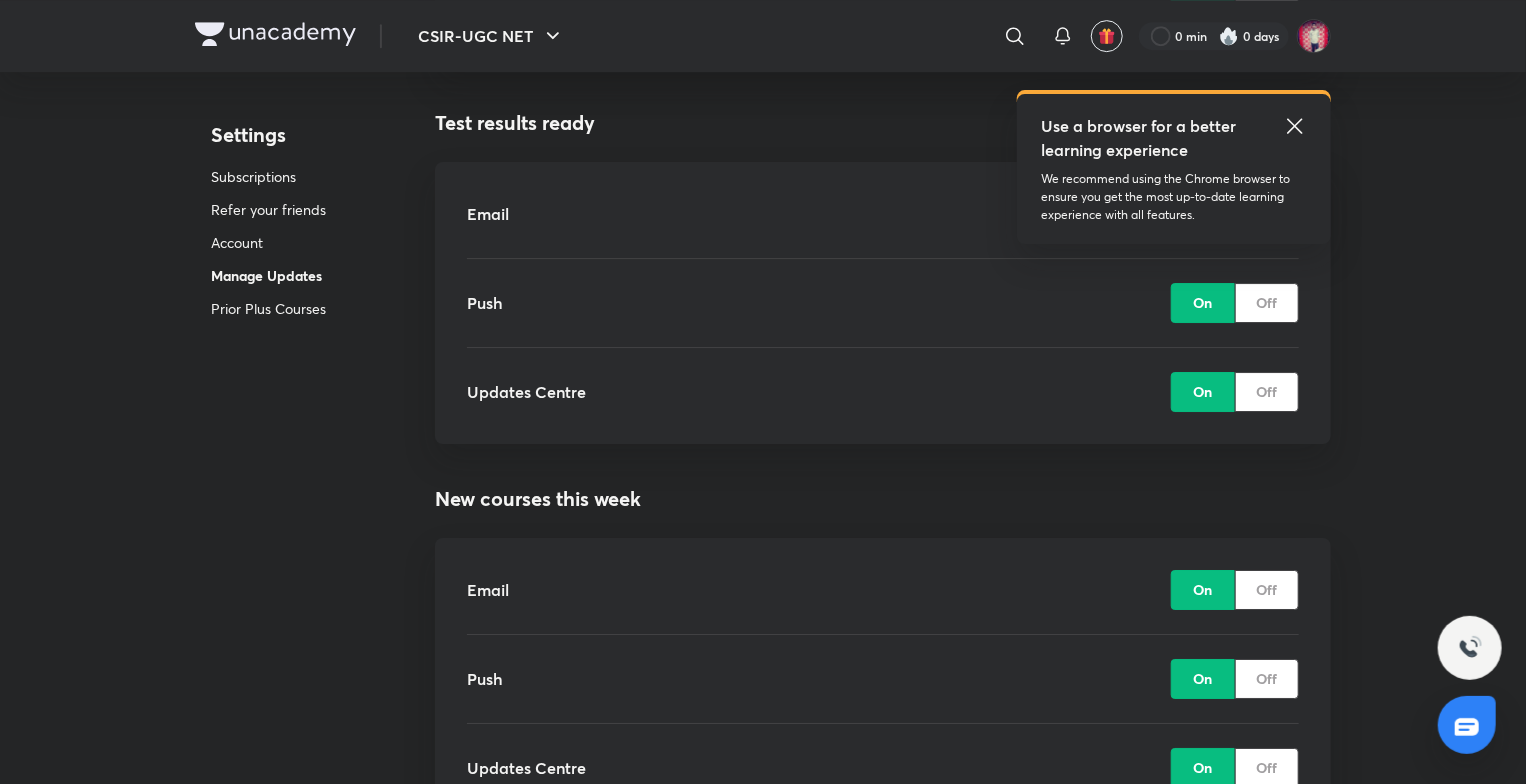 scroll, scrollTop: 3100, scrollLeft: 0, axis: vertical 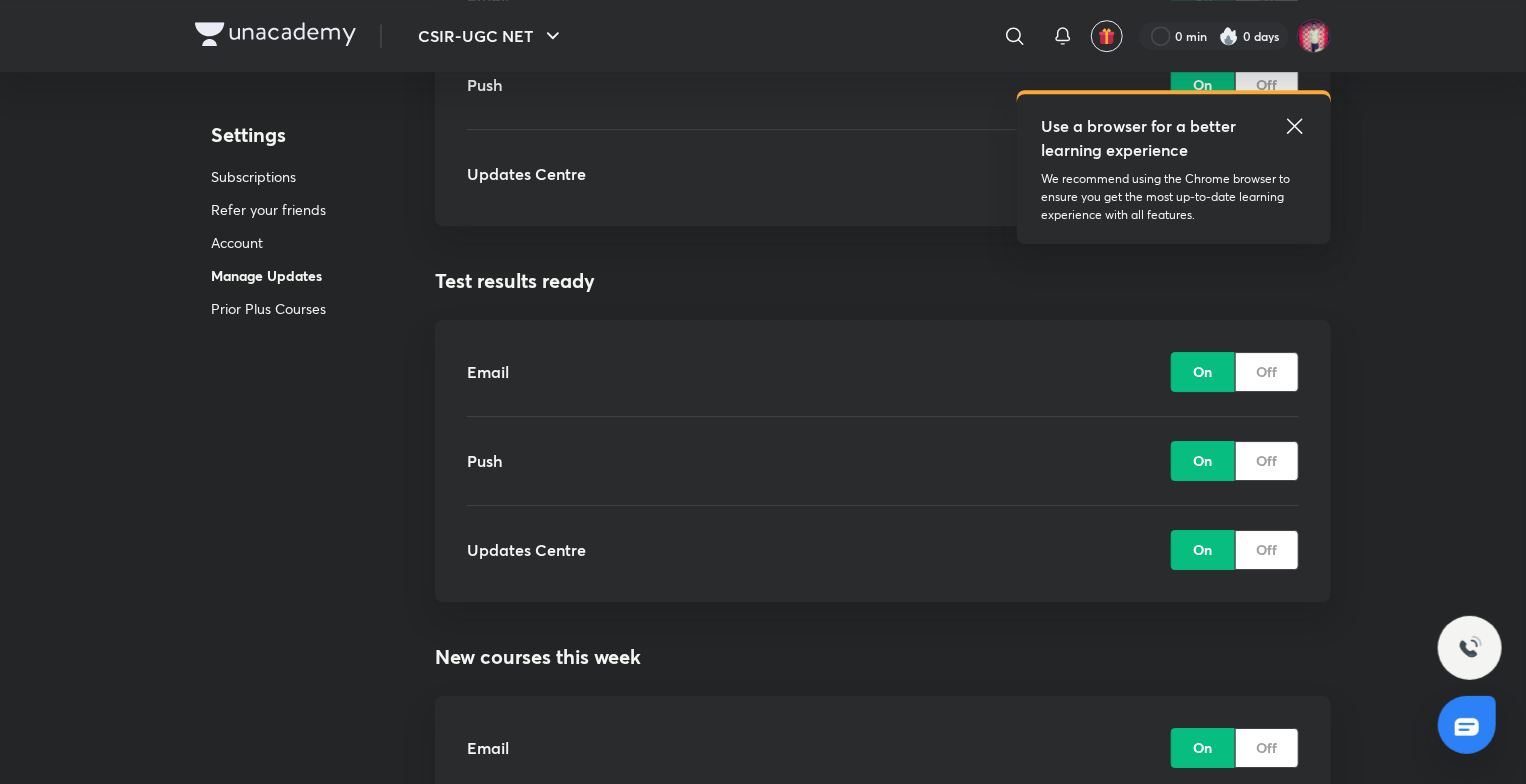 click 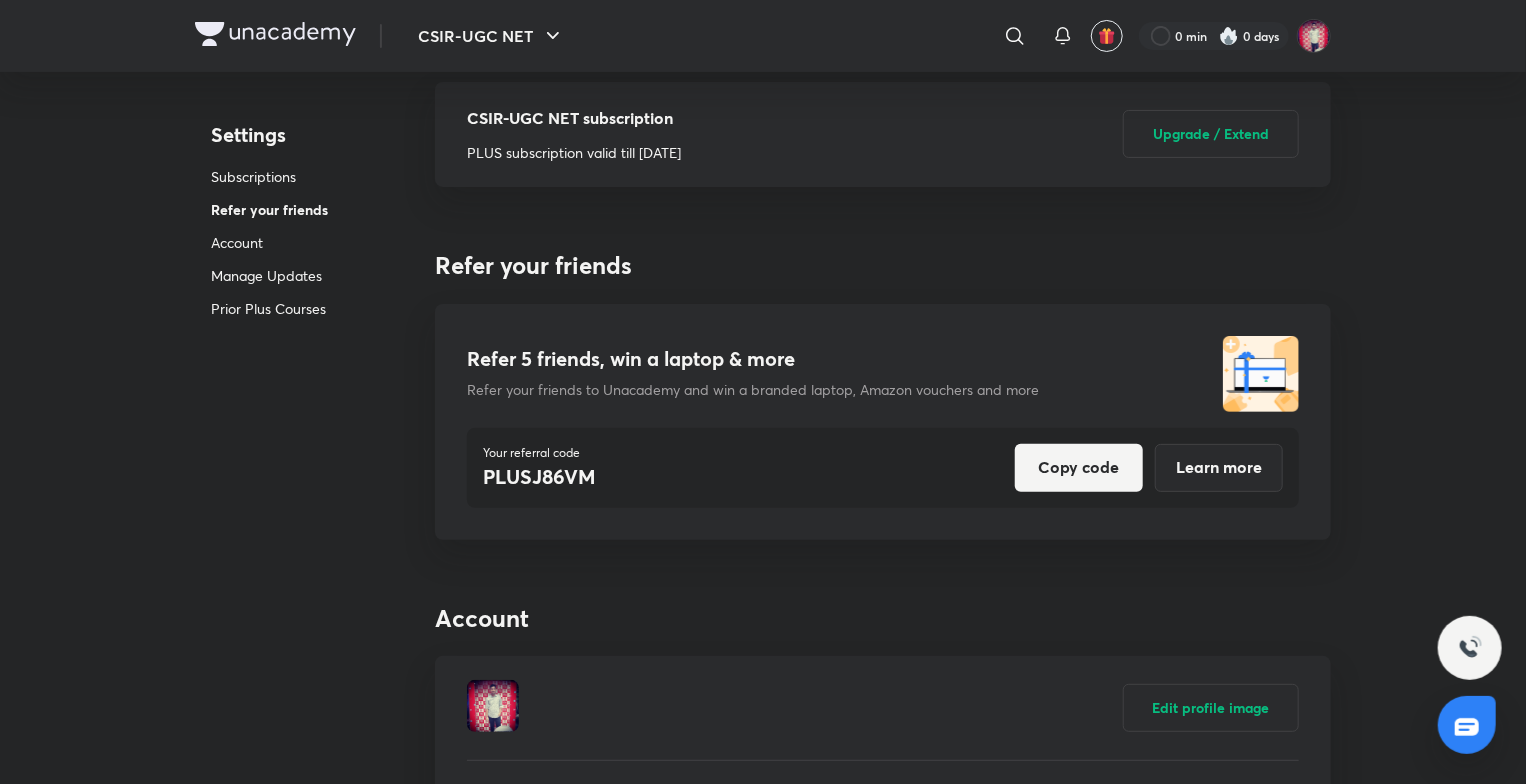 scroll, scrollTop: 0, scrollLeft: 0, axis: both 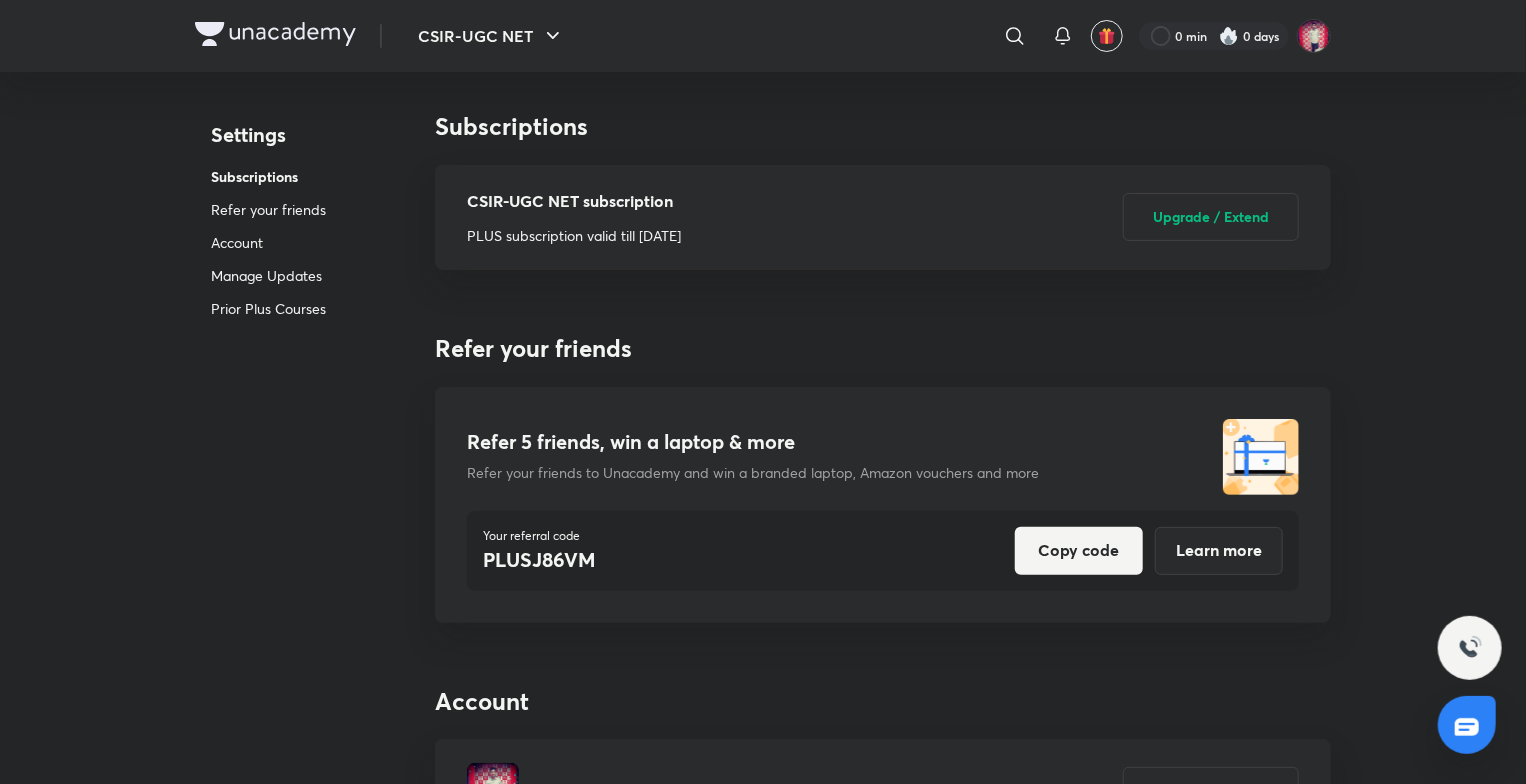 click on "Settings" at bounding box center (268, 135) 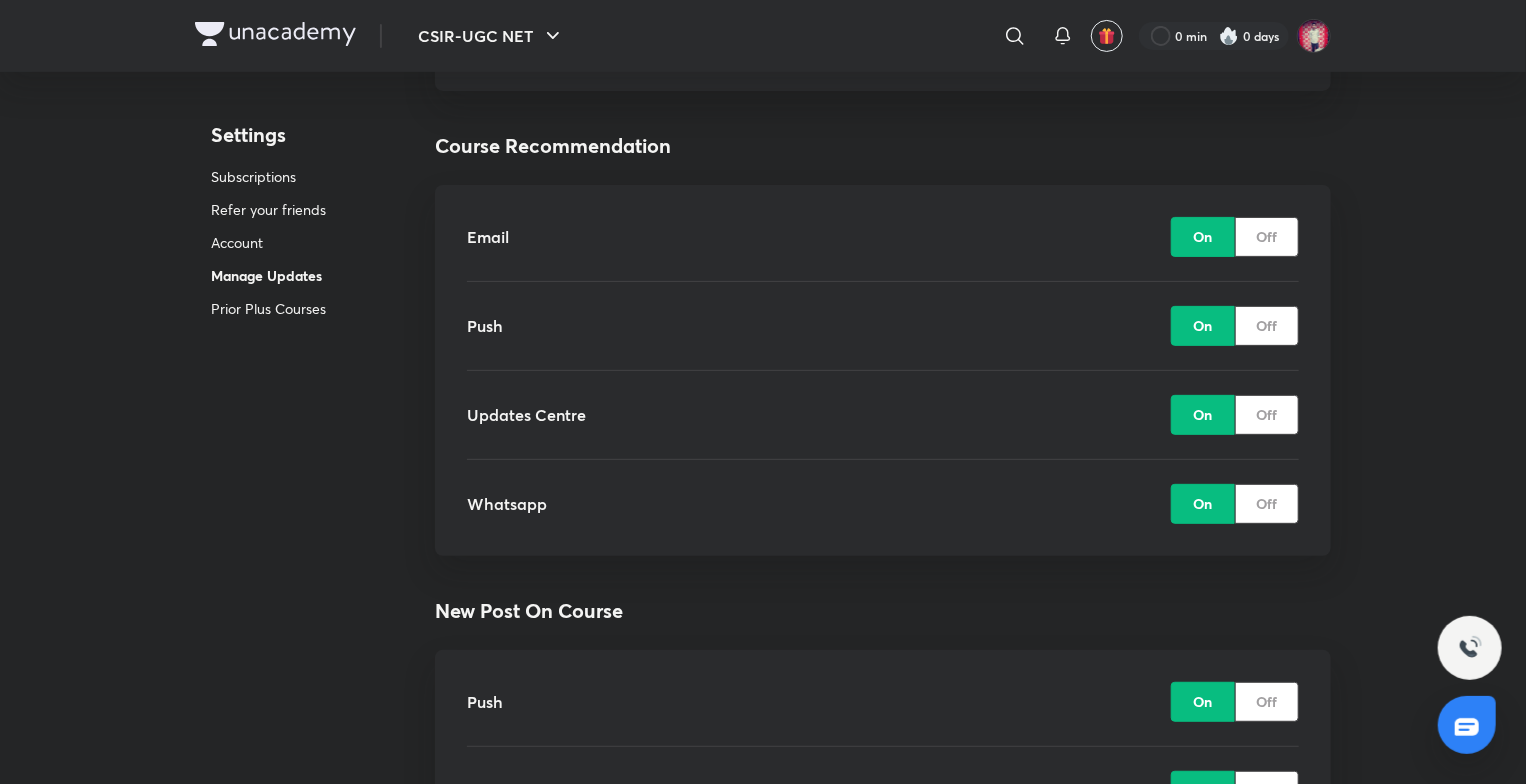 scroll, scrollTop: 3986, scrollLeft: 0, axis: vertical 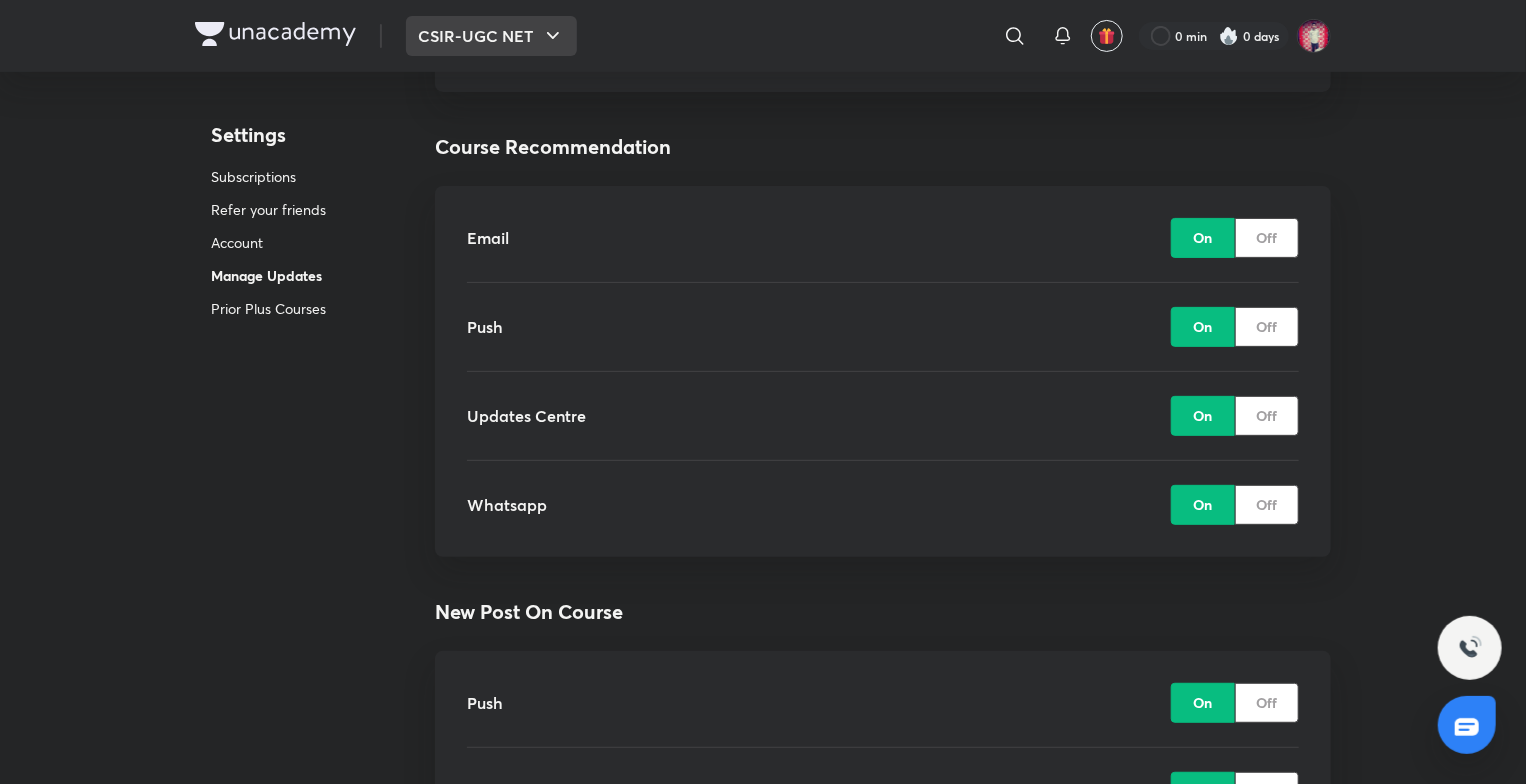 click 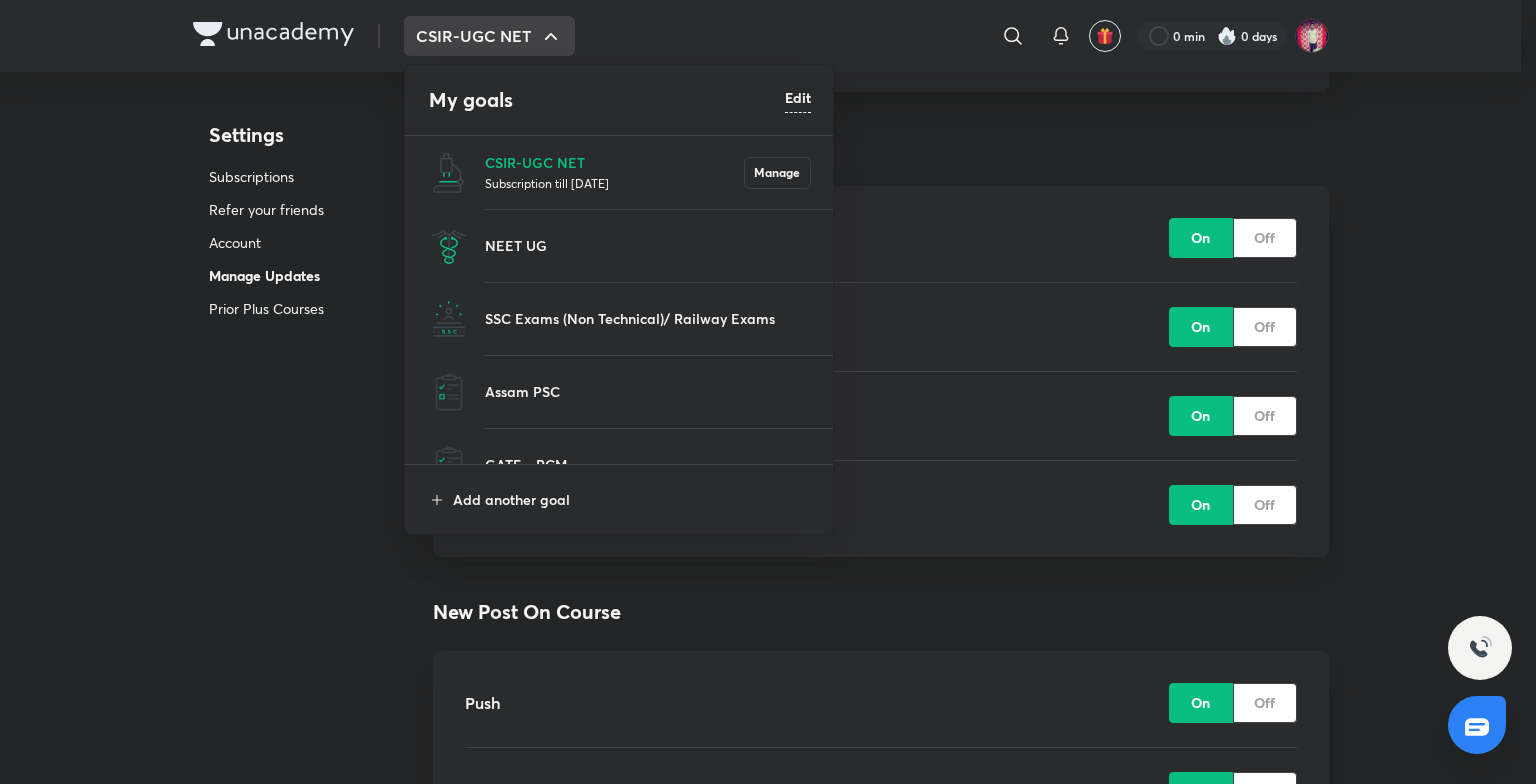 click at bounding box center [768, 392] 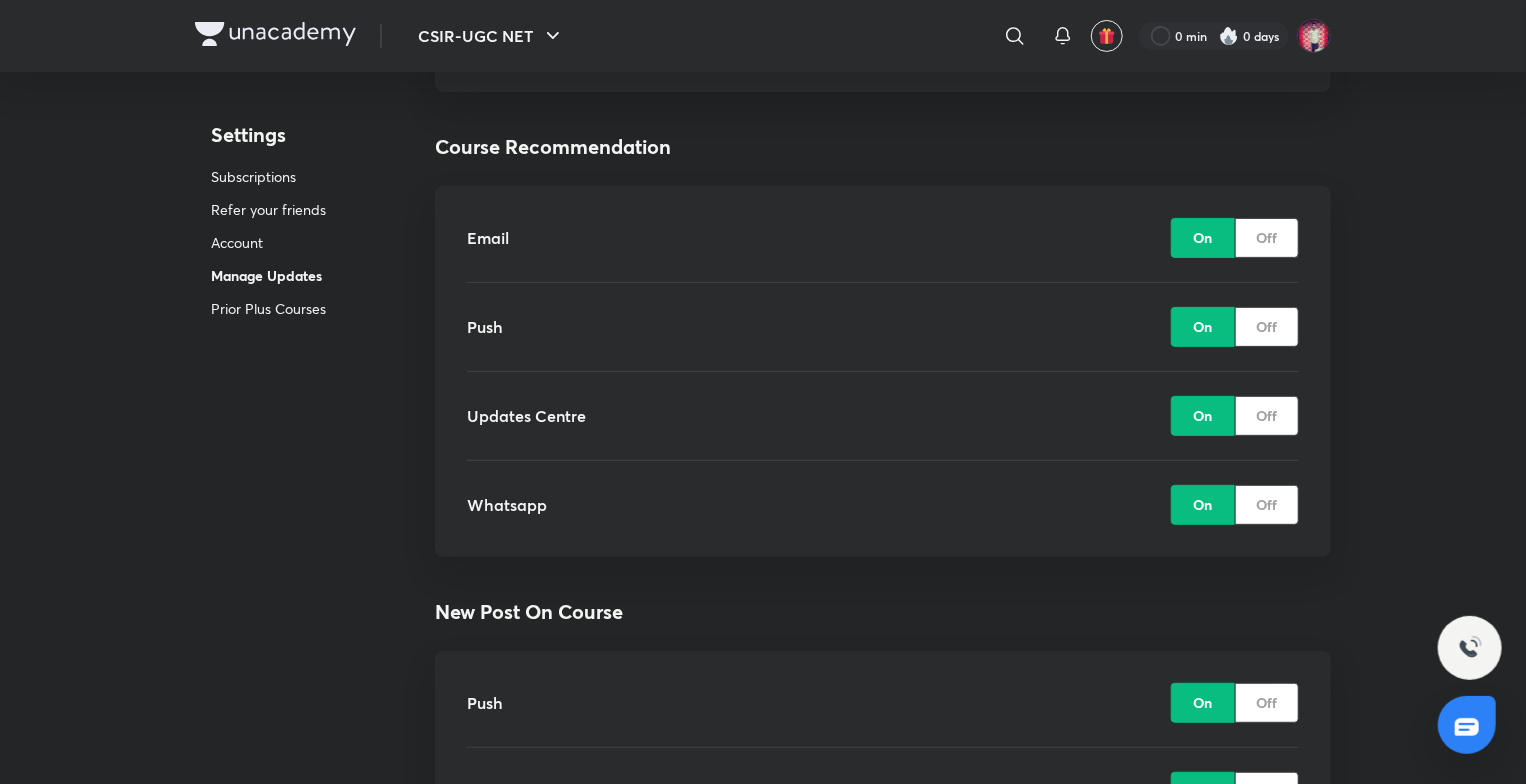 click on "Settings Subscriptions Refer your friends Account Manage Updates Prior Plus Courses Subscriptions CSIR-UGC NET subscription PLUS subscription valid till Feb 21, 2026 Upgrade / Extend Refer your friends Refer 5 friends, win a laptop & more Refer your friends to Unacademy and win a branded laptop, Amazon vouchers and more Your referral code PLUSJ86VM Copy code Learn more Account Edit profile image Name Mayur Jyoti Das Edit name Username https://unacademy.com/ @MayurJyotiDas-5191 Edit username Email mayurjyotidas9085@gmail.com Edit email Mobile number +91 6002899020 Edit number State of residence Assam Edit State Delete account Manage Updates Class Reminder Email On Off Push On Off Updates Centre On Off SMS On Off Quiz Reminder Email On Off Push On Off Updates Centre On Off SMS On Off Test series reminder Email On Off Push On Off Updates Centre On Off SMS On Off Daily Digest Email On Off Push On Off Updates Centre On Off Test results ready Email On Off Push On Off Updates Centre On Off New courses this week On" at bounding box center (763, -1348) 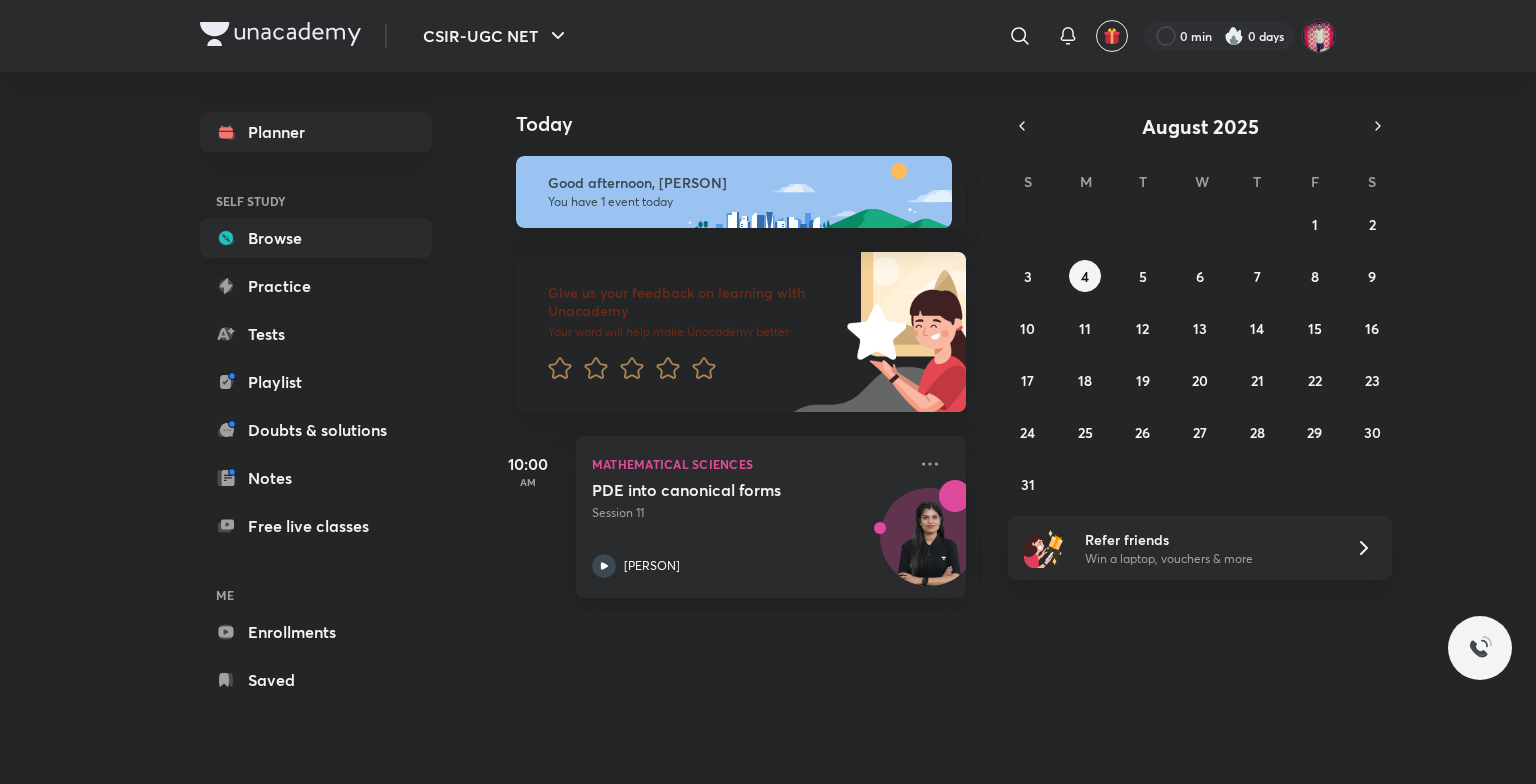 scroll, scrollTop: 0, scrollLeft: 0, axis: both 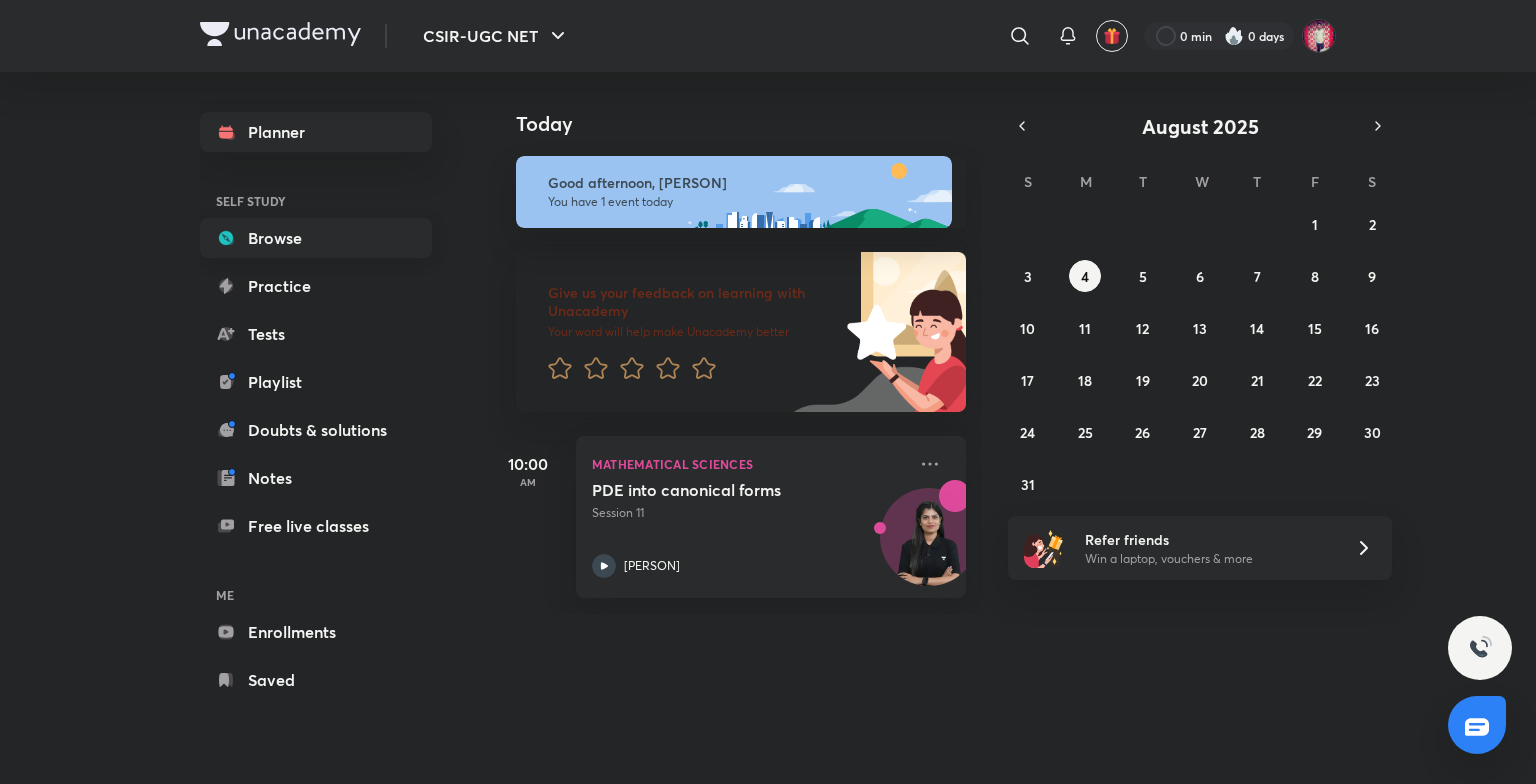 click on "Browse" at bounding box center [316, 238] 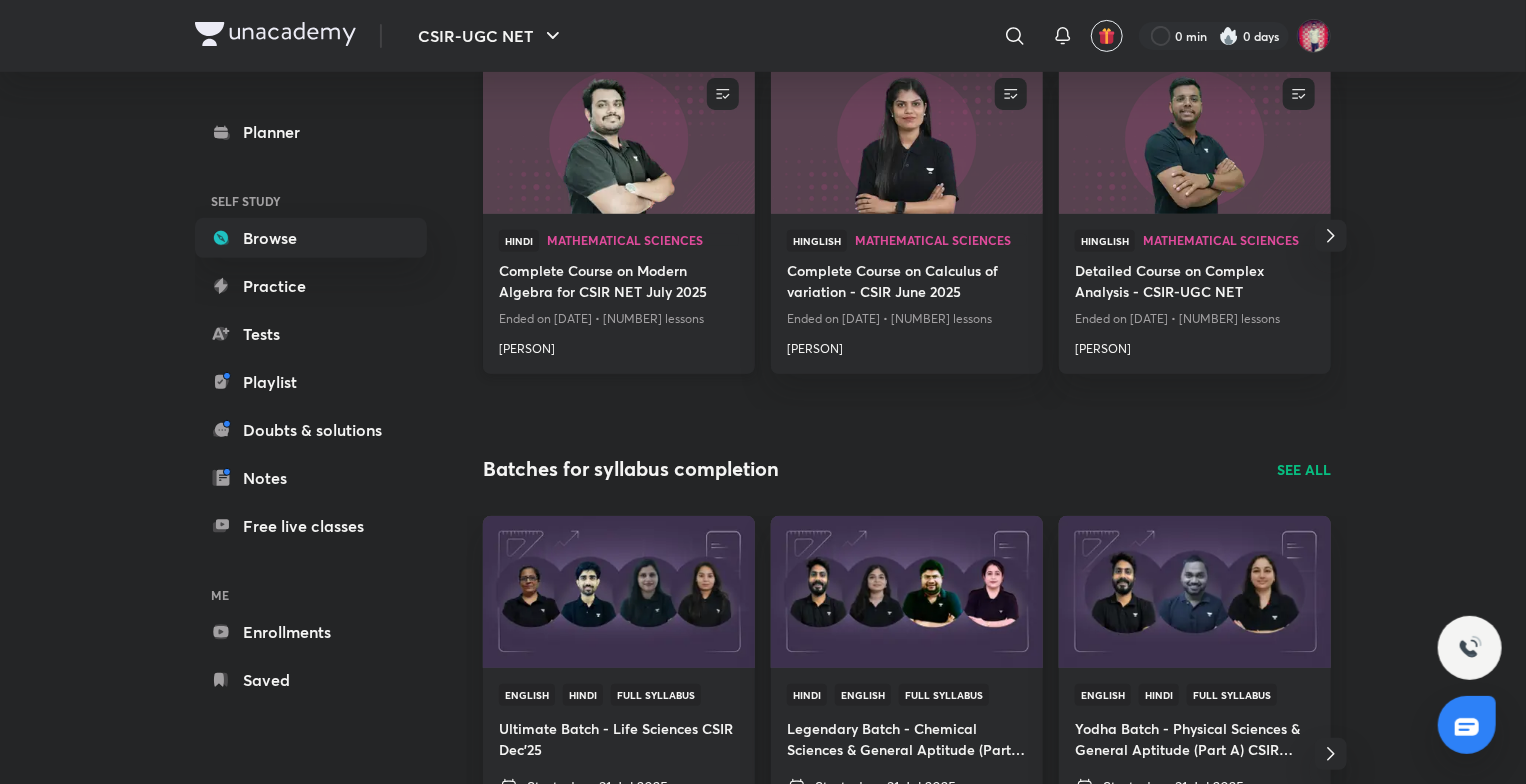 scroll, scrollTop: 100, scrollLeft: 0, axis: vertical 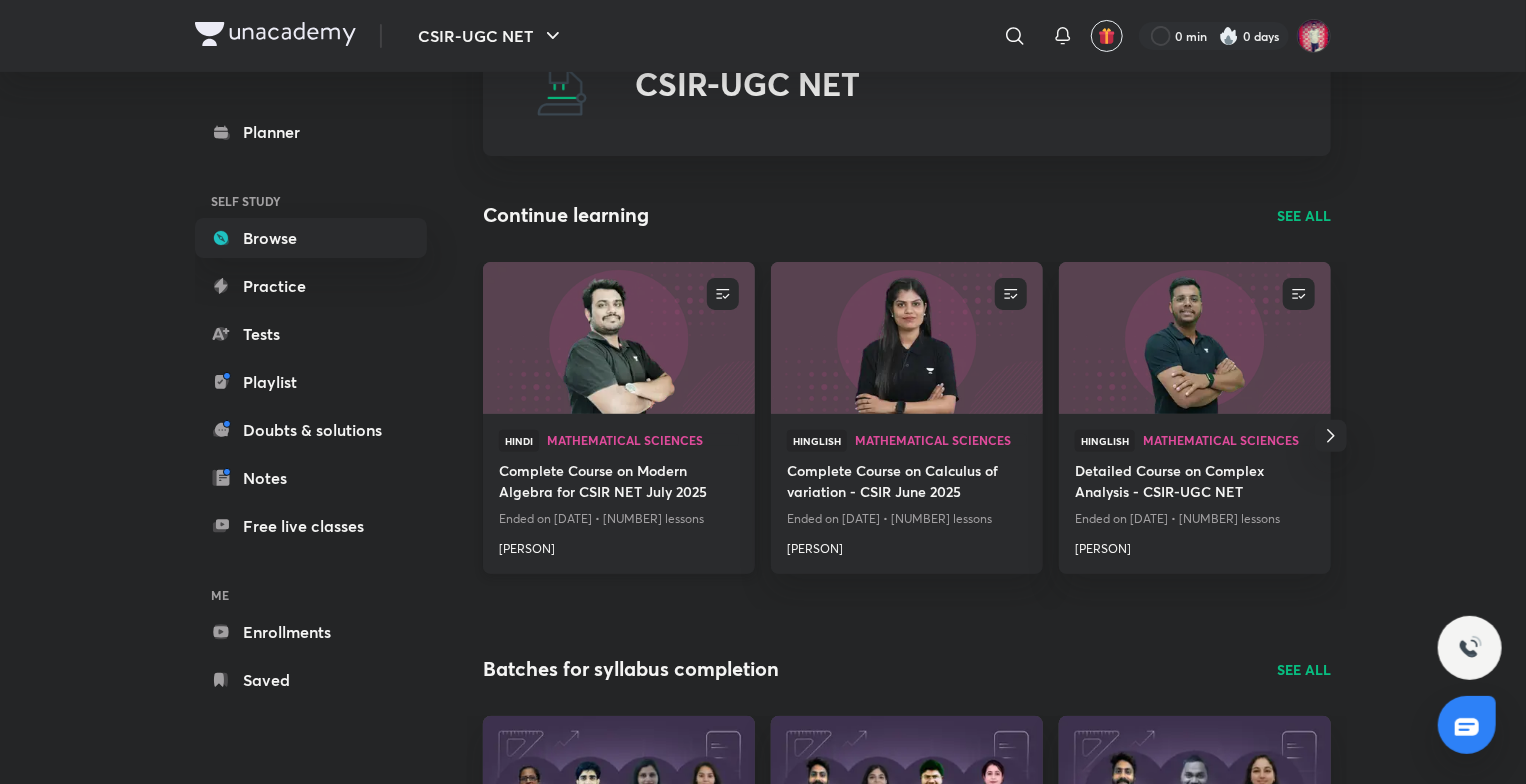 click at bounding box center [618, 337] 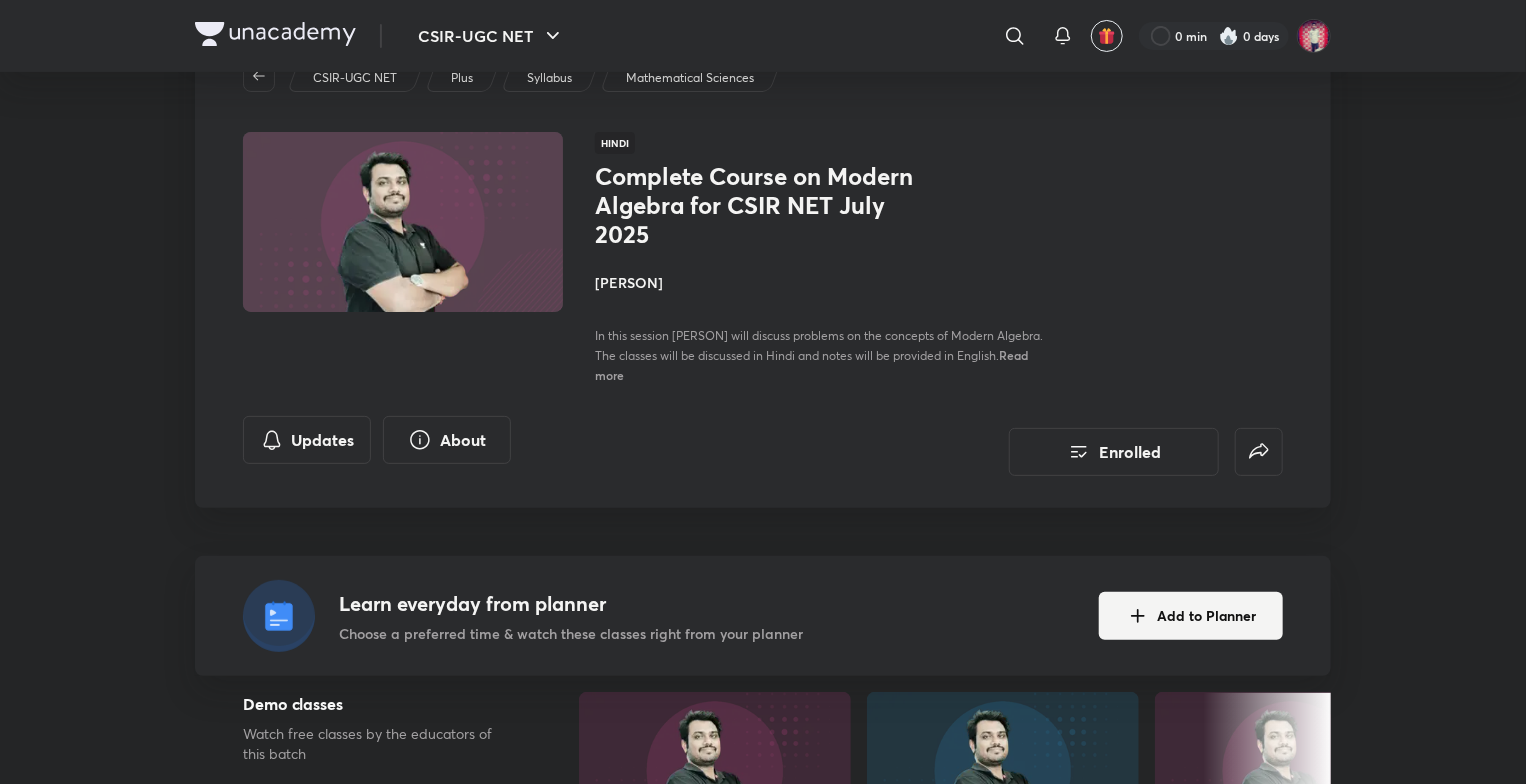 scroll, scrollTop: 0, scrollLeft: 0, axis: both 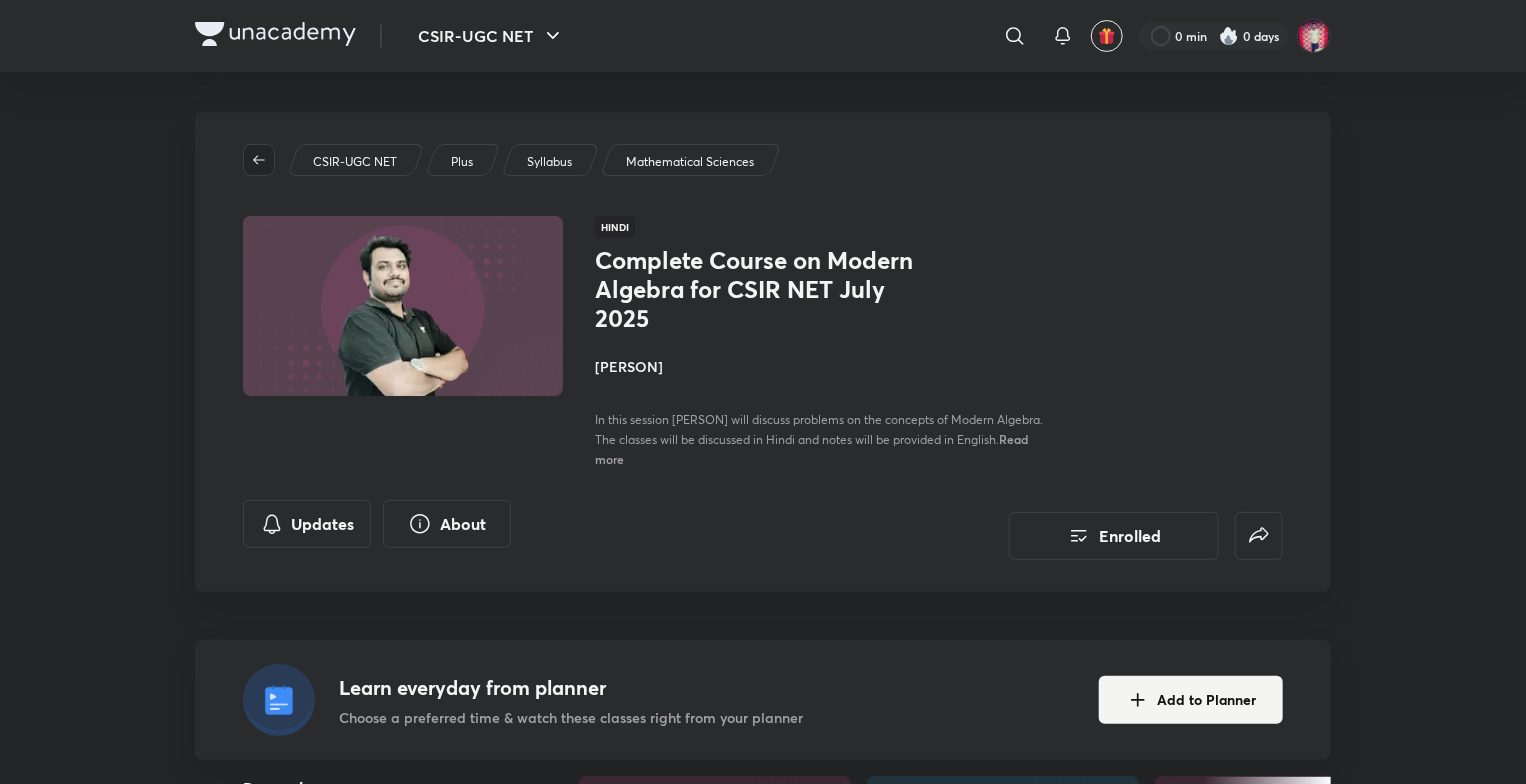 click 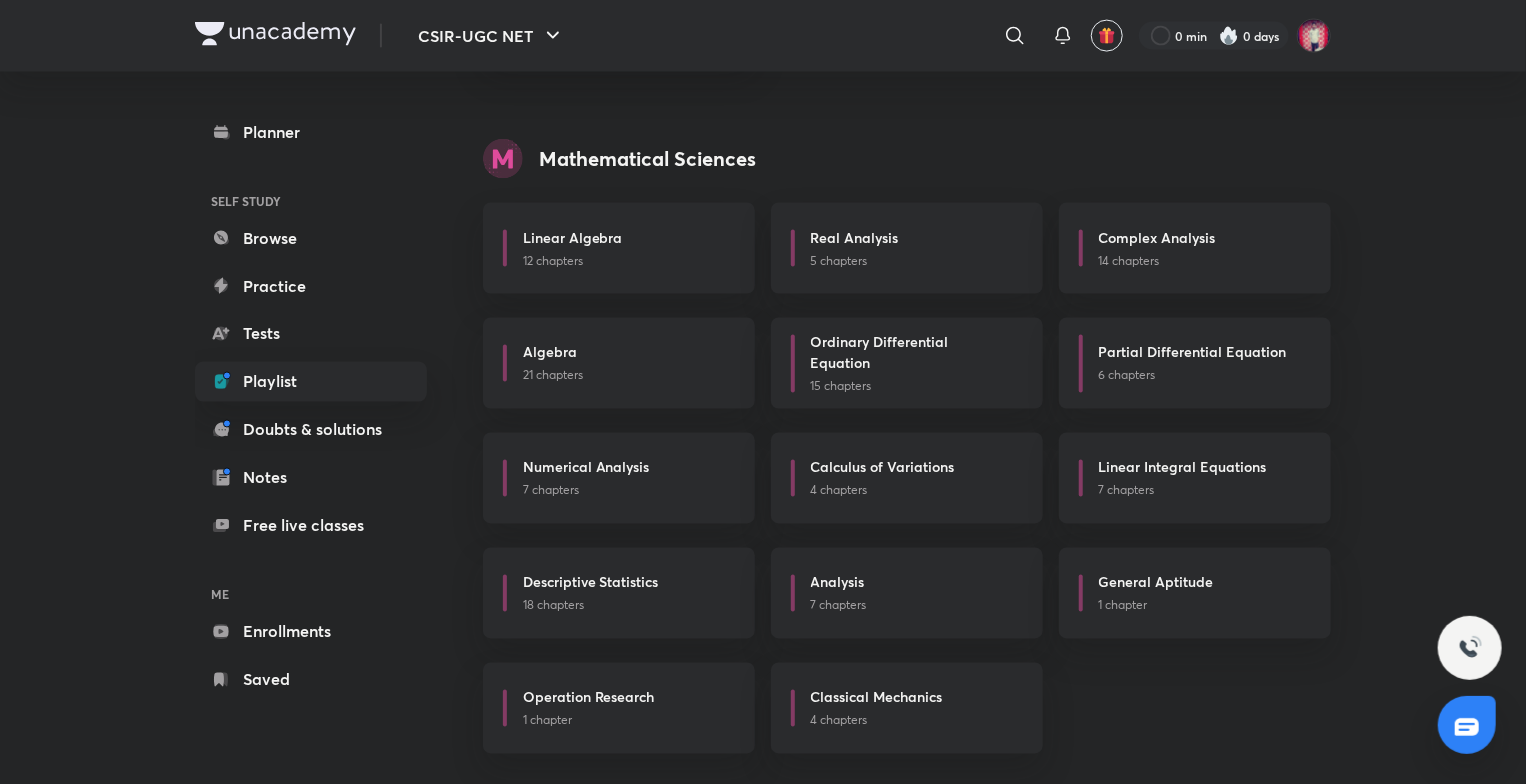 scroll, scrollTop: 1651, scrollLeft: 0, axis: vertical 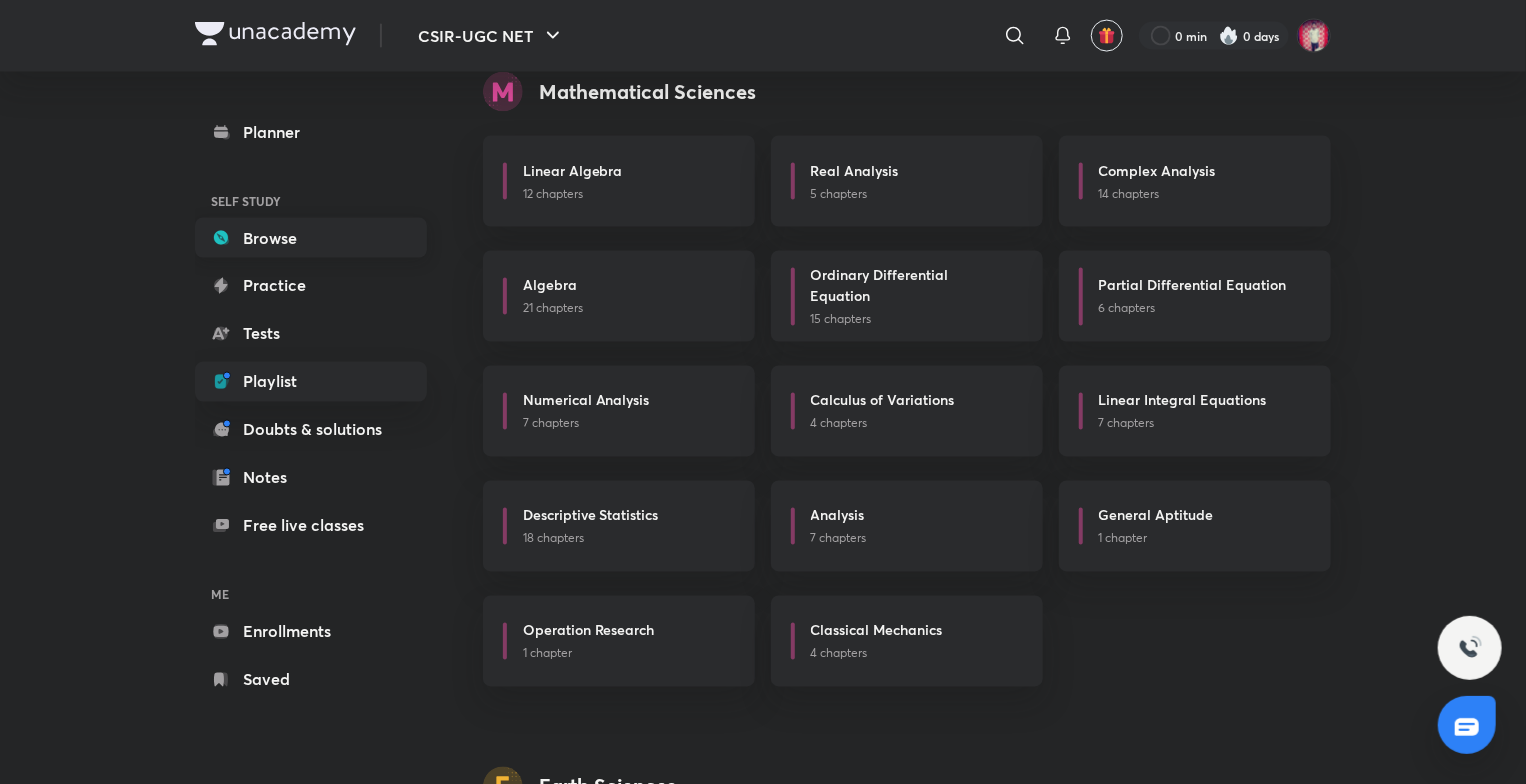 click on "Browse" at bounding box center (311, 238) 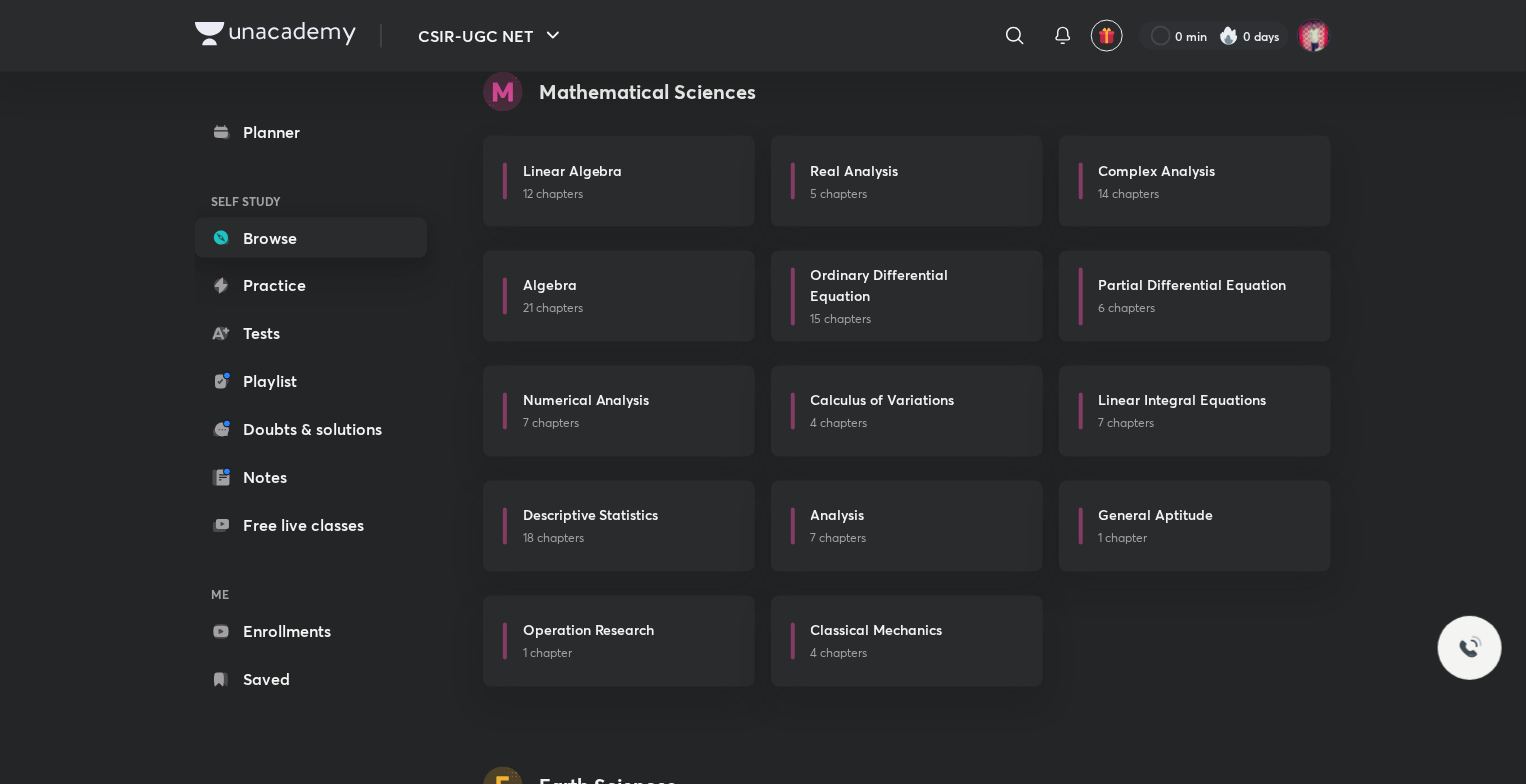 scroll, scrollTop: 0, scrollLeft: 0, axis: both 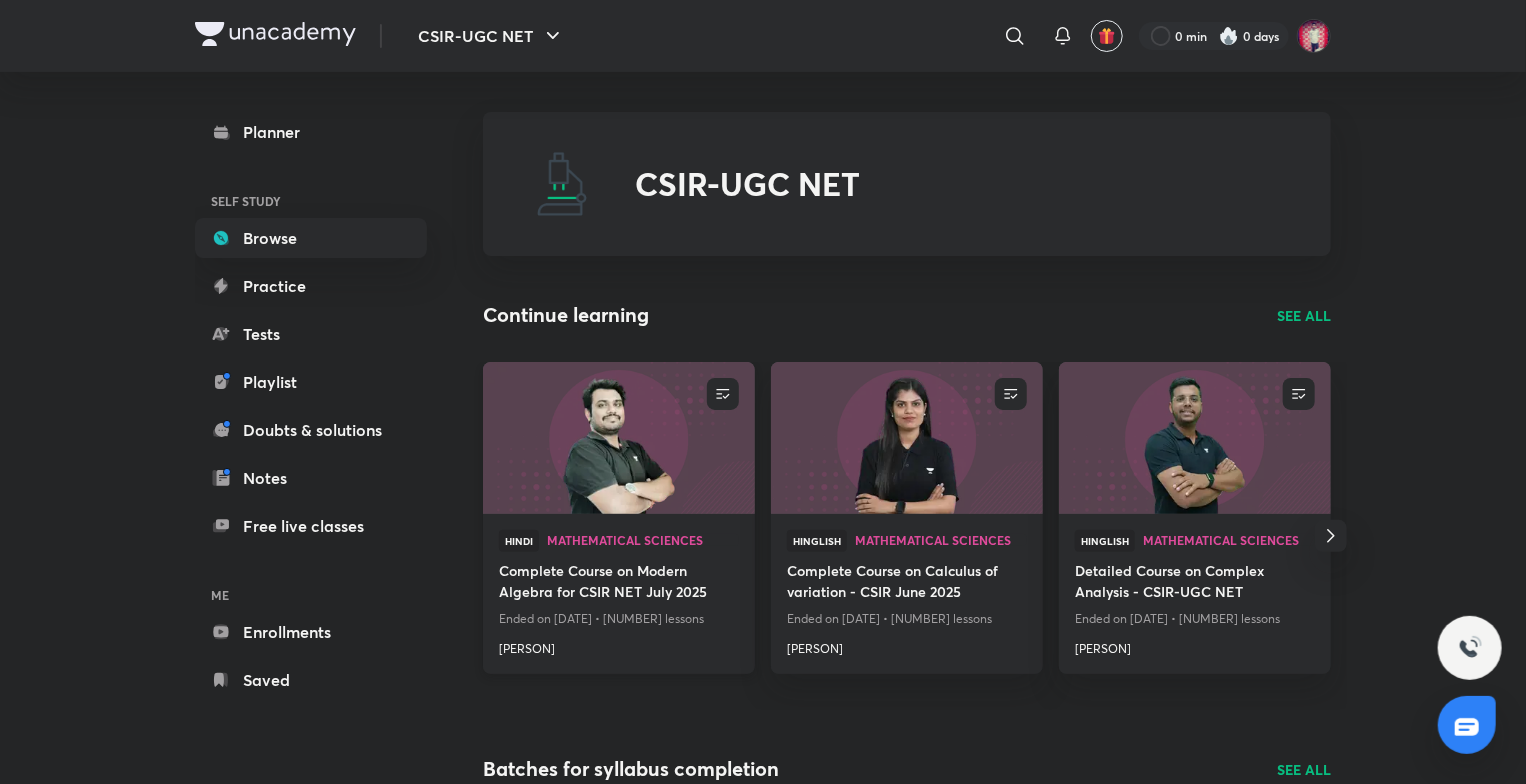 click at bounding box center [618, 437] 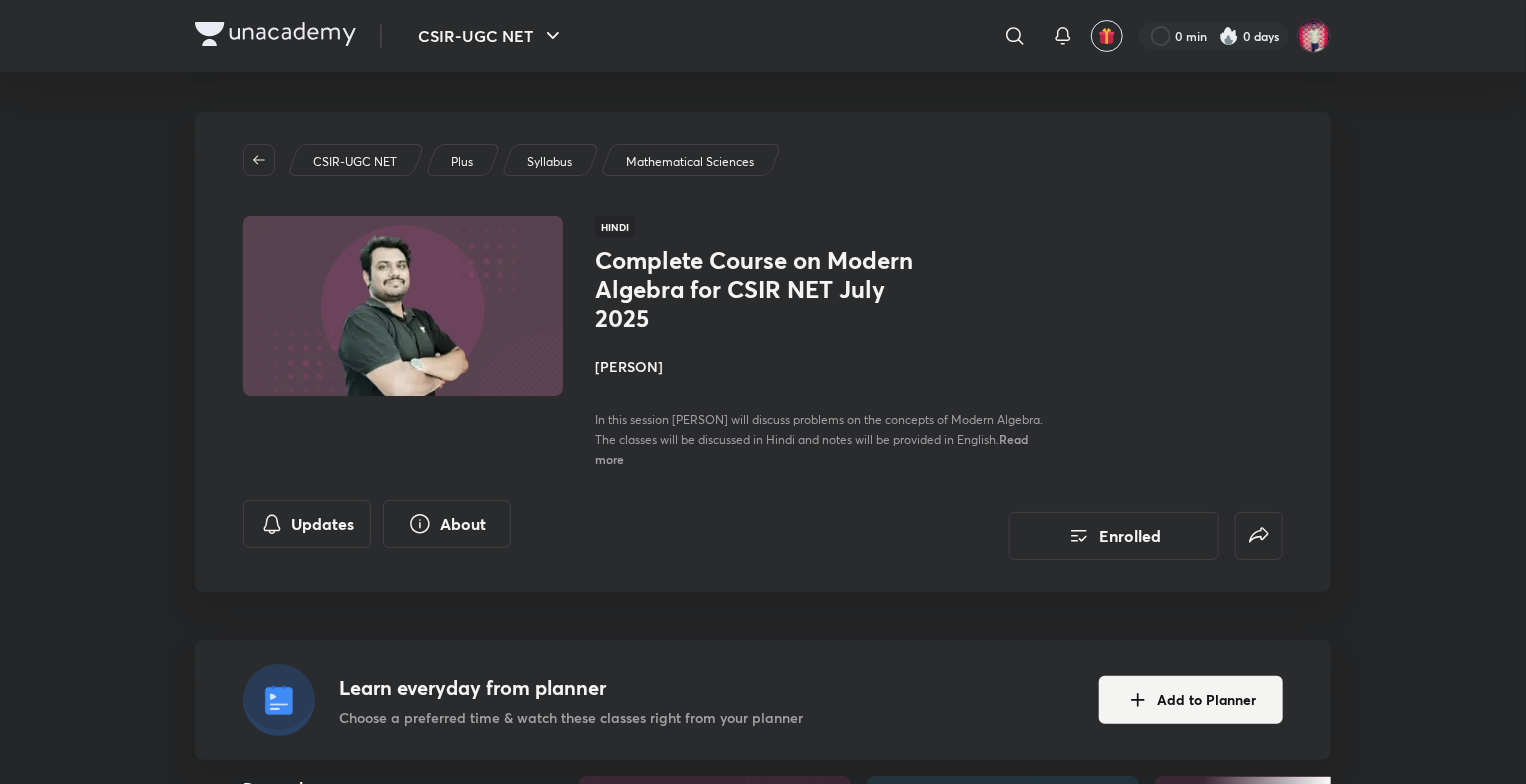 click on "Sagar Surya" at bounding box center (819, 366) 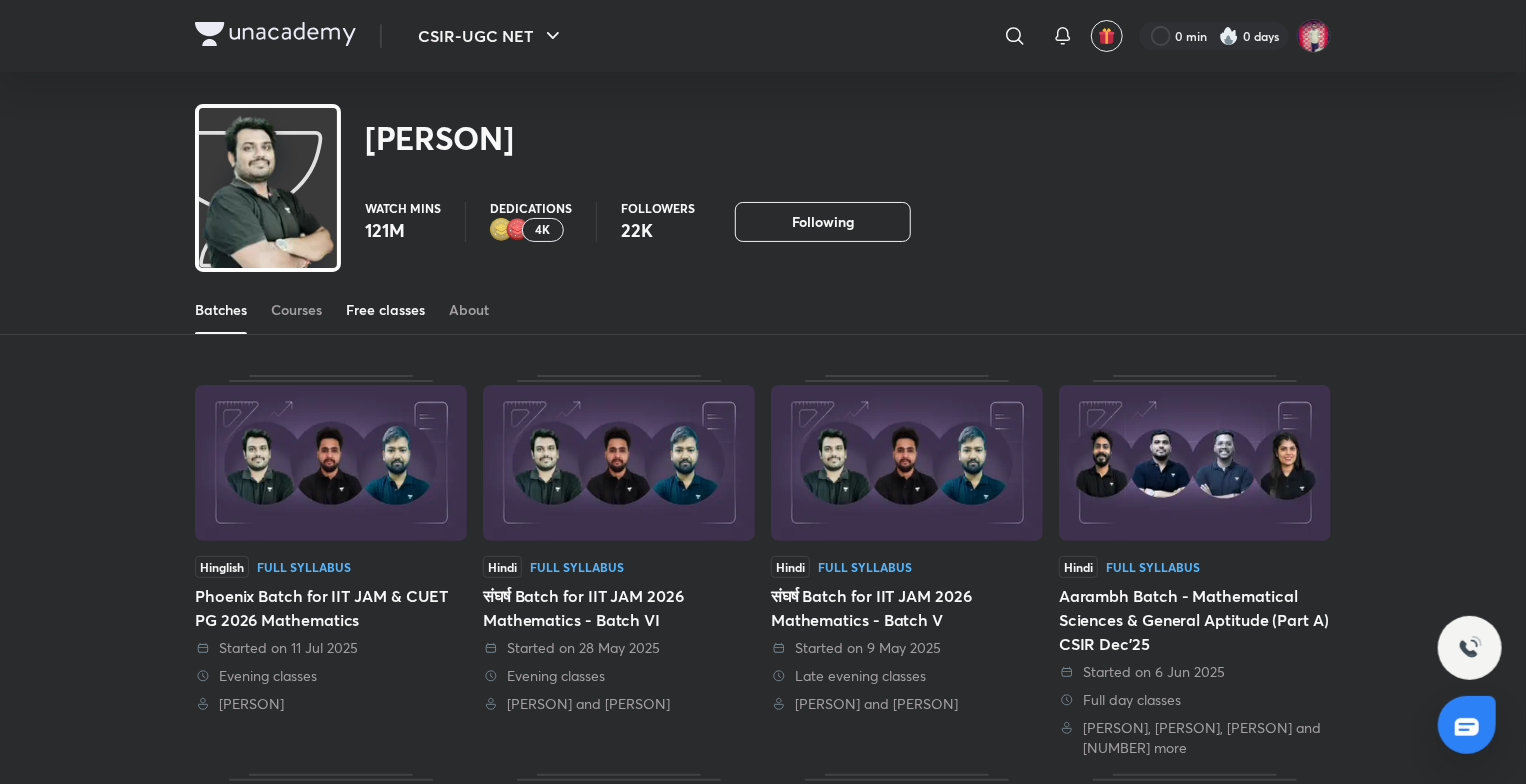 click on "Free classes" at bounding box center [385, 310] 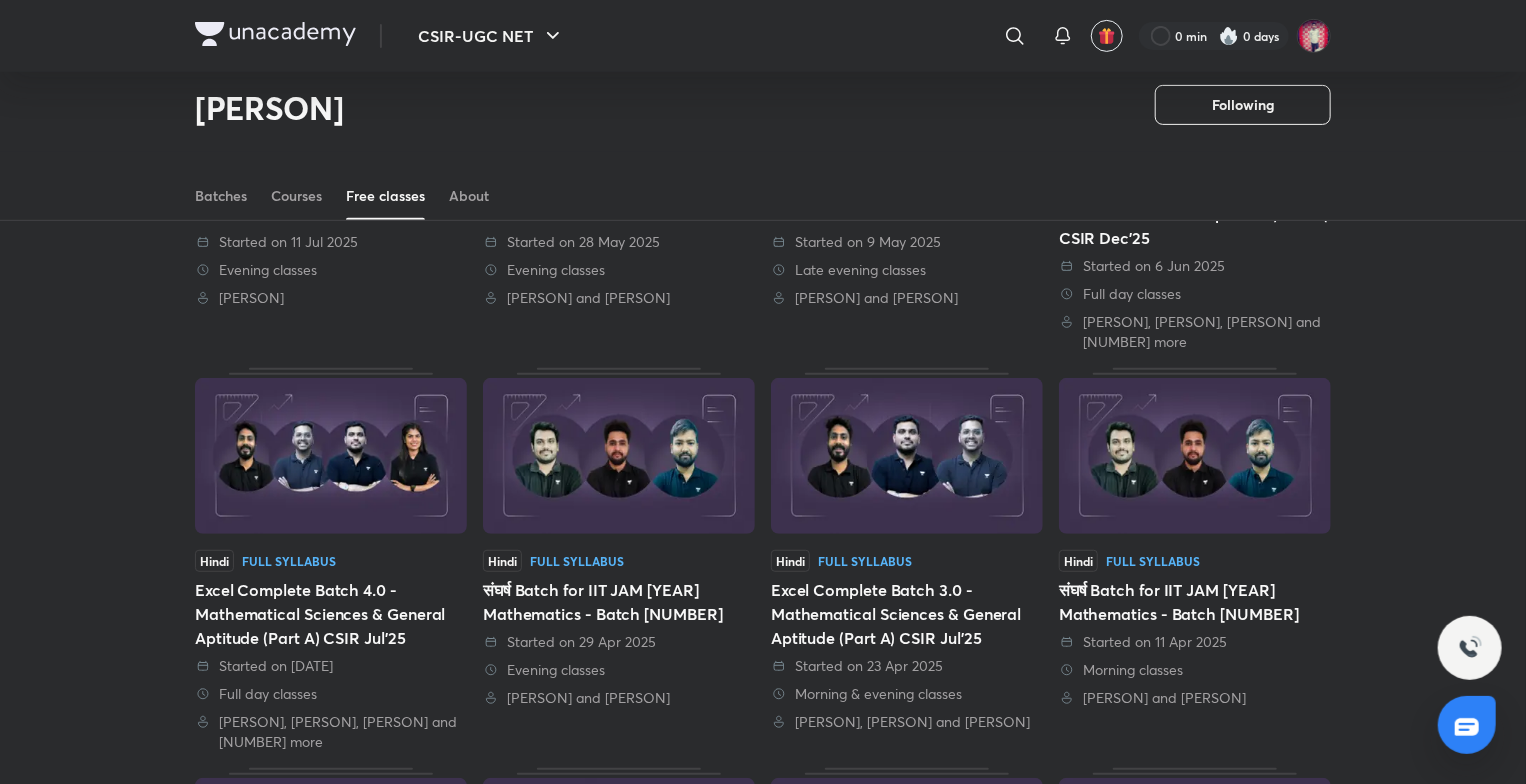 scroll, scrollTop: 86, scrollLeft: 0, axis: vertical 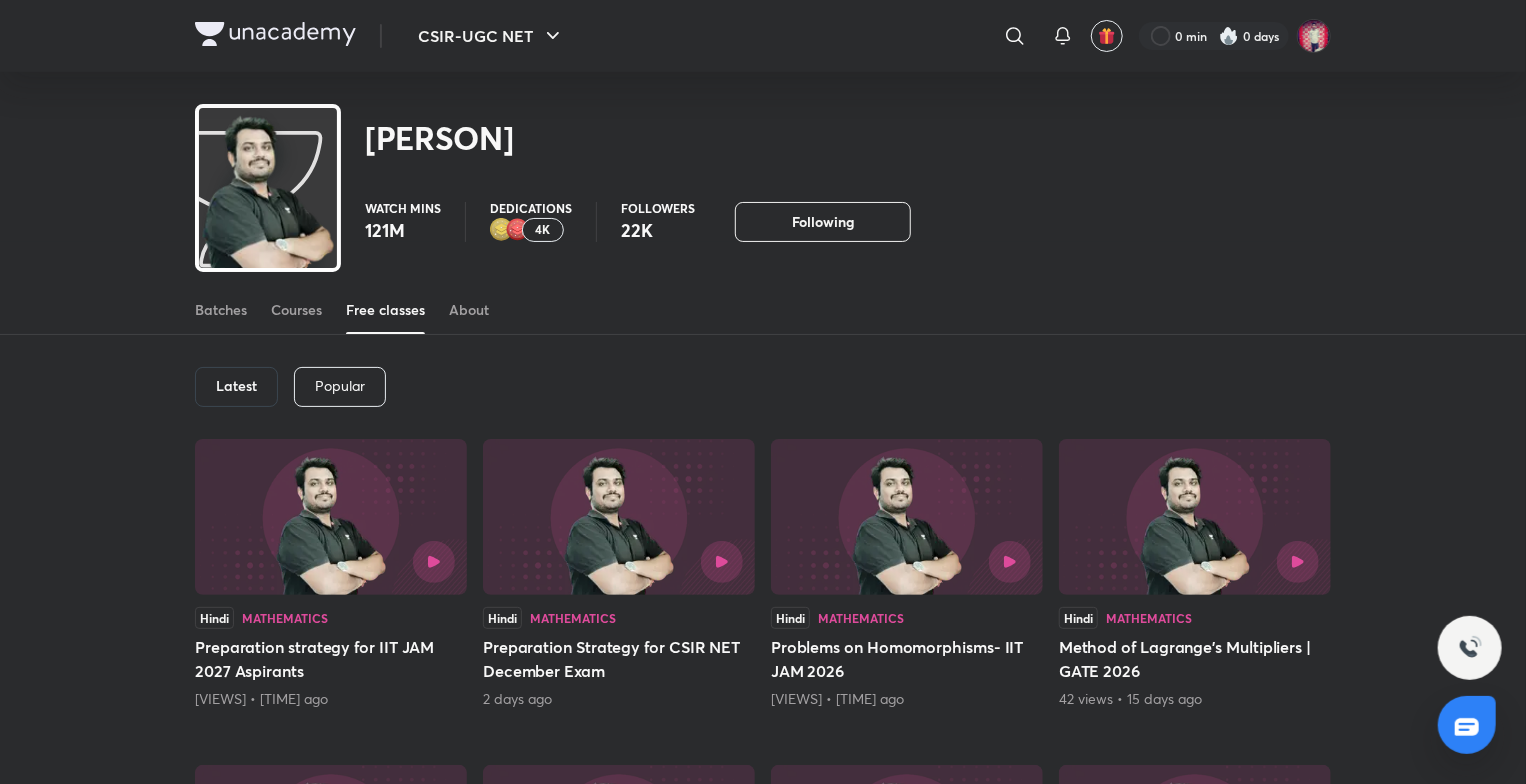 click at bounding box center [619, 517] 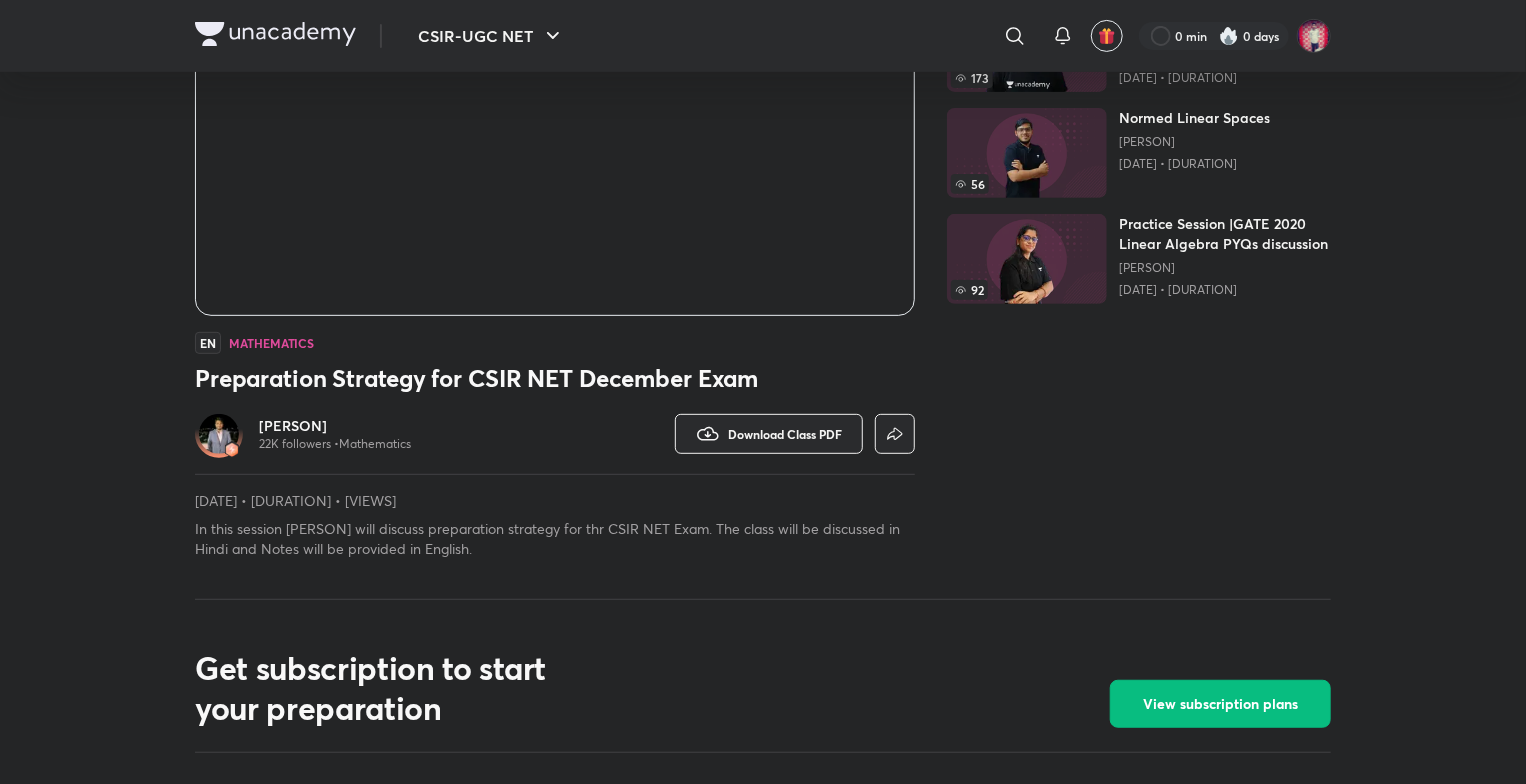 scroll, scrollTop: 0, scrollLeft: 0, axis: both 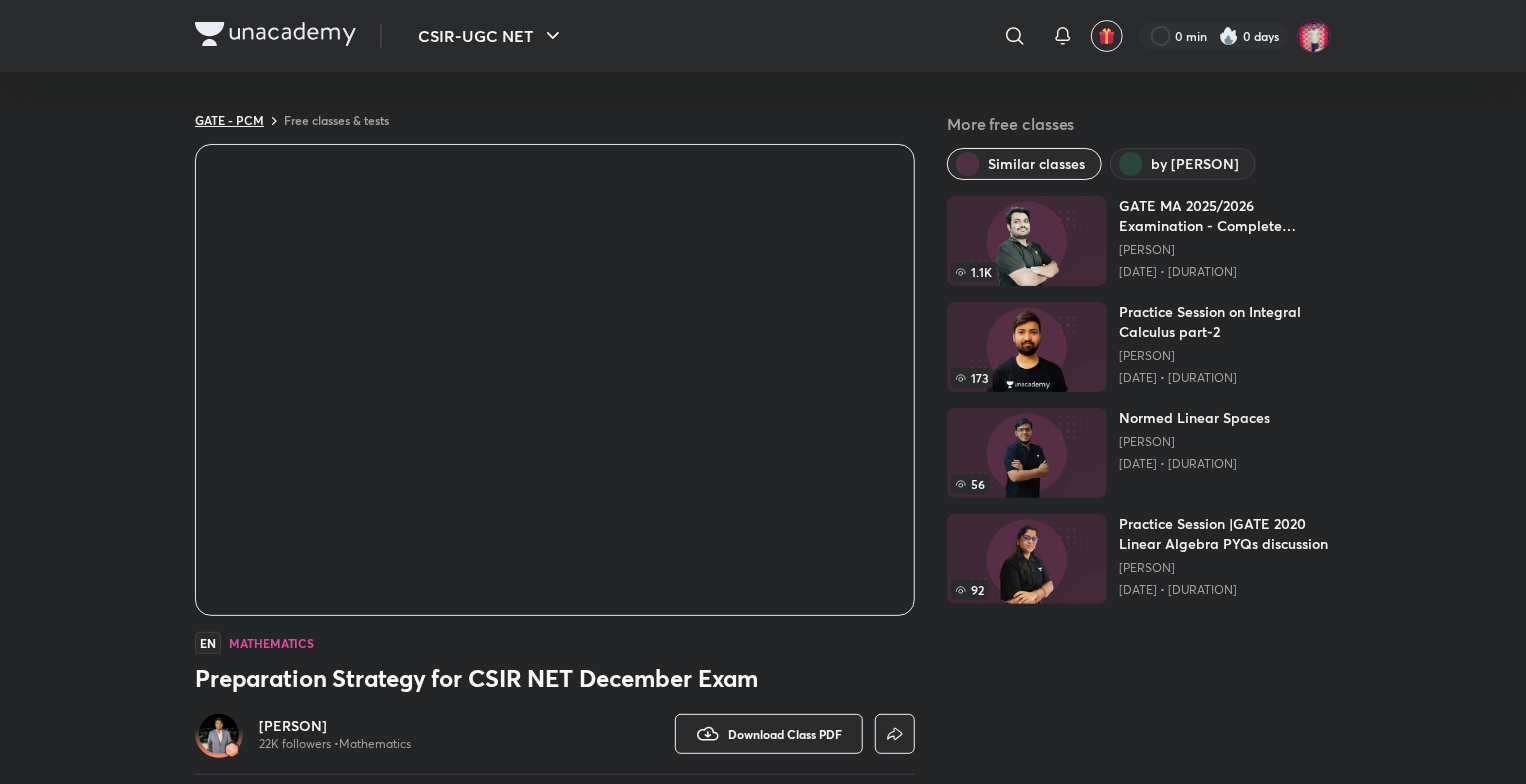 click on "GATE - PCM" at bounding box center (229, 120) 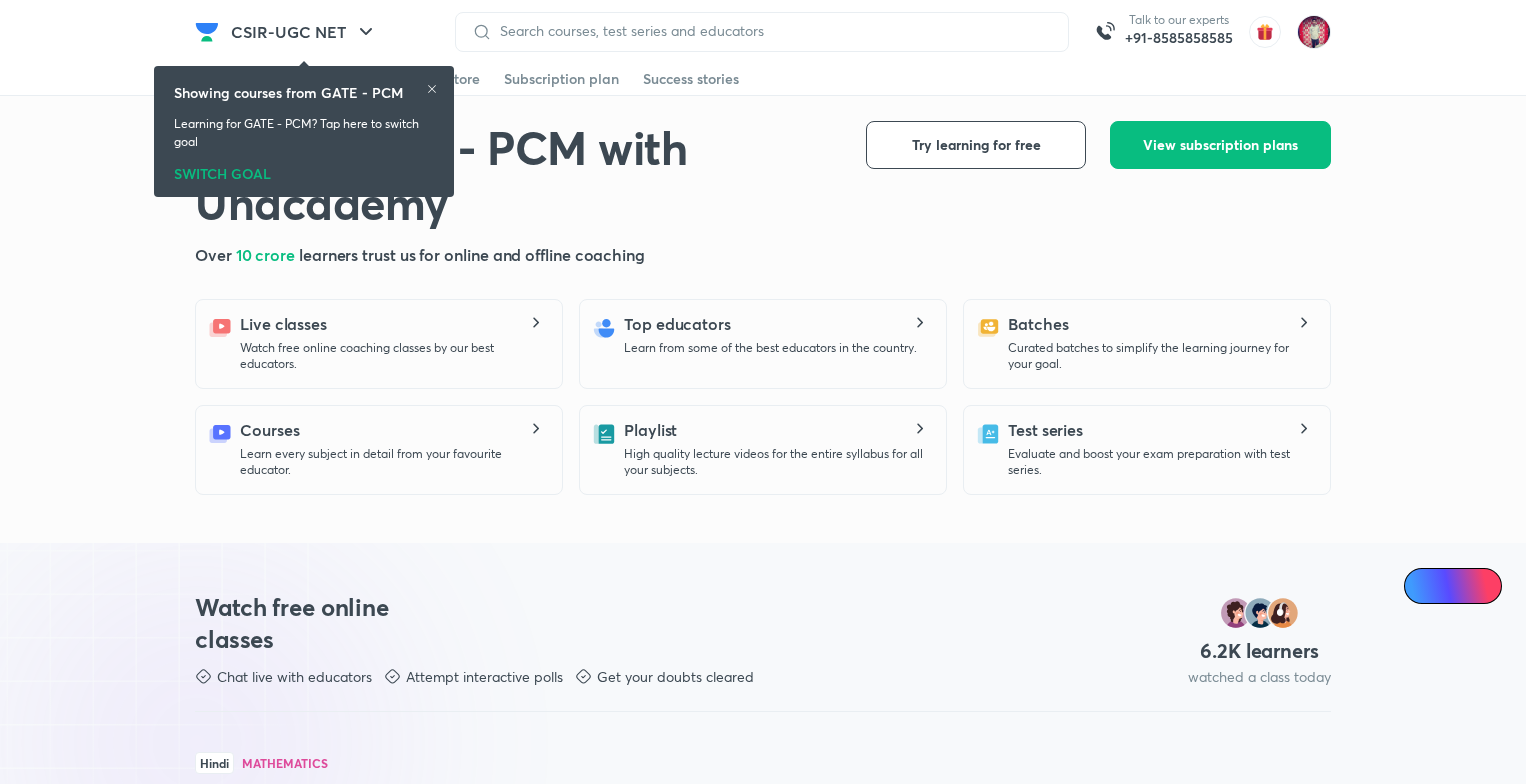 scroll, scrollTop: 0, scrollLeft: 0, axis: both 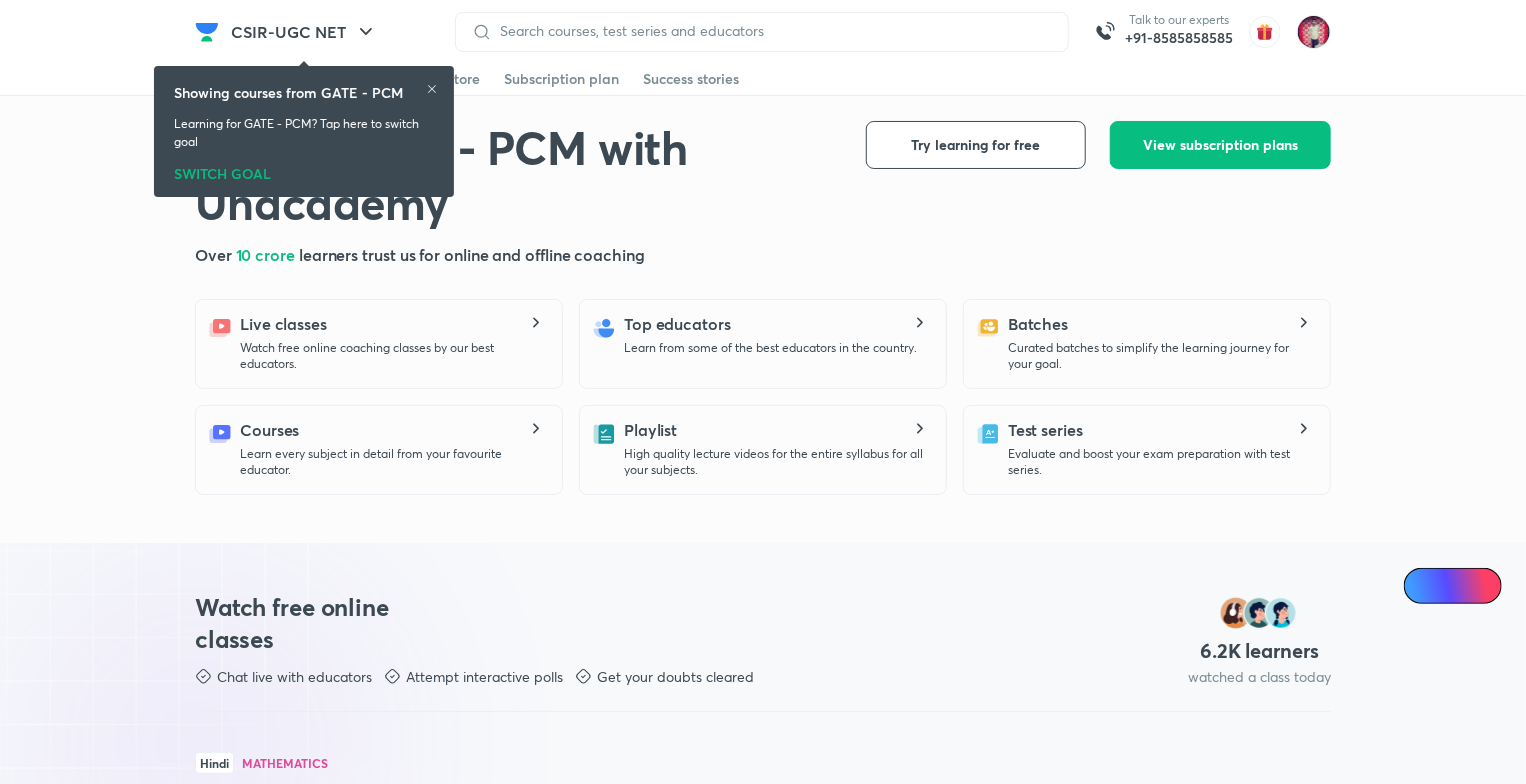 click 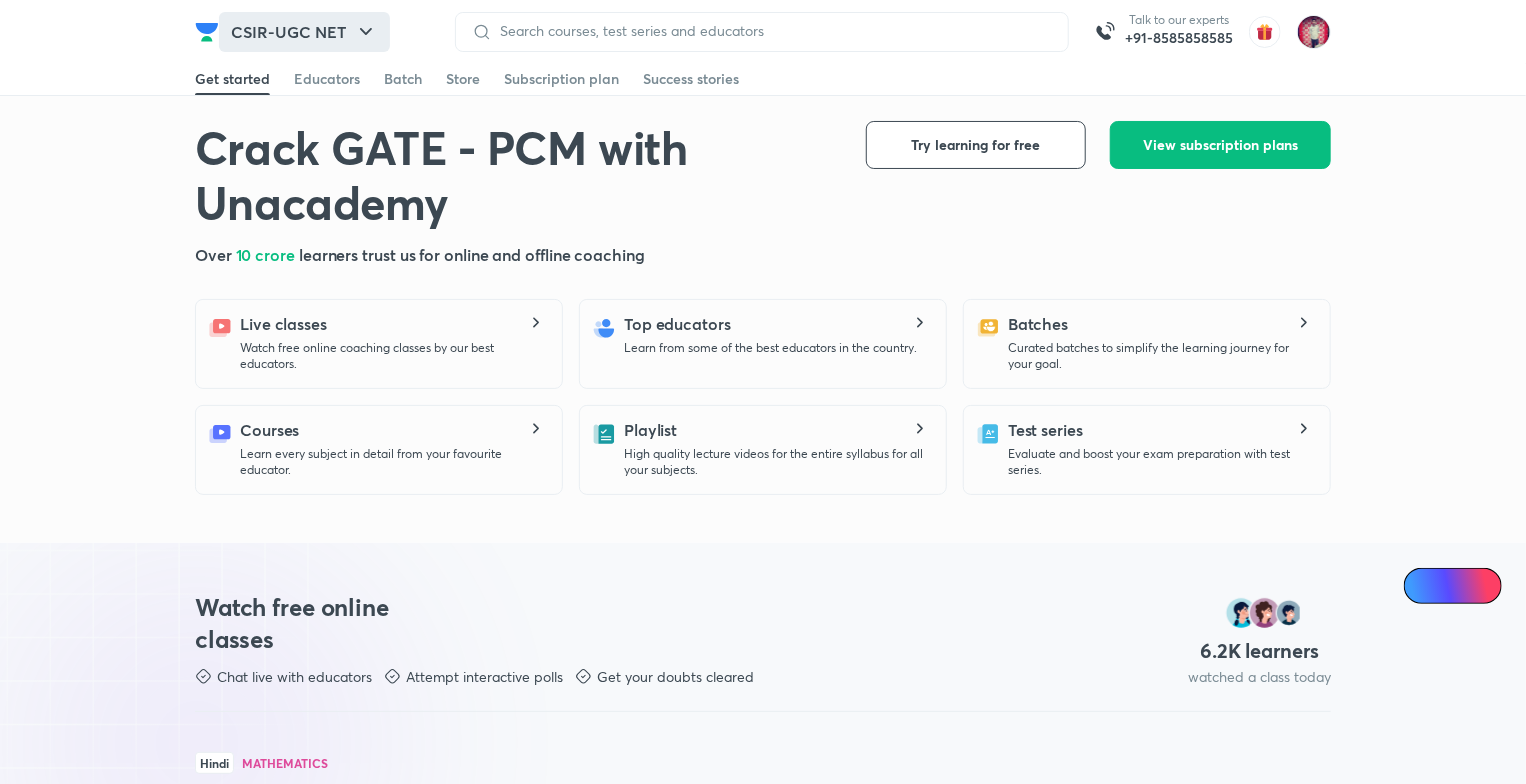 click on "CSIR-UGC NET" at bounding box center (304, 32) 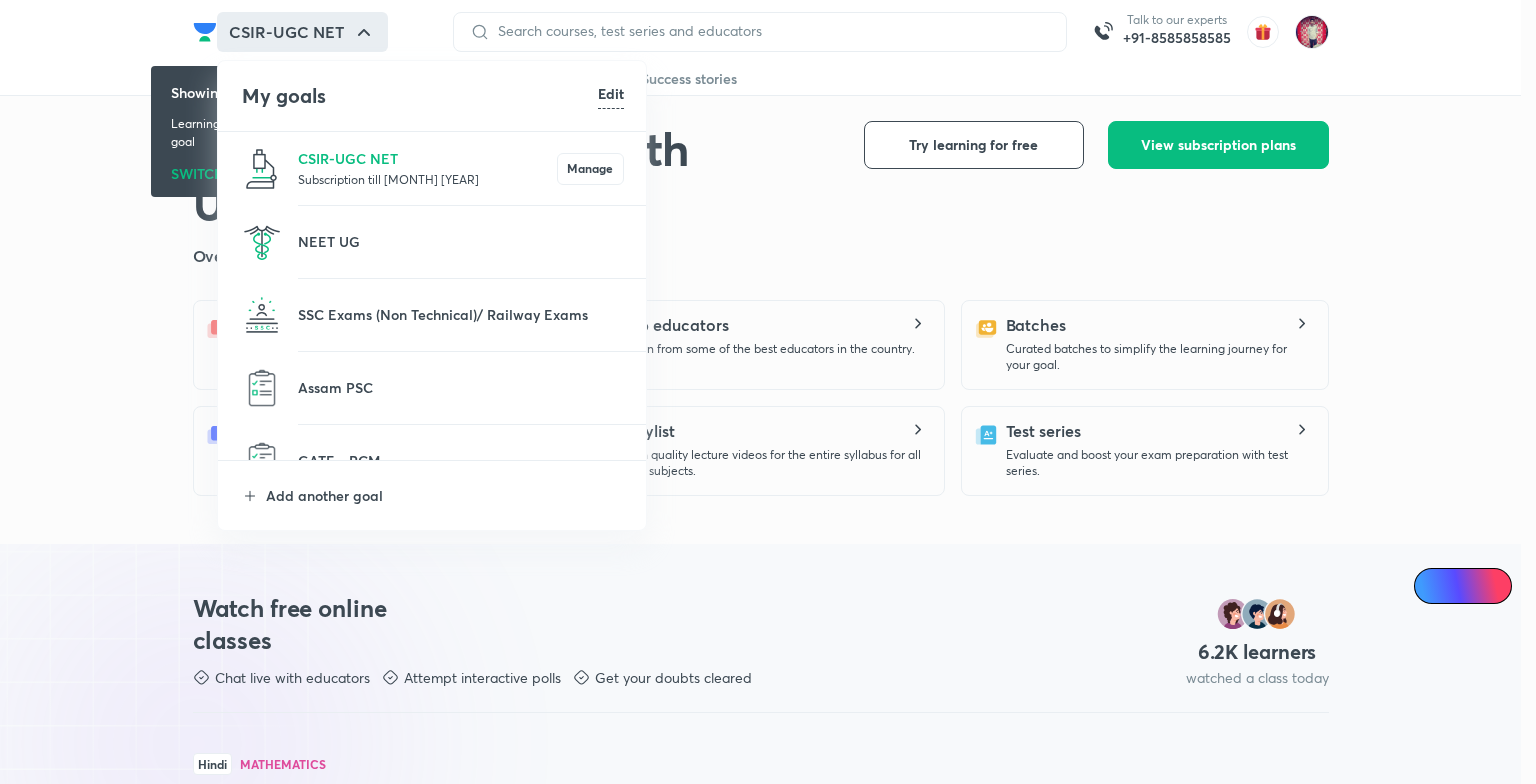 click at bounding box center (768, 392) 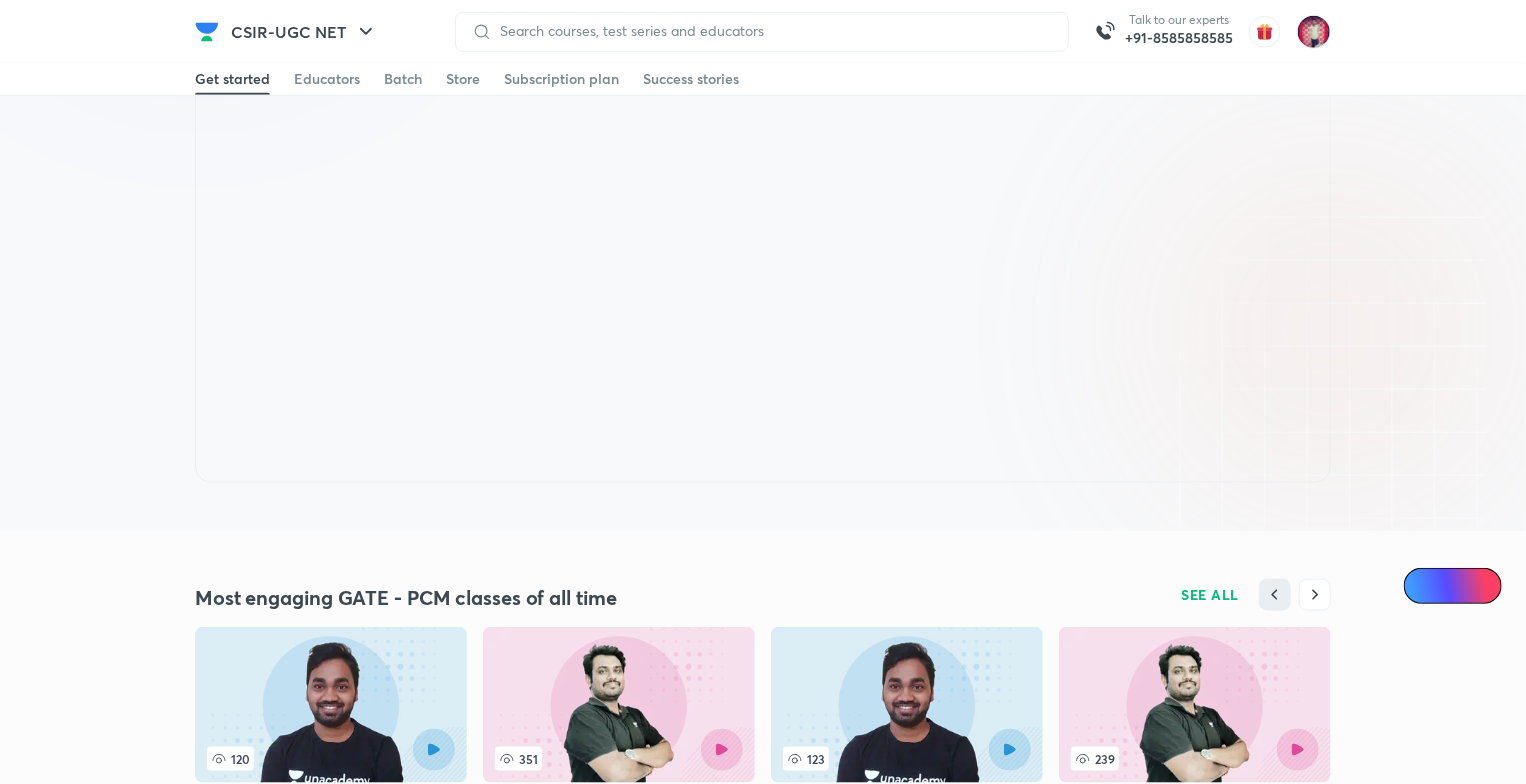 scroll, scrollTop: 1200, scrollLeft: 0, axis: vertical 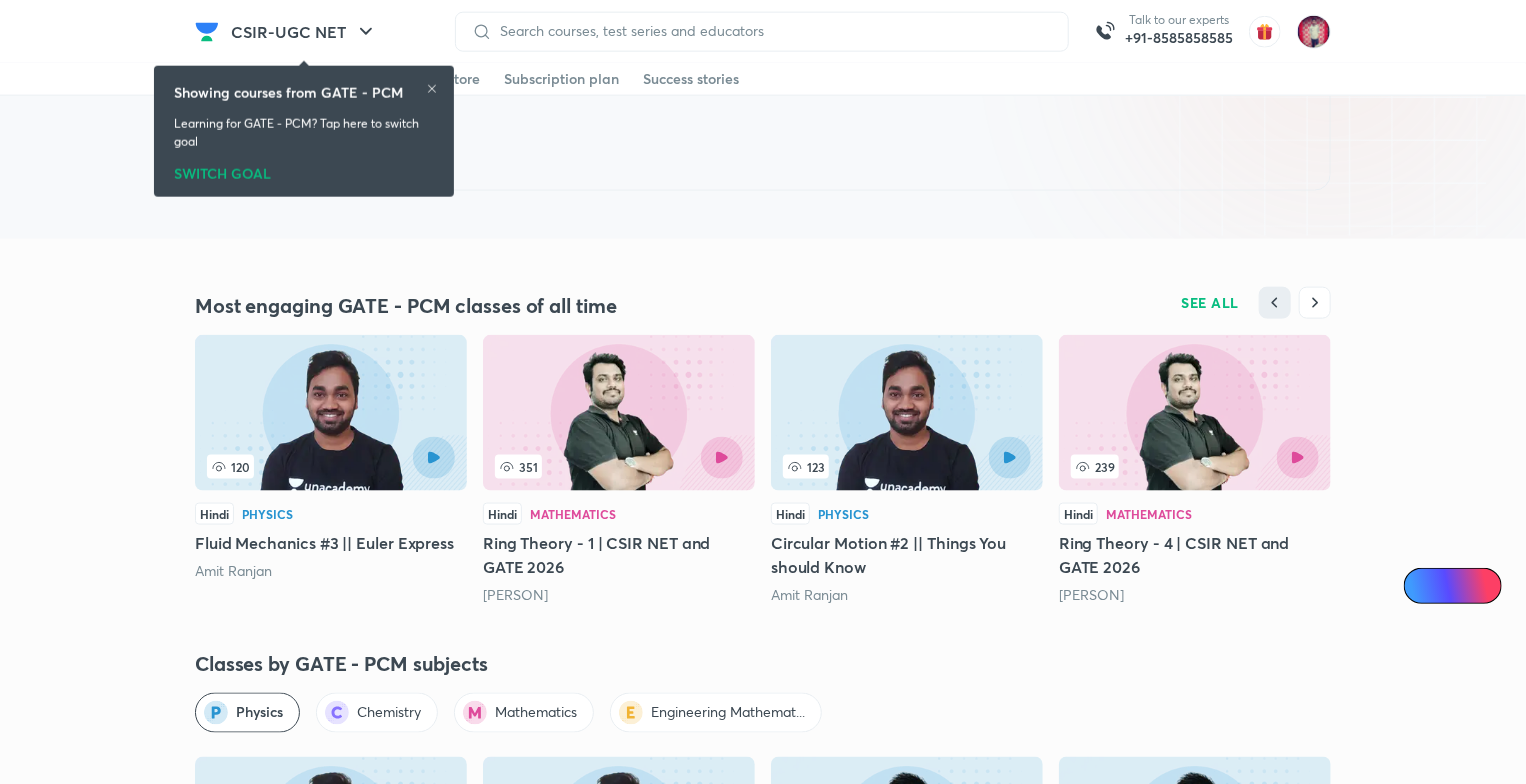 click 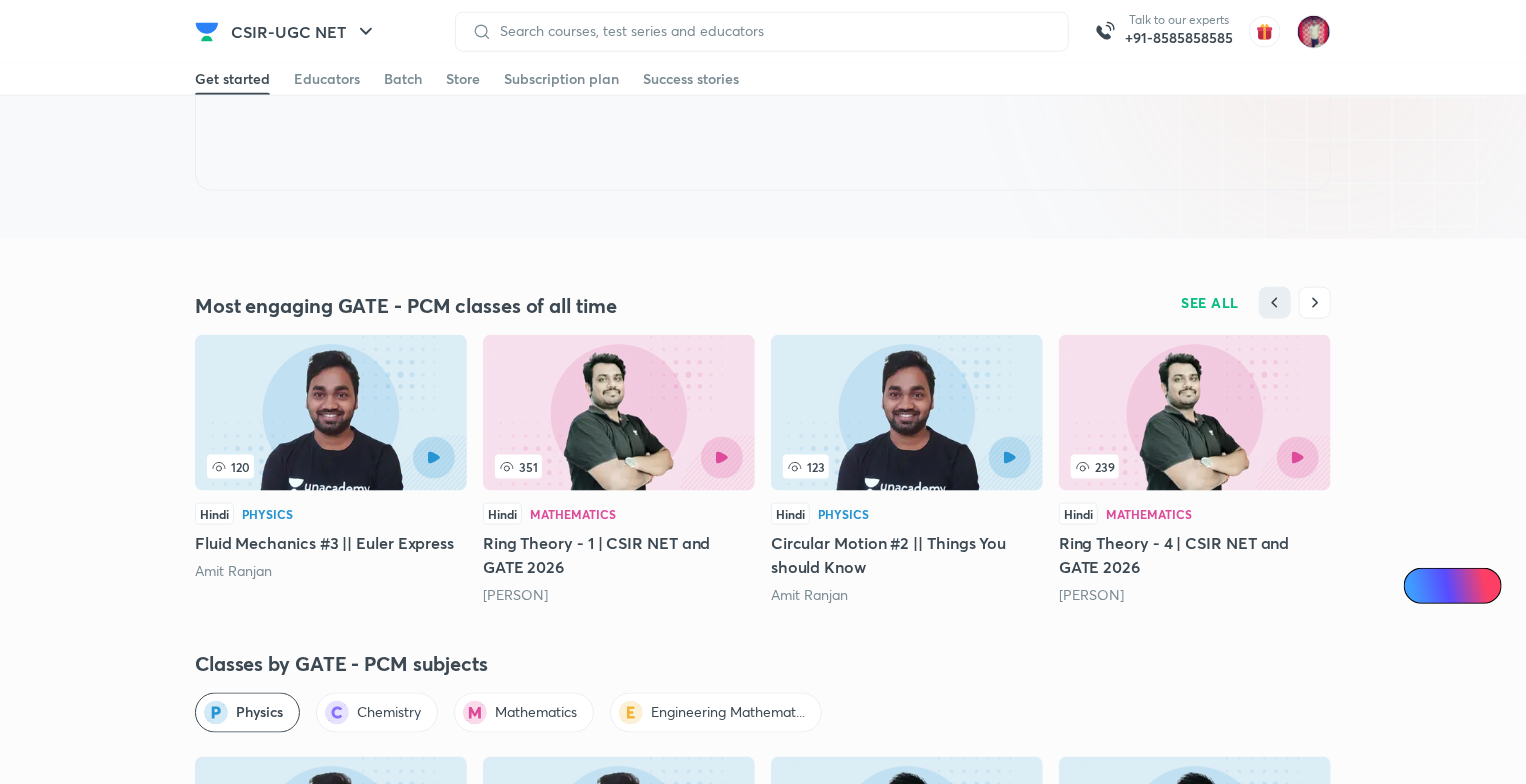 click at bounding box center (681, 458) 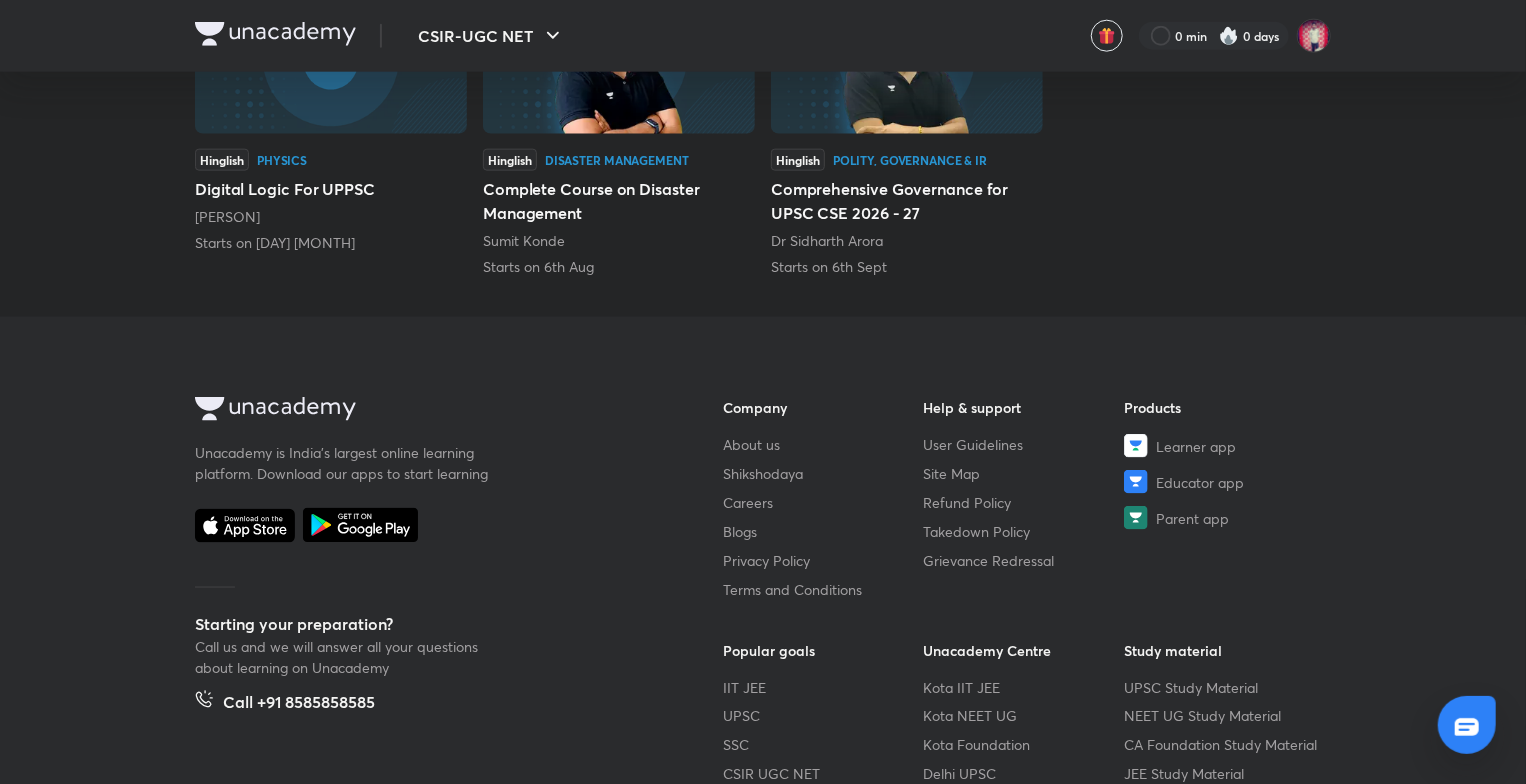 scroll, scrollTop: 0, scrollLeft: 0, axis: both 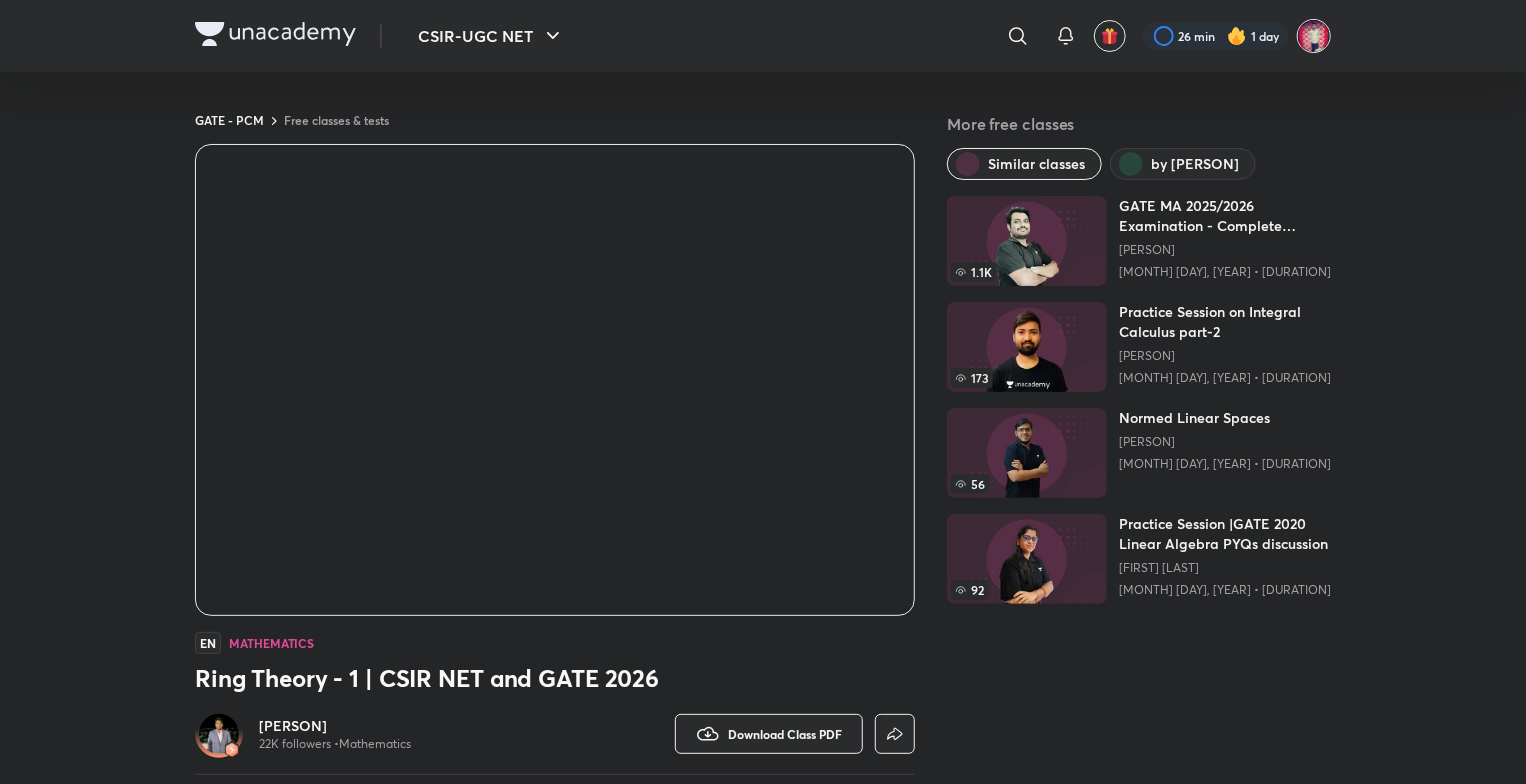 click at bounding box center [1314, 36] 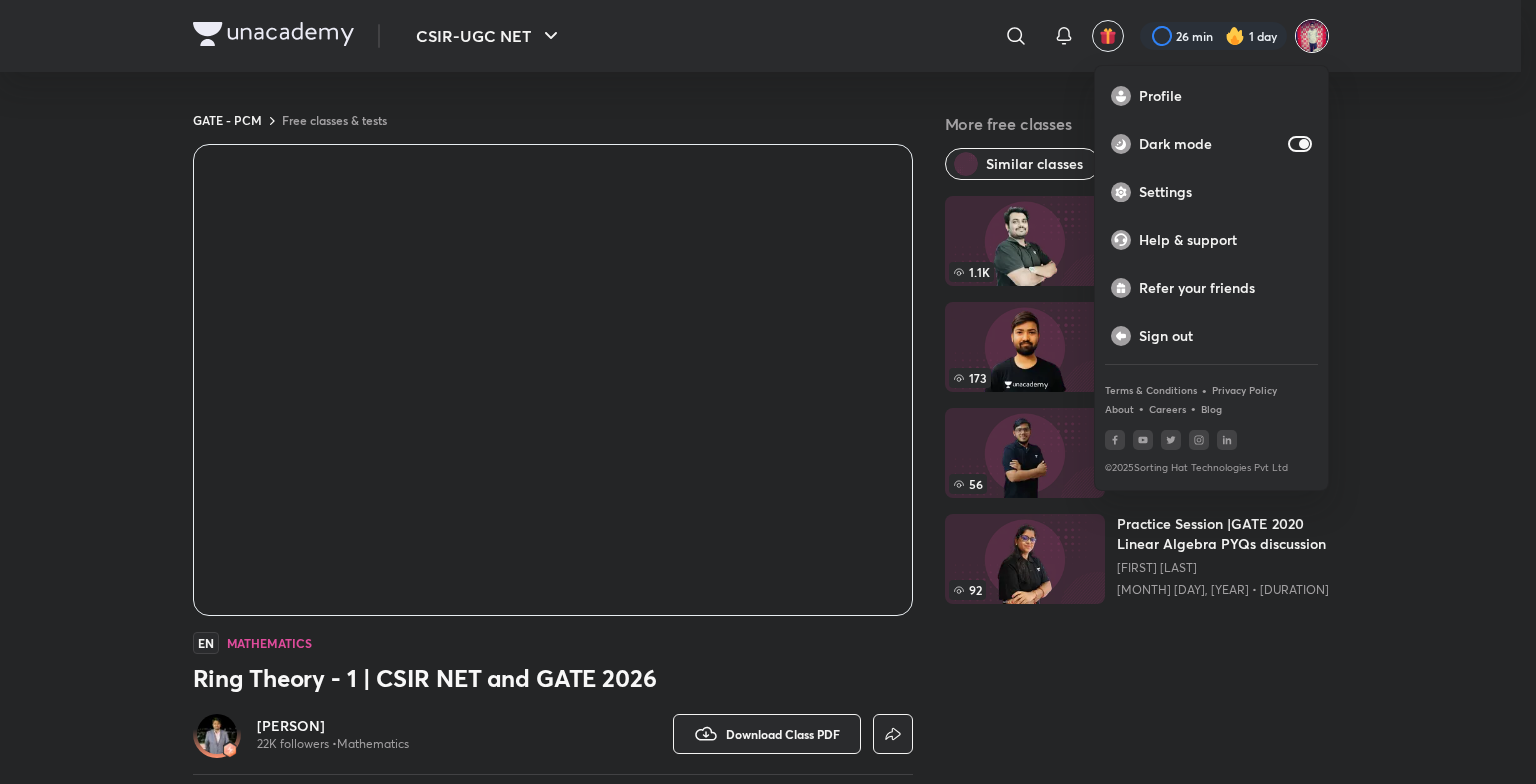 click at bounding box center [768, 392] 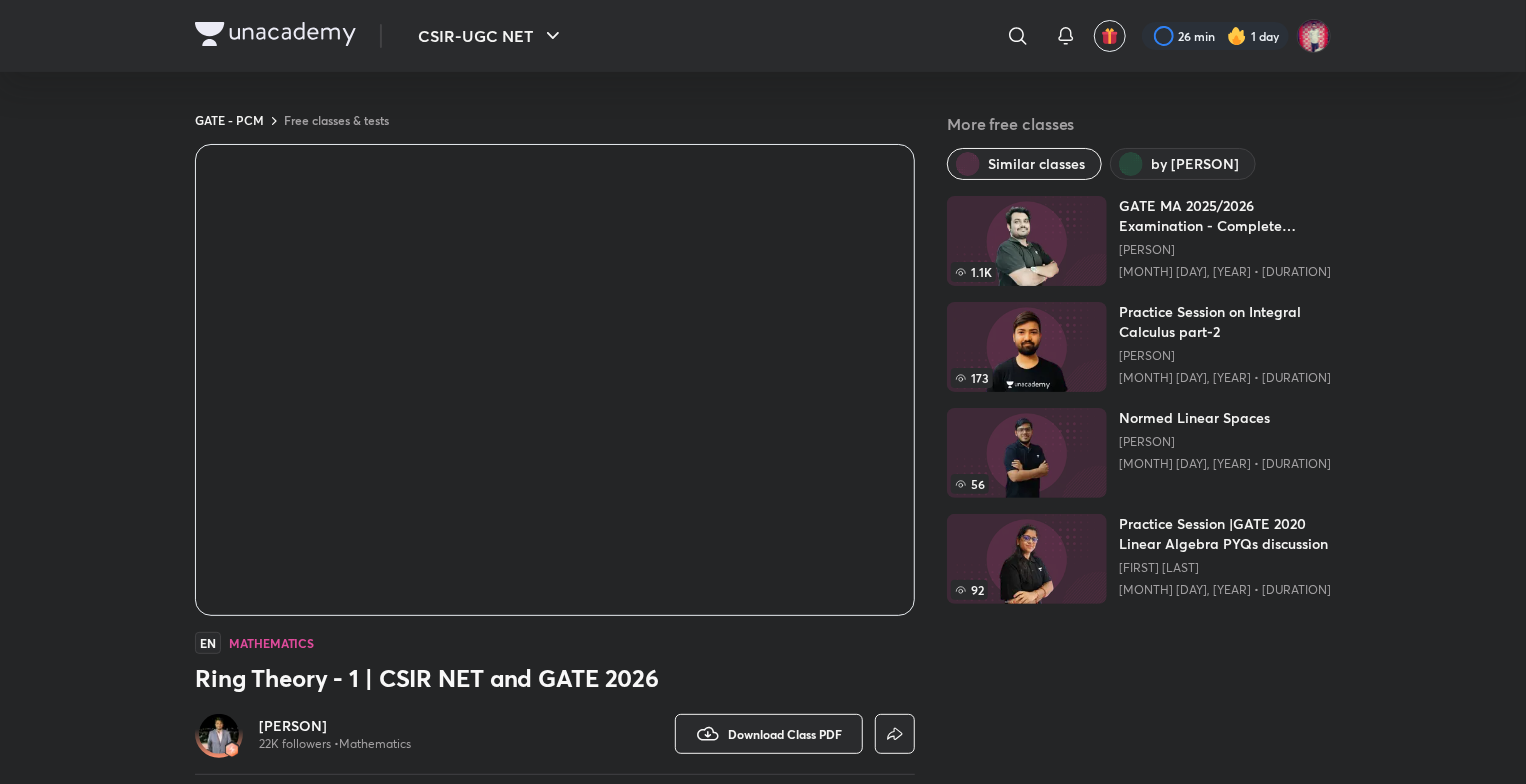 click at bounding box center [275, 34] 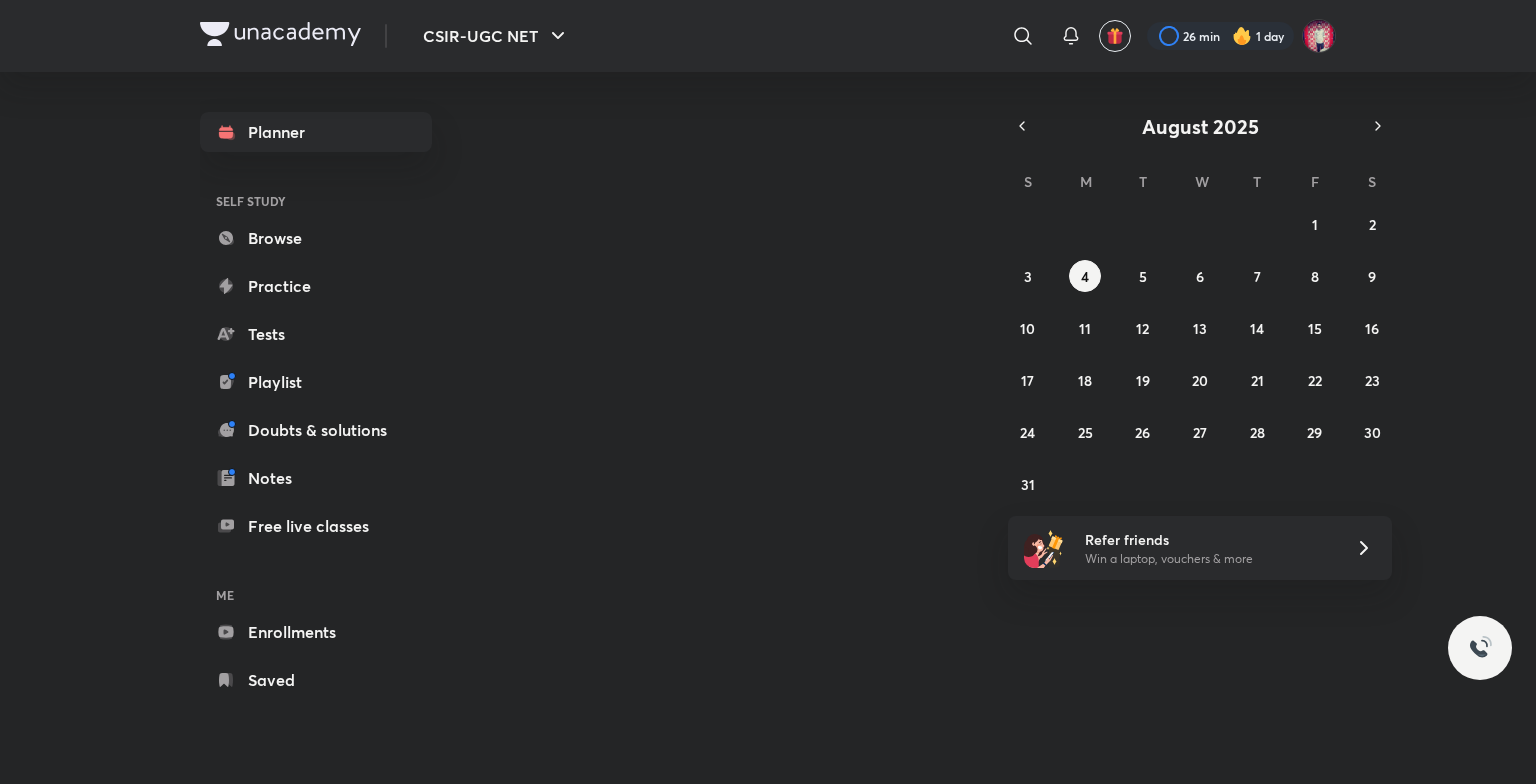 scroll, scrollTop: 0, scrollLeft: 0, axis: both 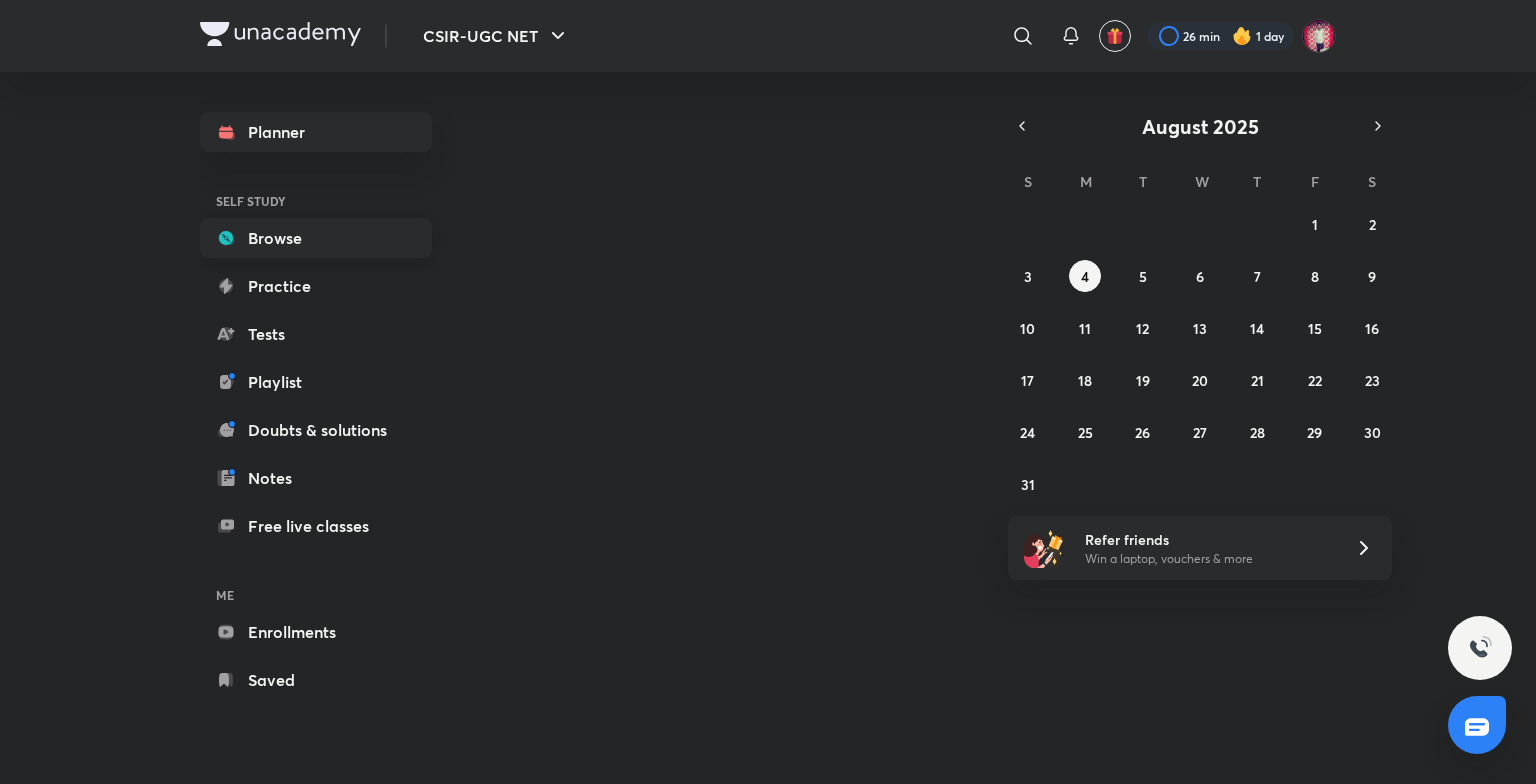 click on "Browse" at bounding box center [316, 238] 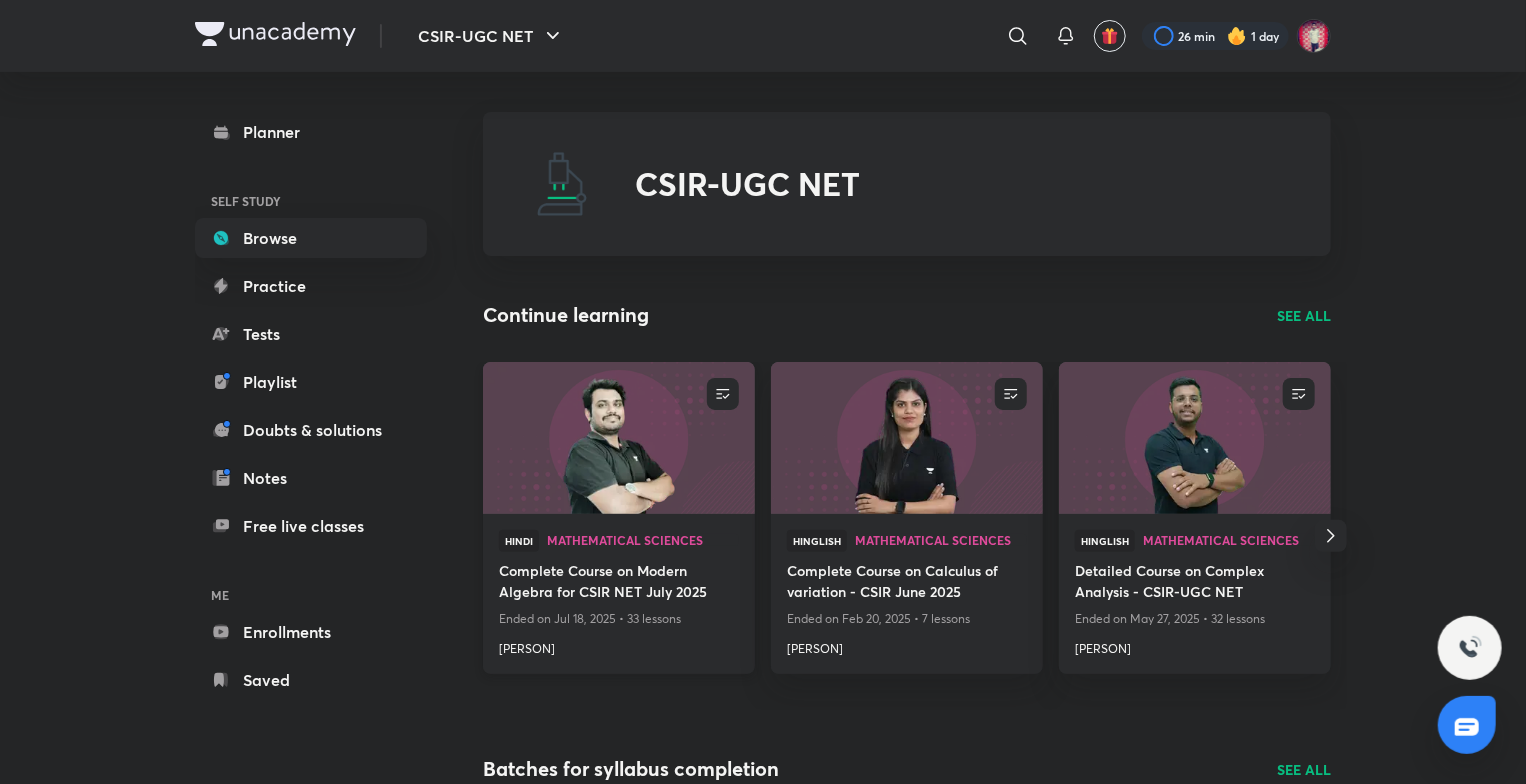 click on "[PERSON]" at bounding box center (619, 645) 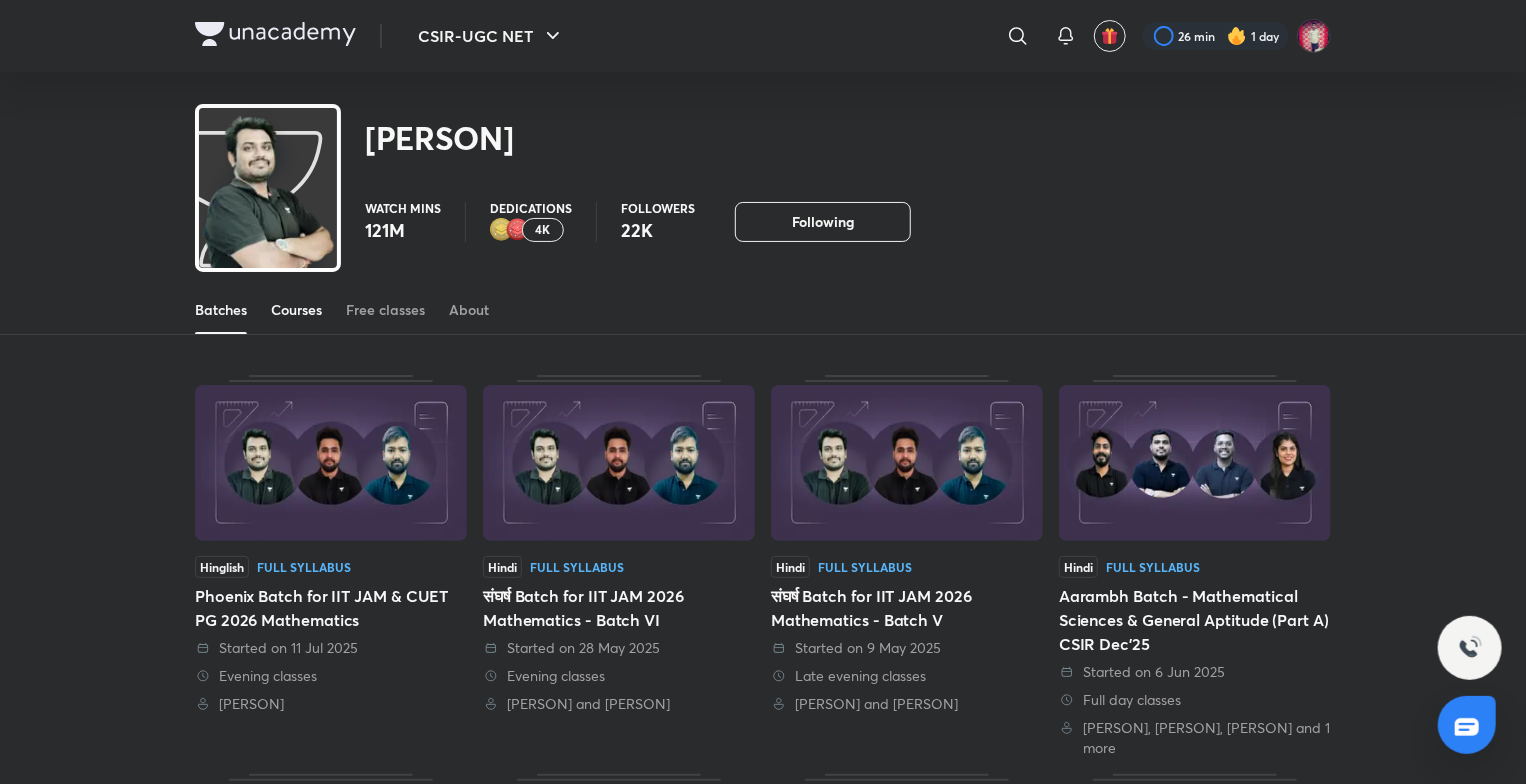 click on "Courses" at bounding box center (296, 310) 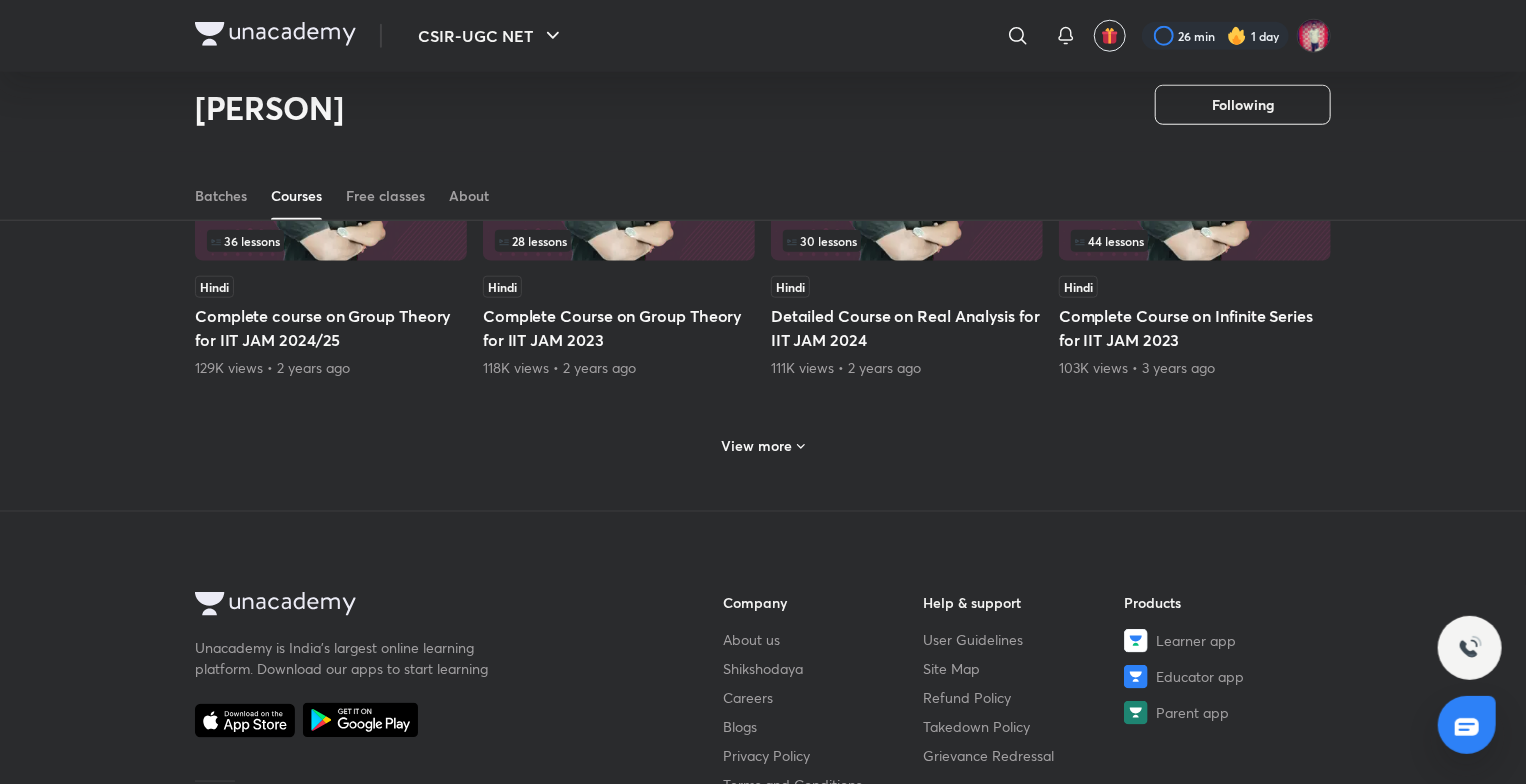 scroll, scrollTop: 986, scrollLeft: 0, axis: vertical 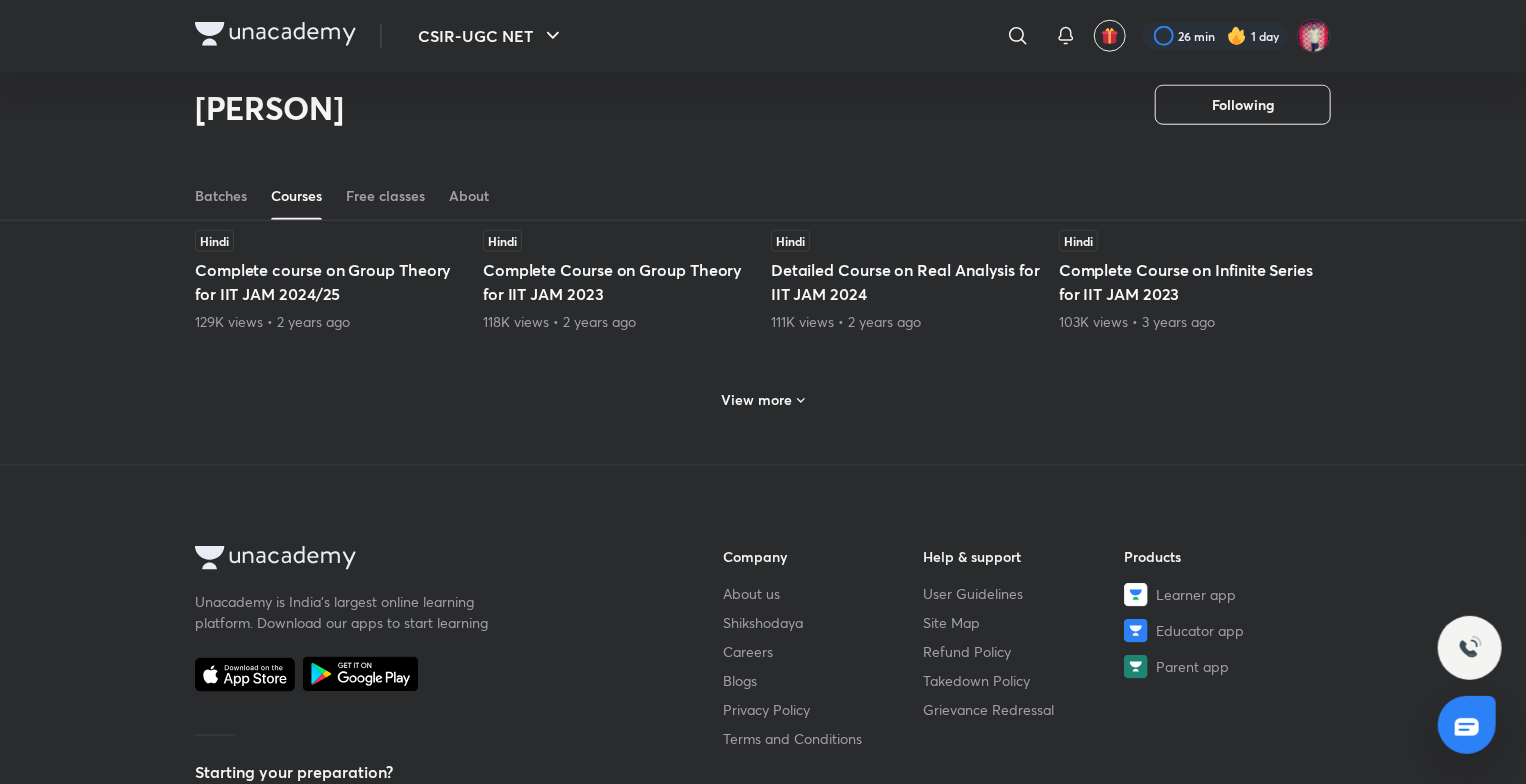 click on "View more" at bounding box center (757, 400) 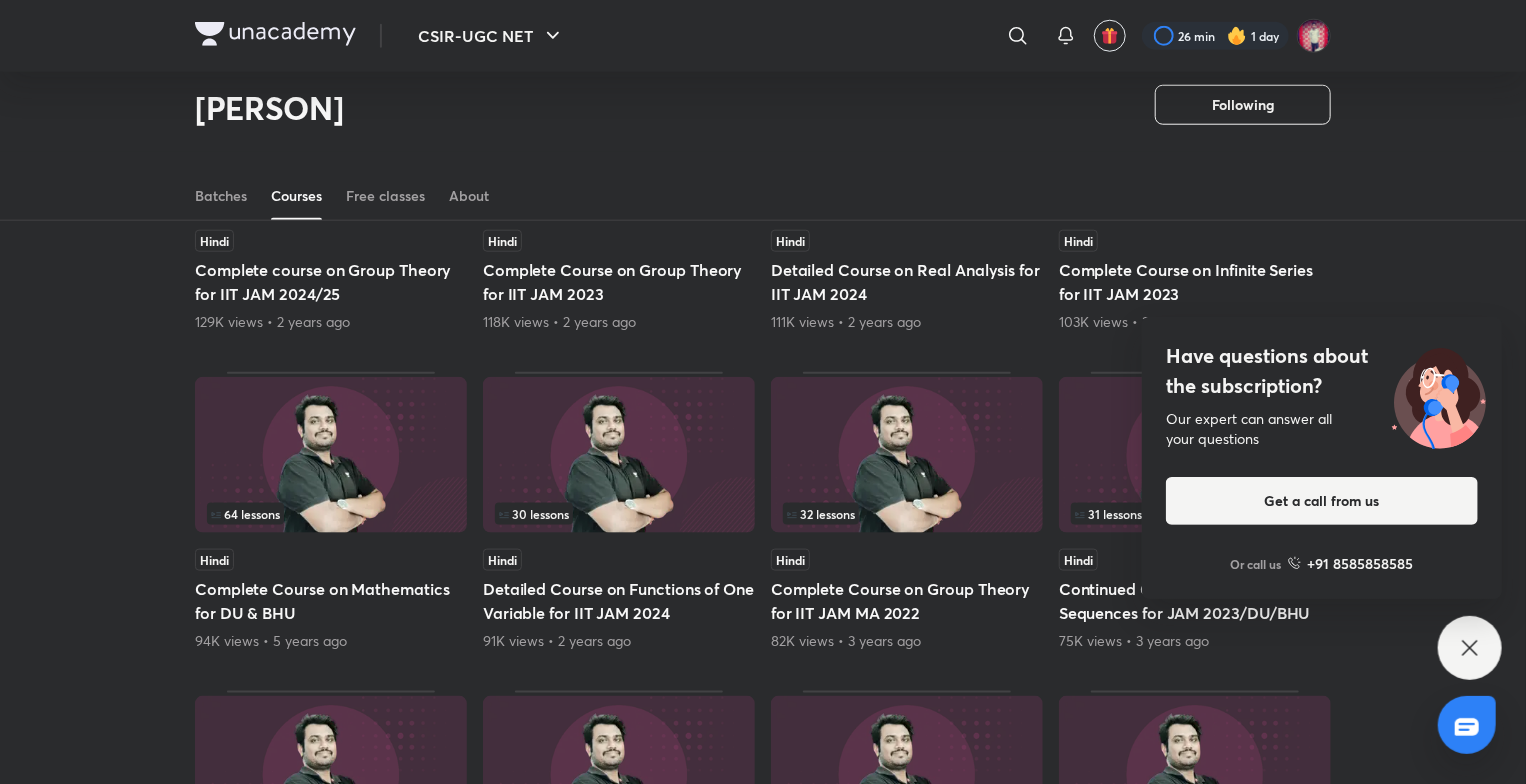 click on "Have questions about the subscription? Our expert can answer all your questions Get a call from us Or call us +91 8585858585" at bounding box center [1470, 648] 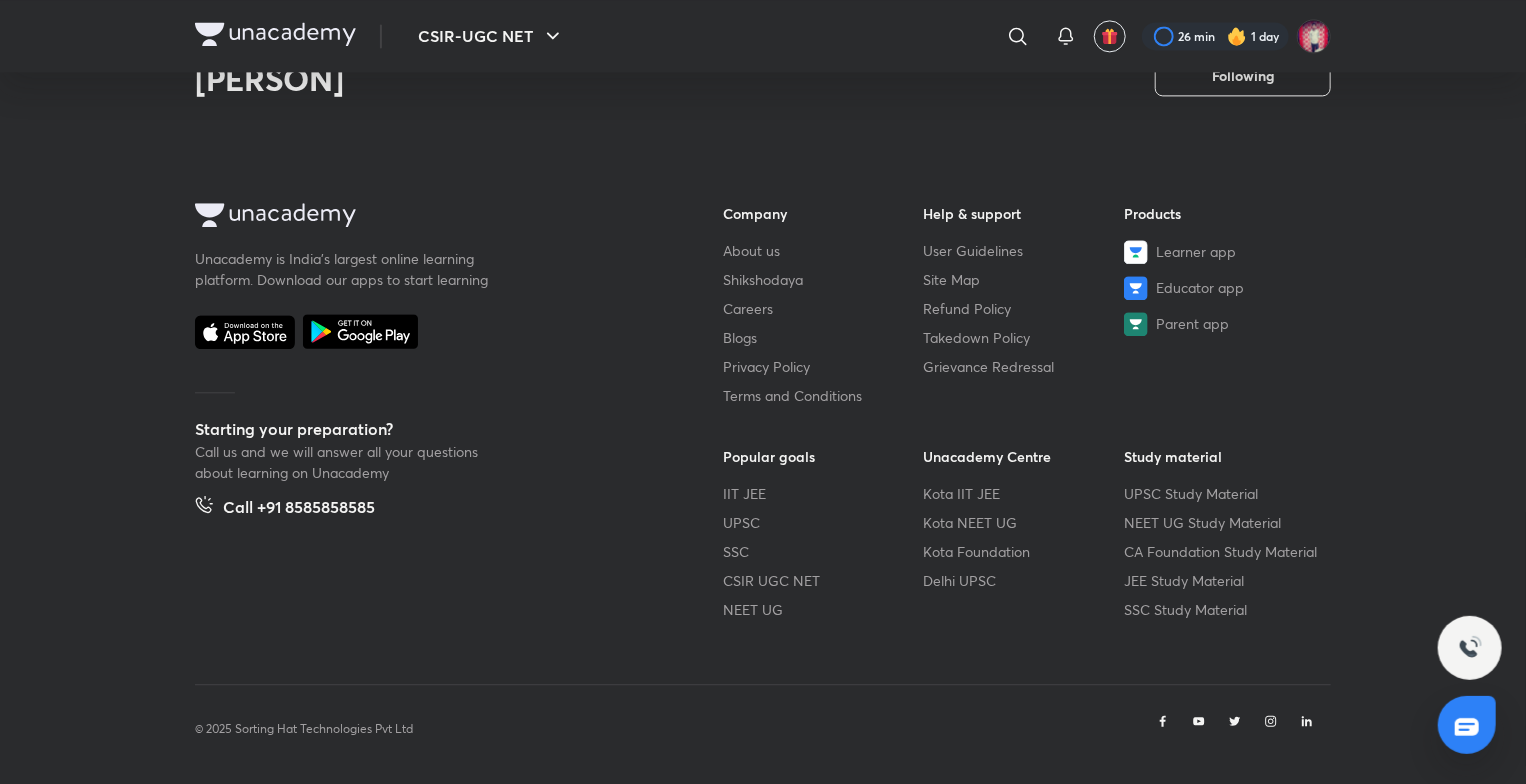 scroll, scrollTop: 1984, scrollLeft: 0, axis: vertical 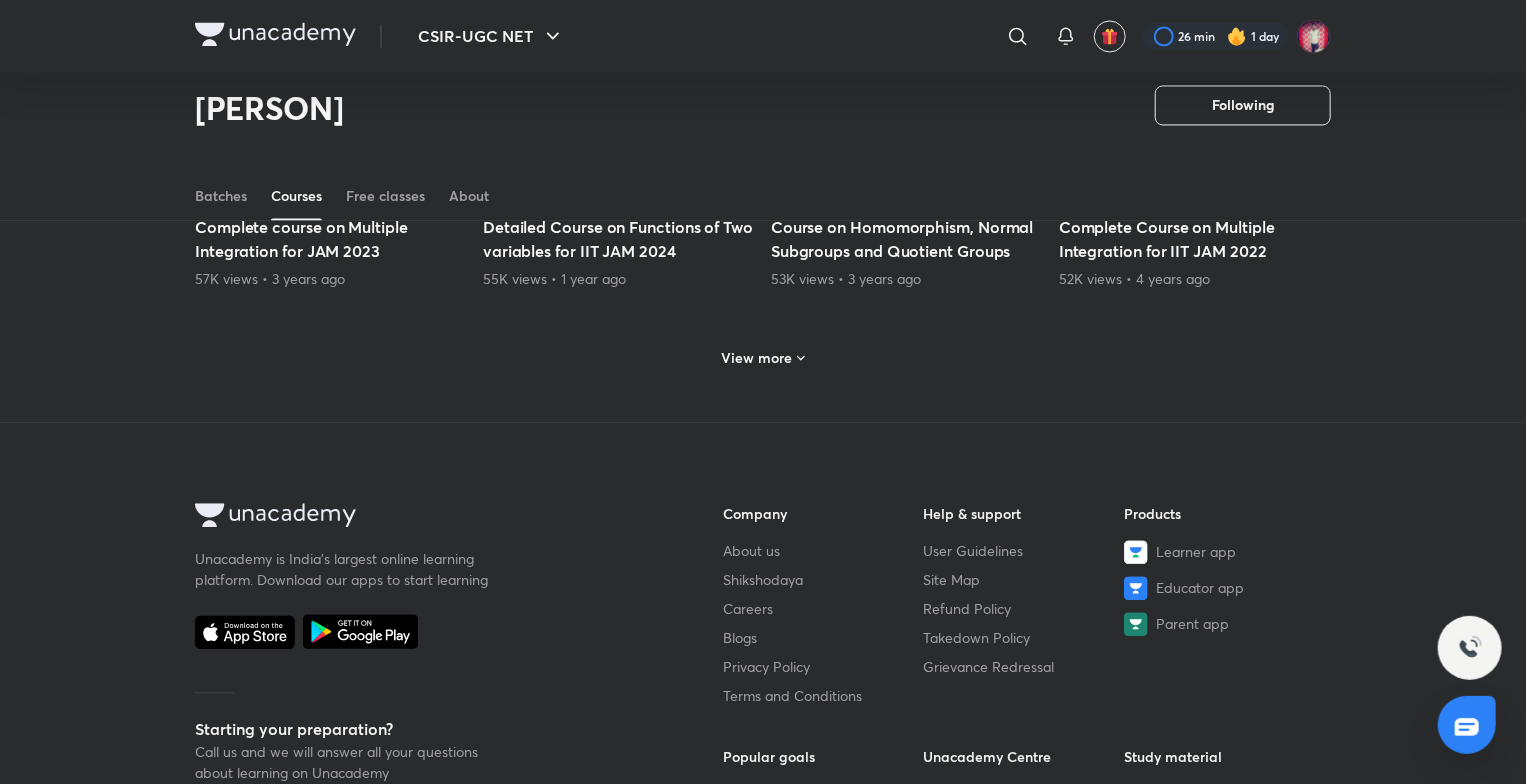 click on "View more" at bounding box center [763, 357] 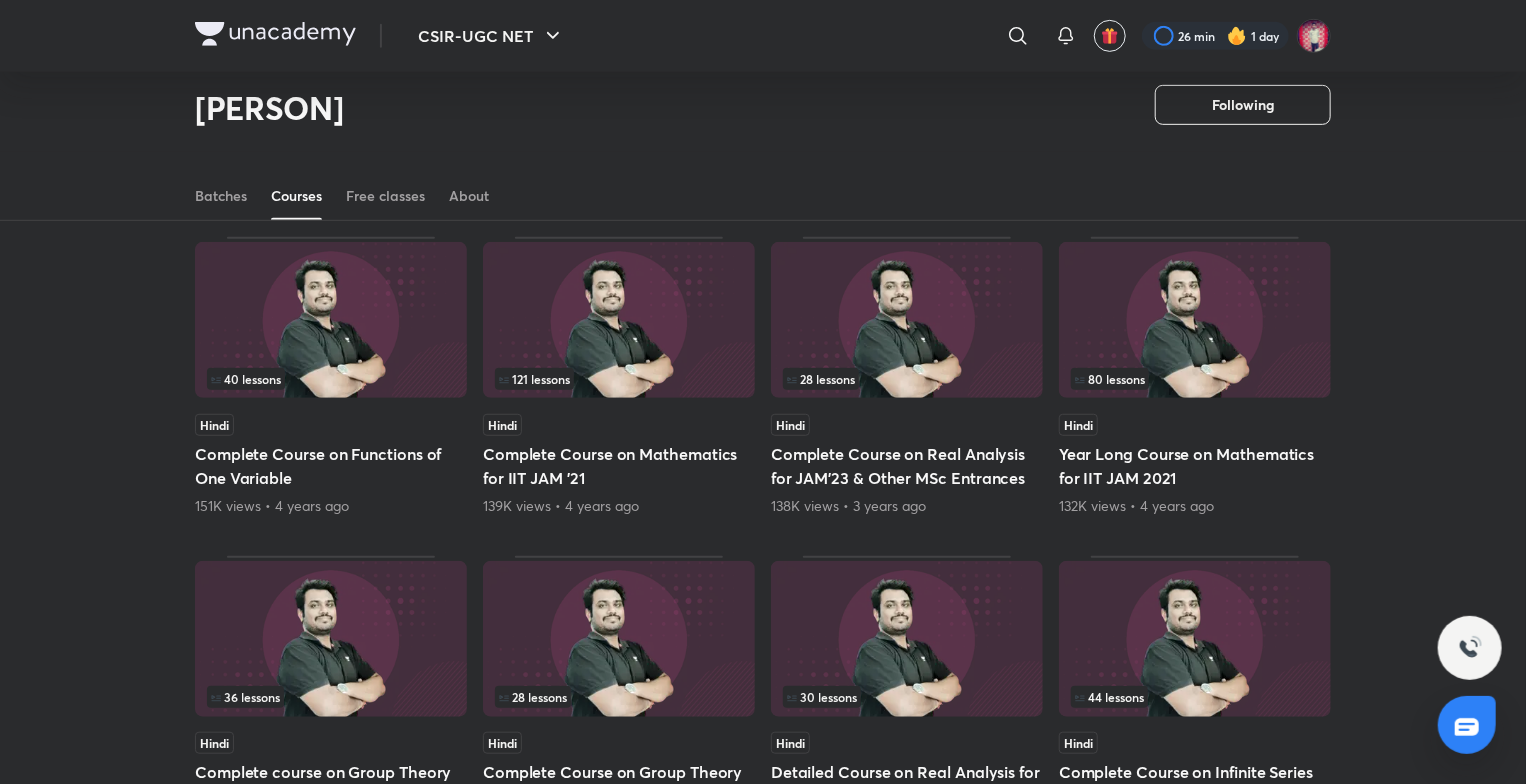 scroll, scrollTop: 0, scrollLeft: 0, axis: both 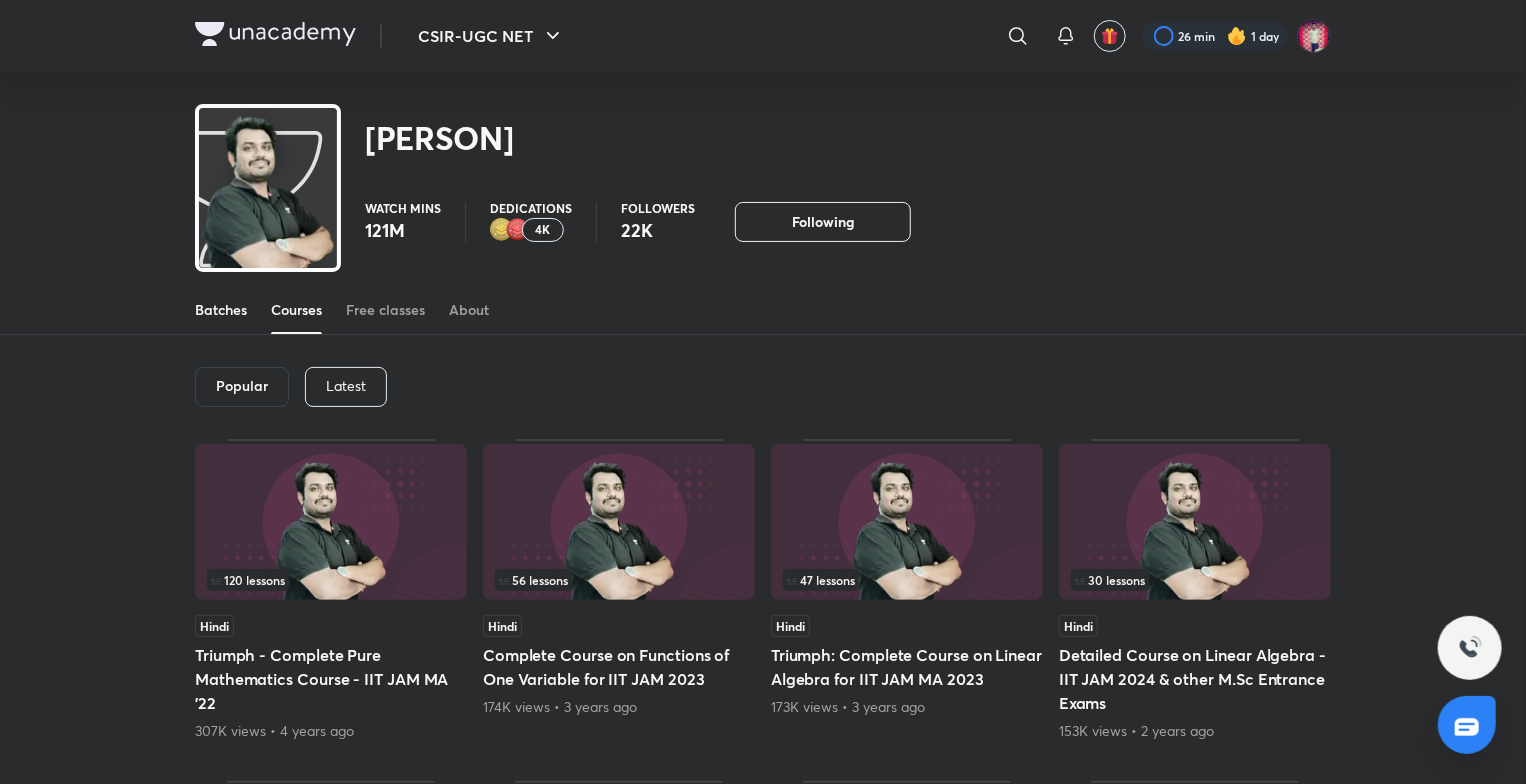 click on "Batches" at bounding box center [221, 310] 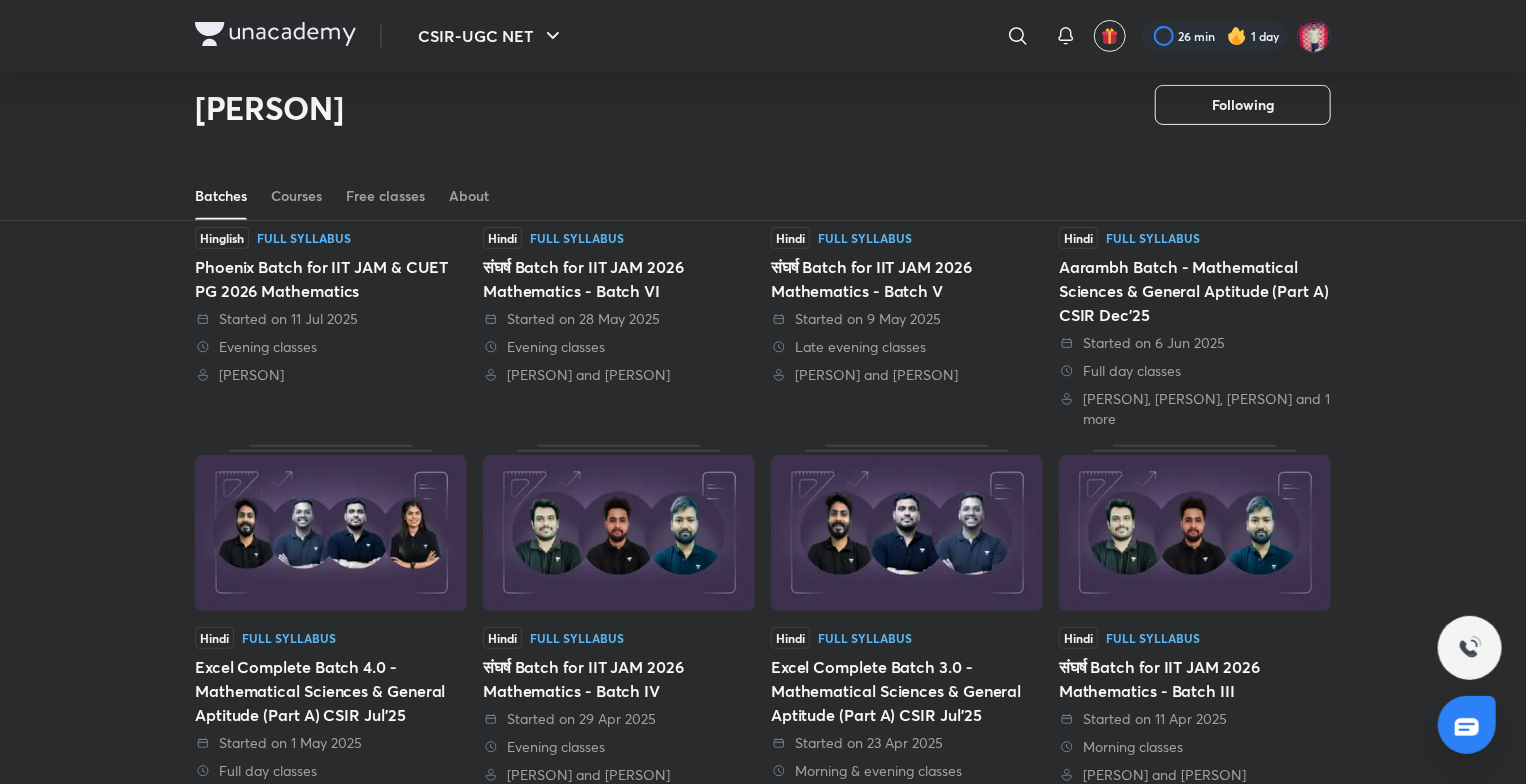 scroll, scrollTop: 0, scrollLeft: 0, axis: both 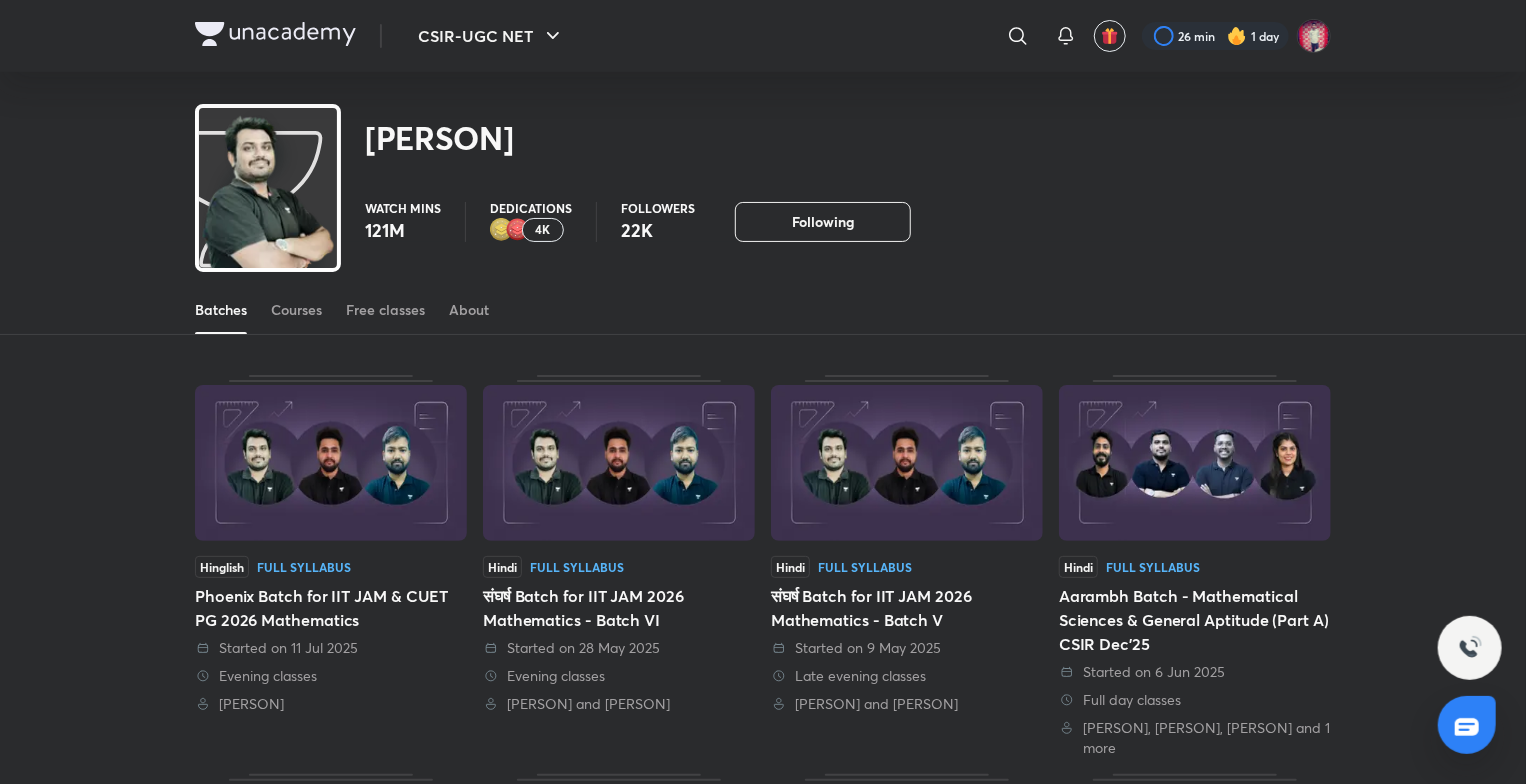 click at bounding box center [275, 34] 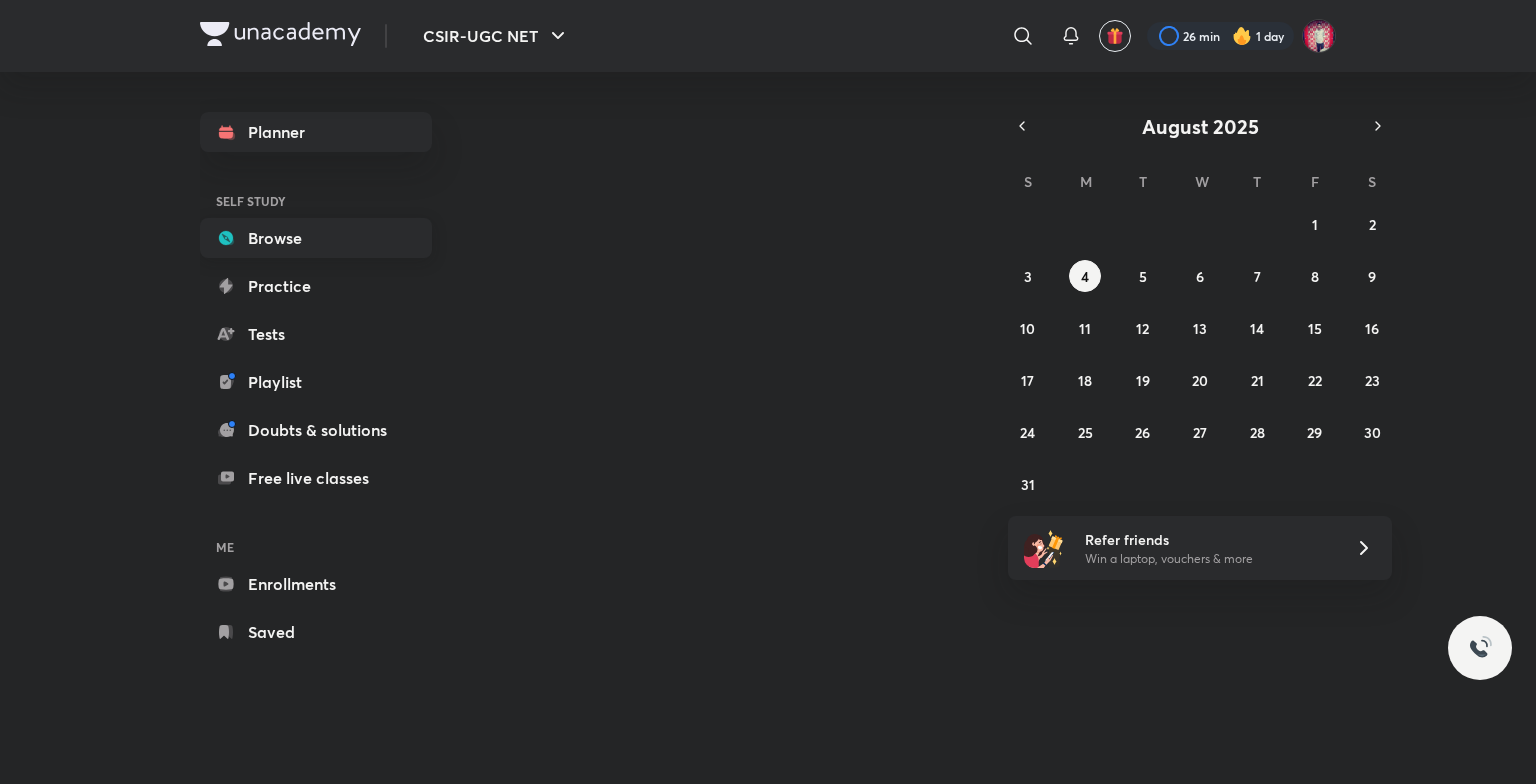 scroll, scrollTop: 0, scrollLeft: 0, axis: both 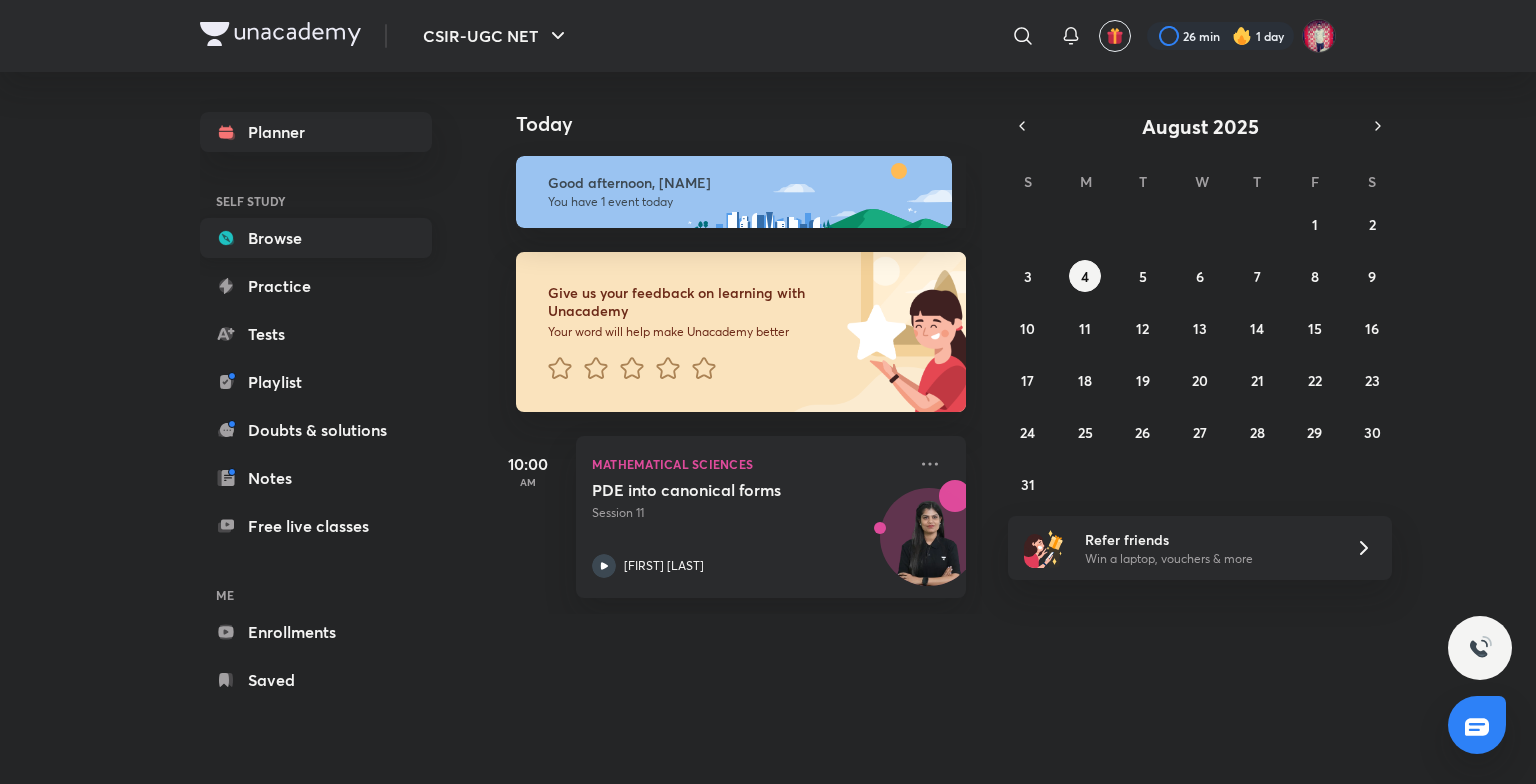 click on "Browse" at bounding box center [316, 238] 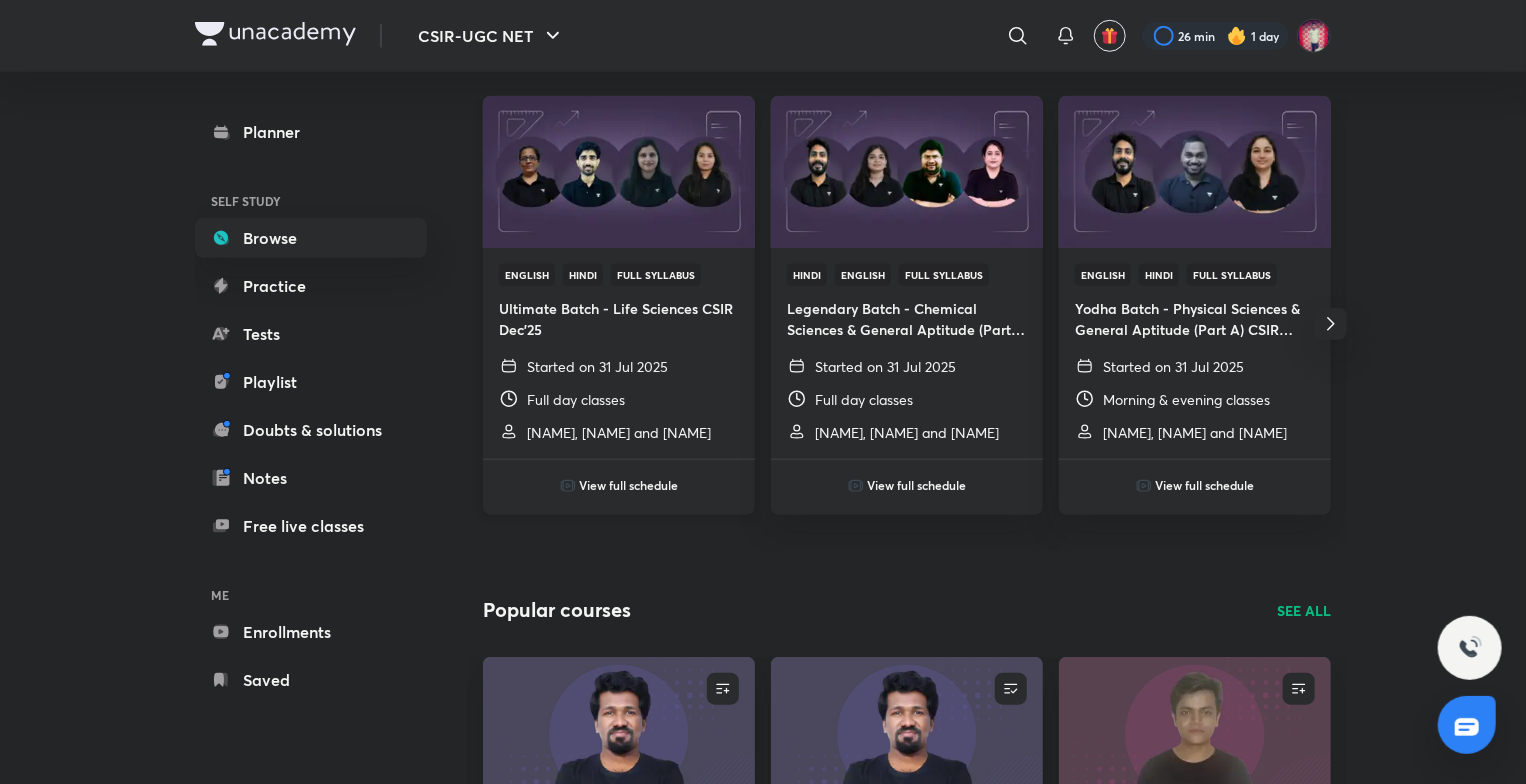 scroll, scrollTop: 626, scrollLeft: 0, axis: vertical 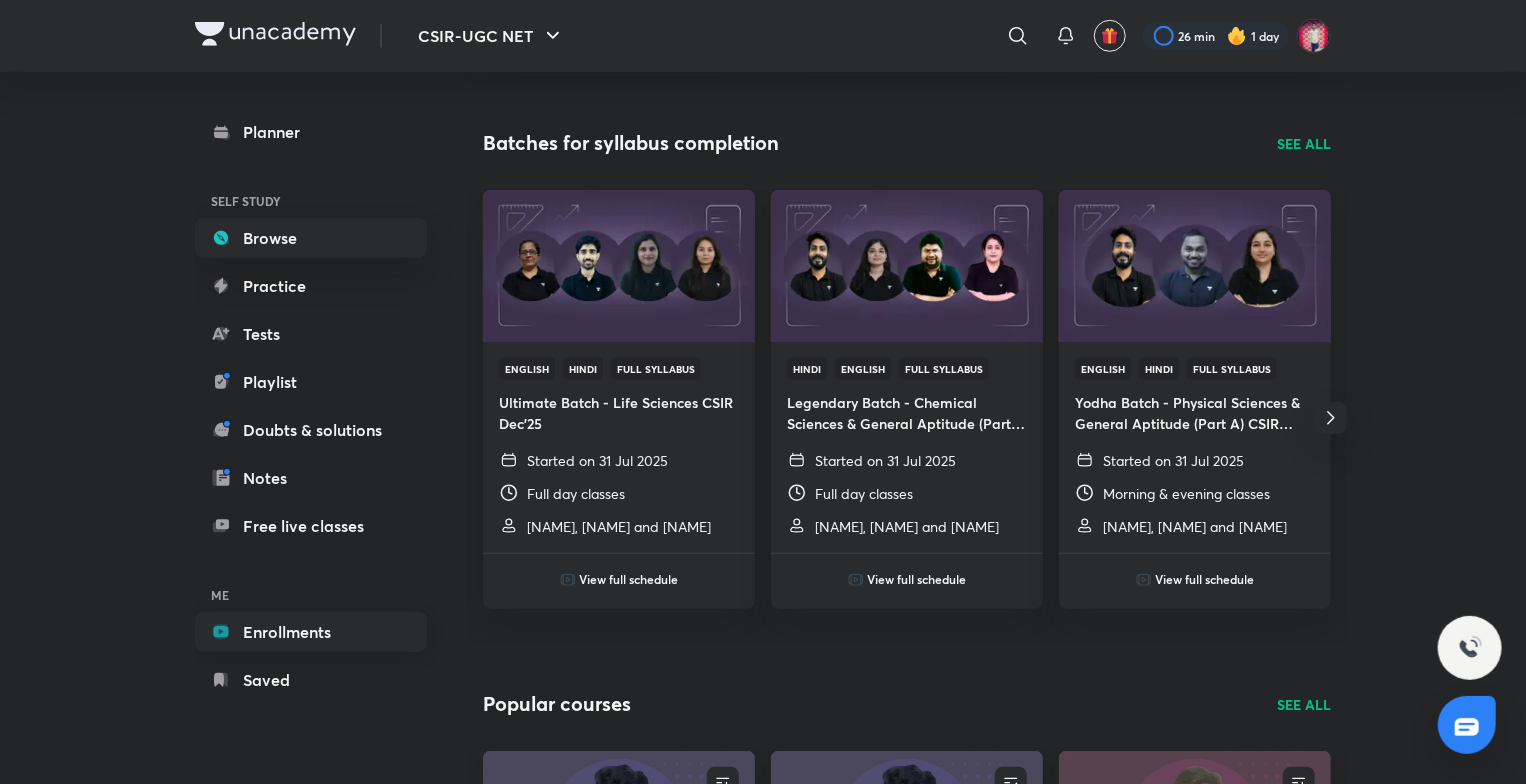 click on "Enrollments" at bounding box center (311, 632) 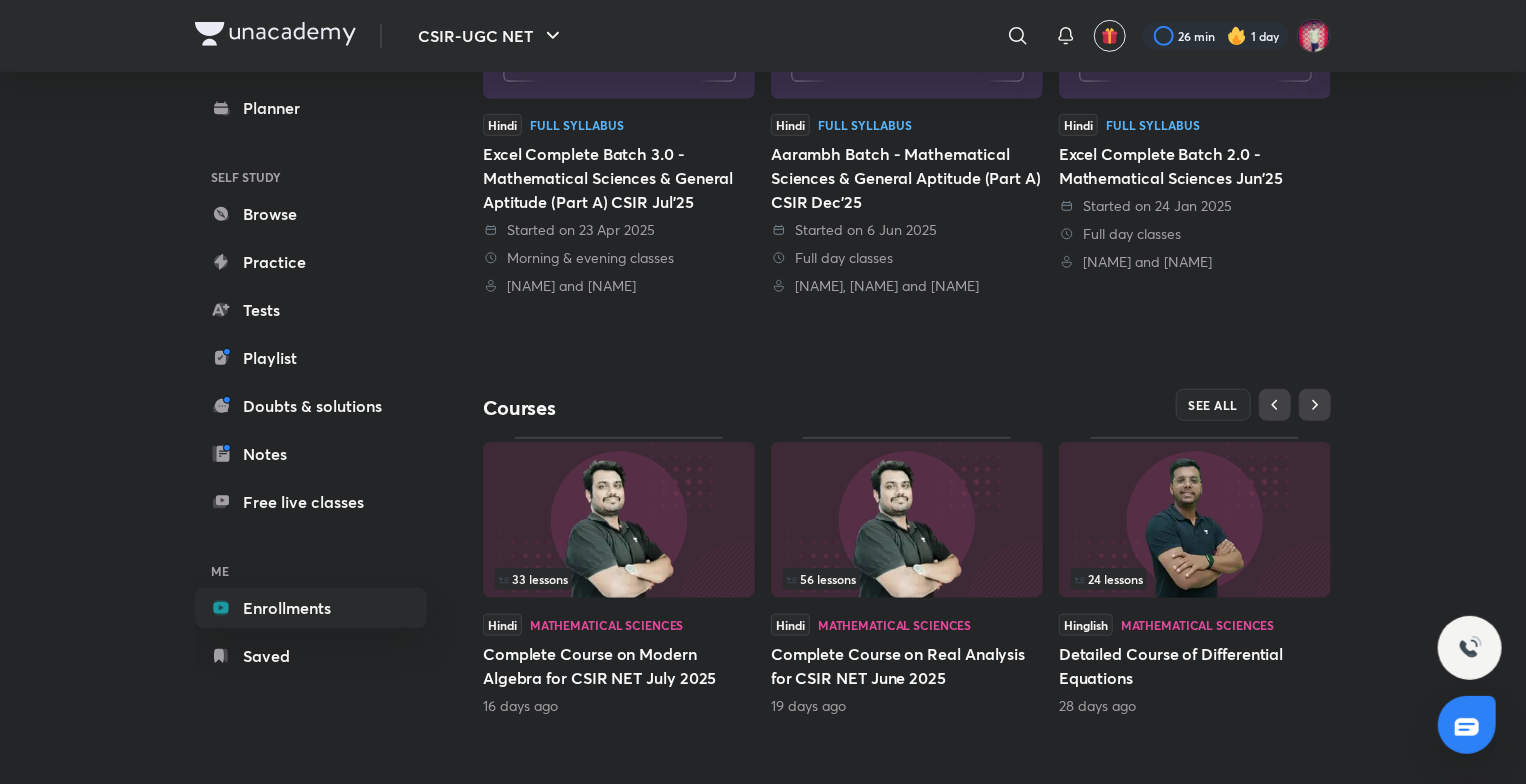 scroll, scrollTop: 614, scrollLeft: 0, axis: vertical 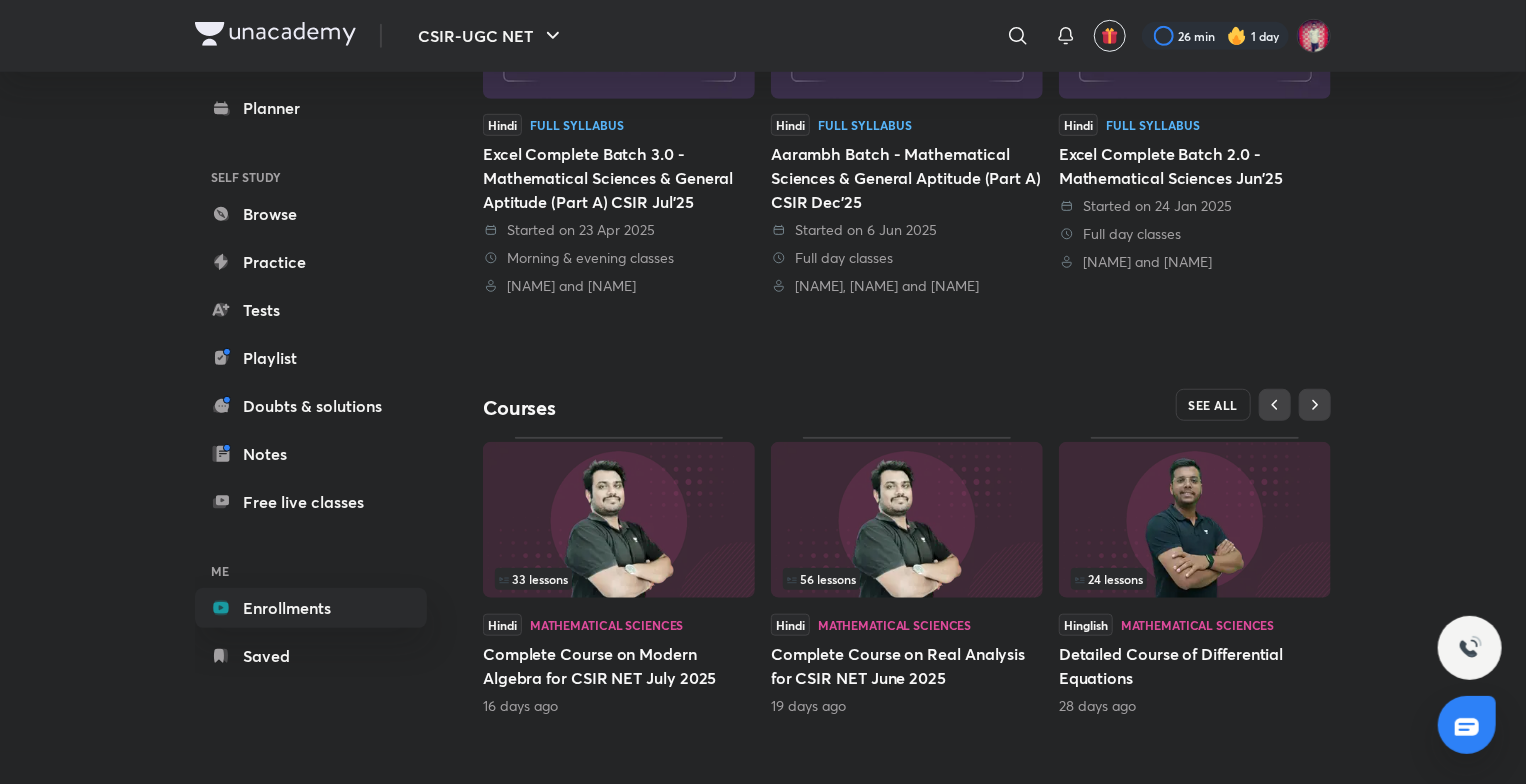 click on "SEE ALL" at bounding box center [1214, 405] 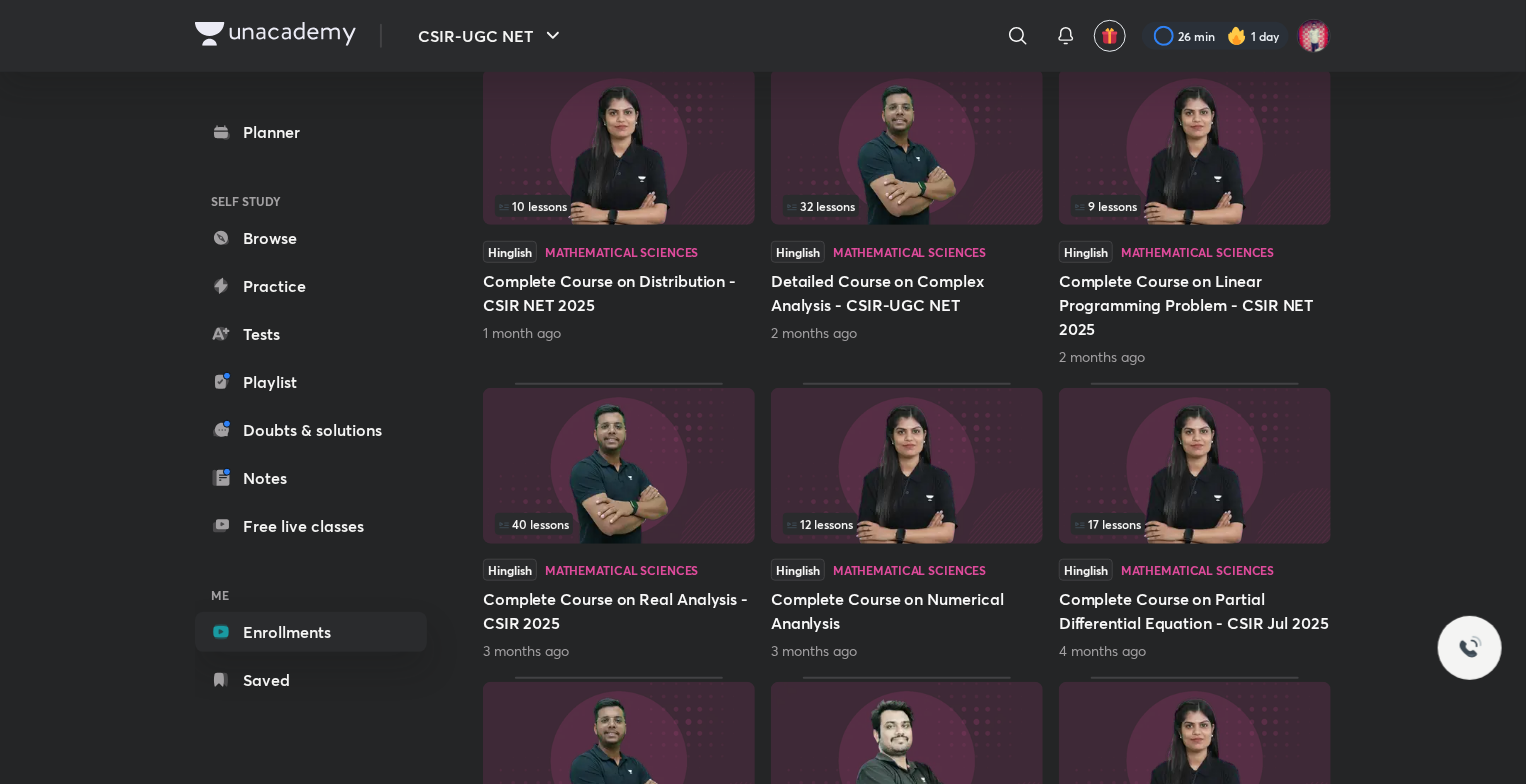 scroll, scrollTop: 0, scrollLeft: 0, axis: both 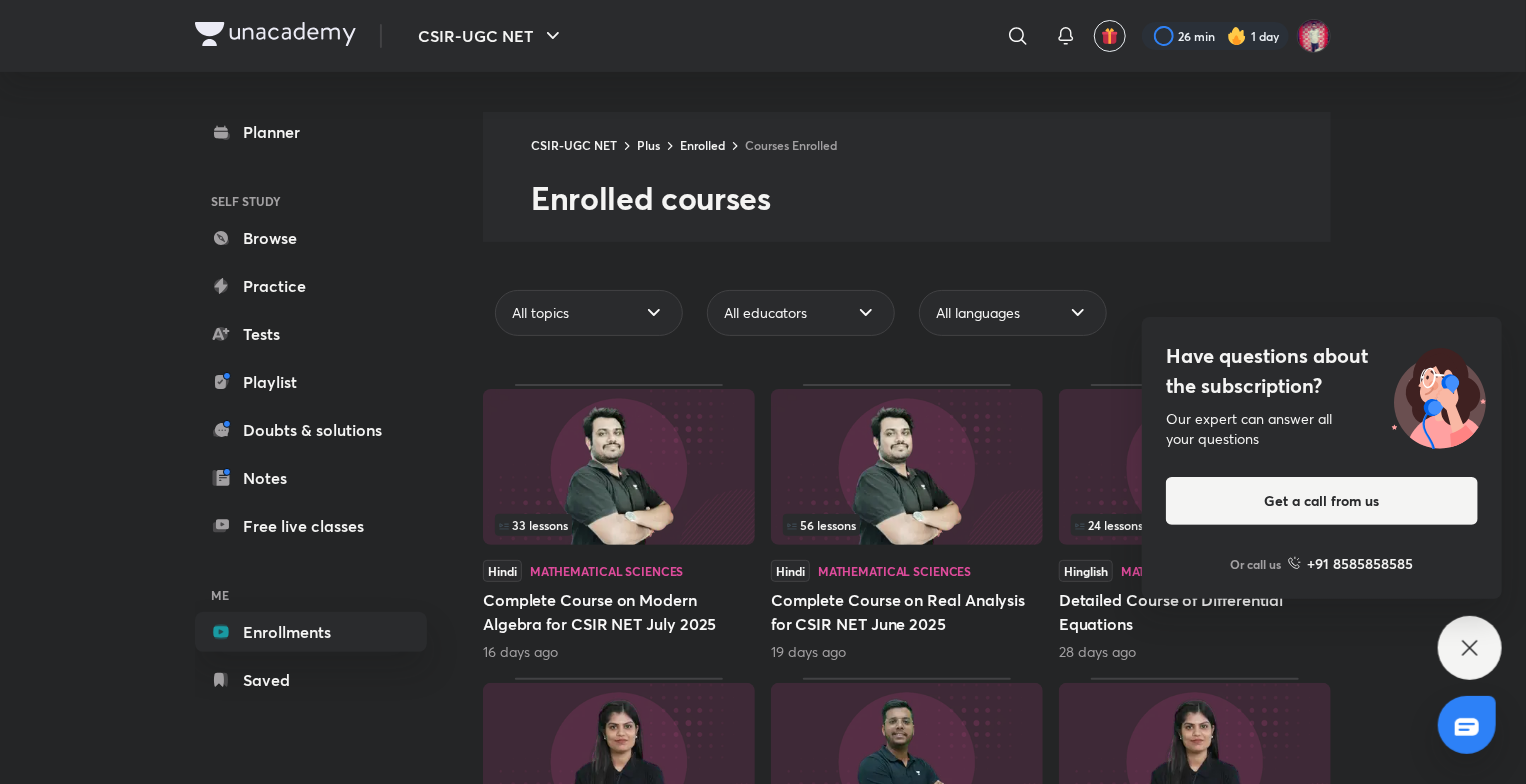 click 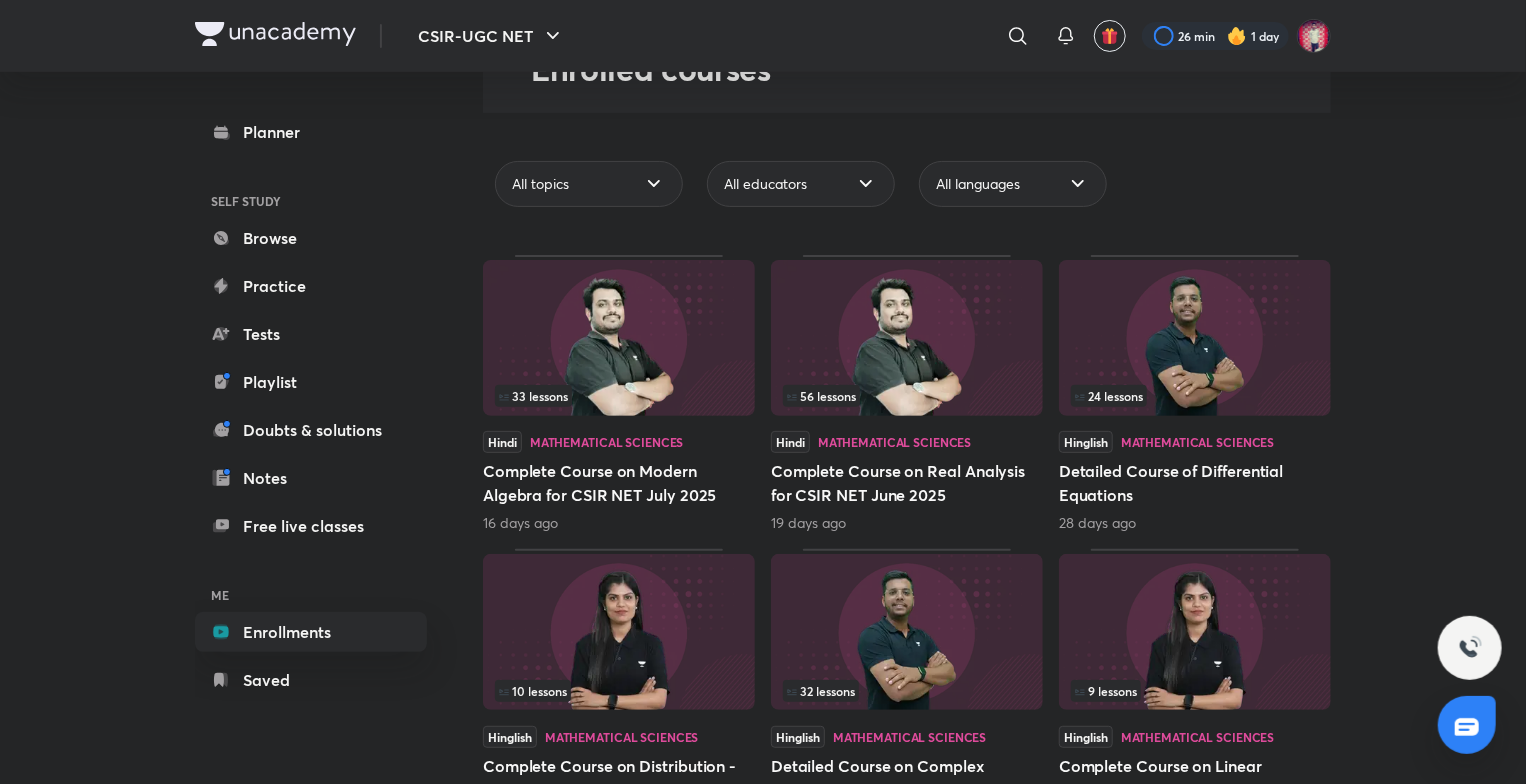 scroll, scrollTop: 100, scrollLeft: 0, axis: vertical 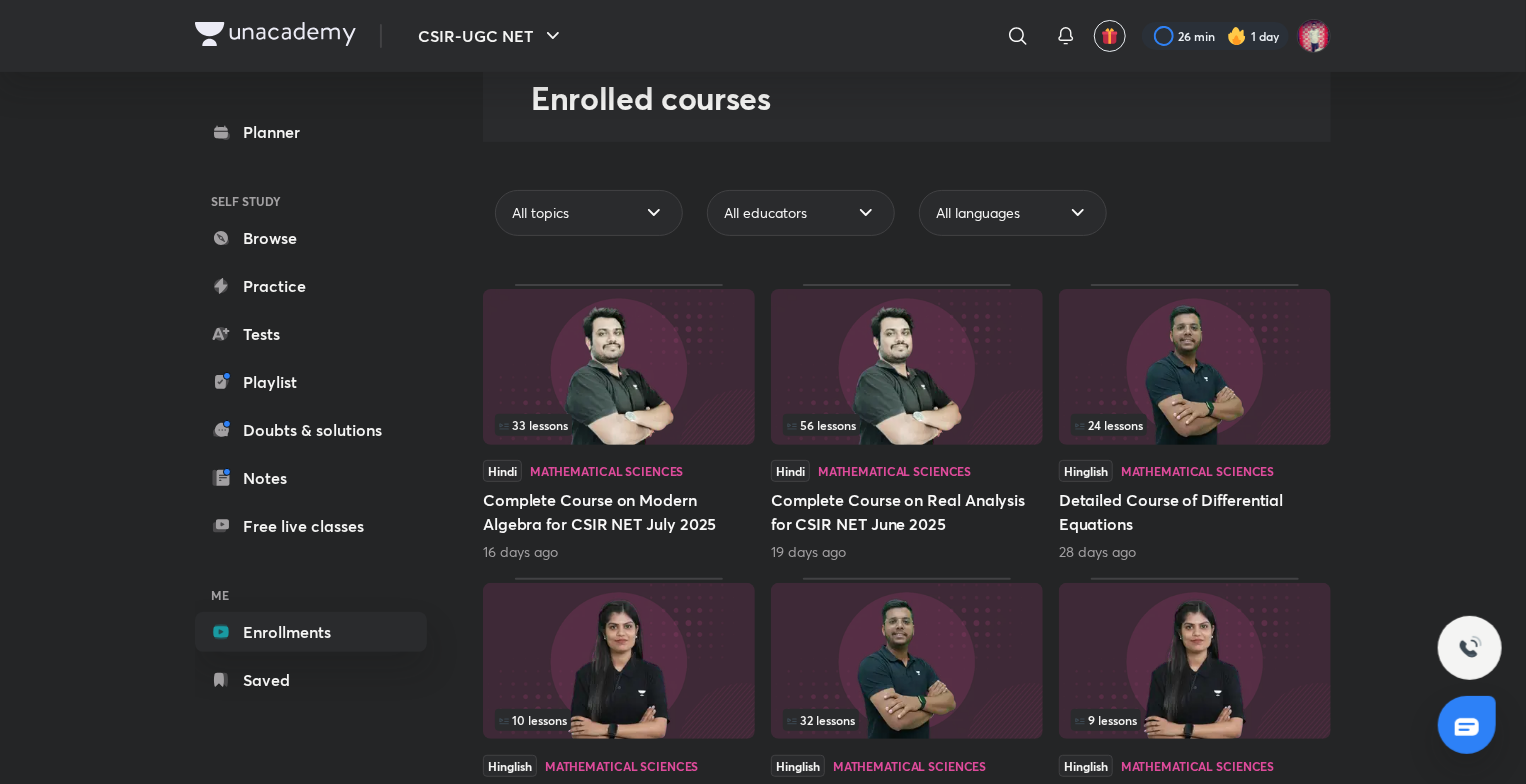 click at bounding box center (1195, 367) 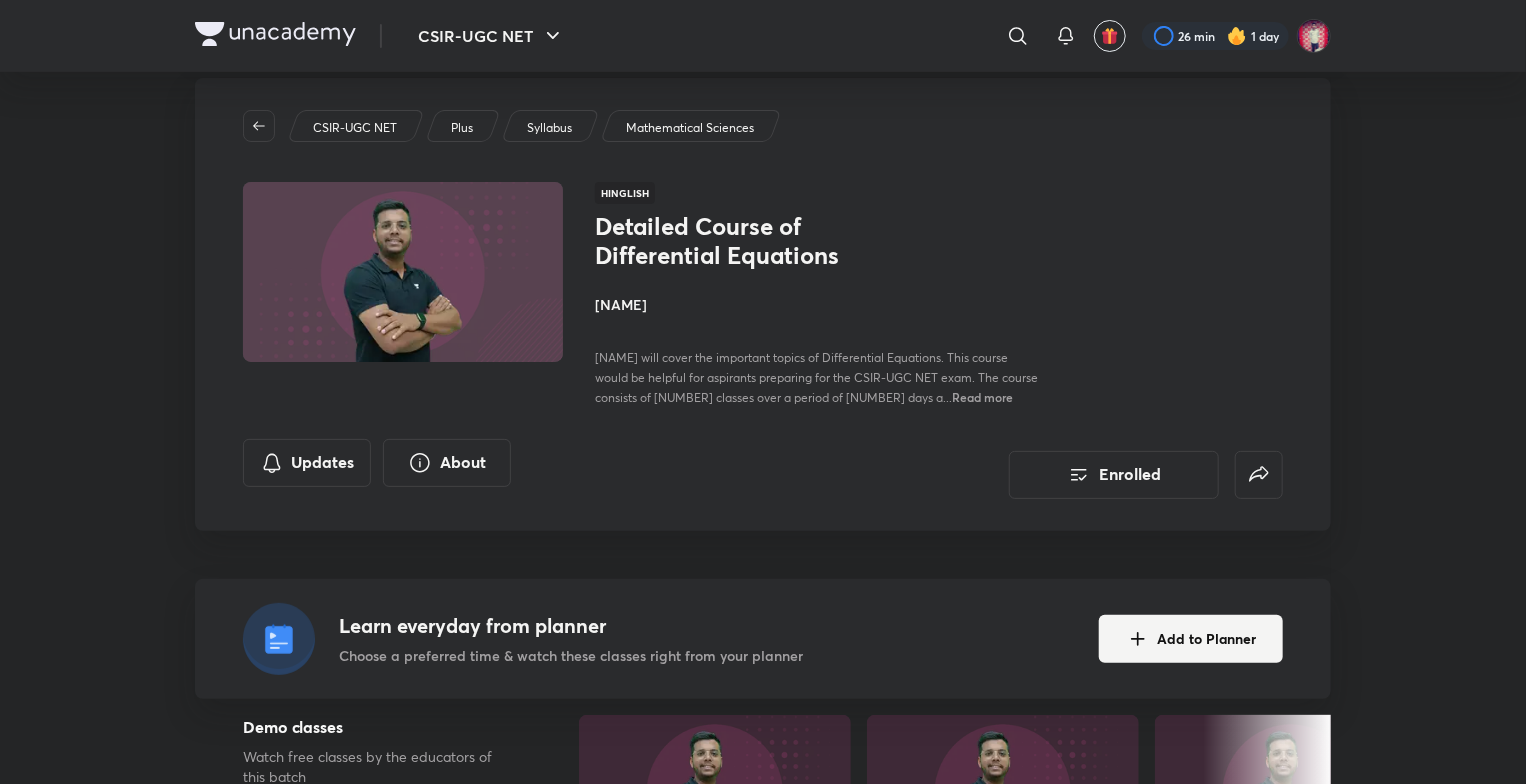 scroll, scrollTop: 0, scrollLeft: 0, axis: both 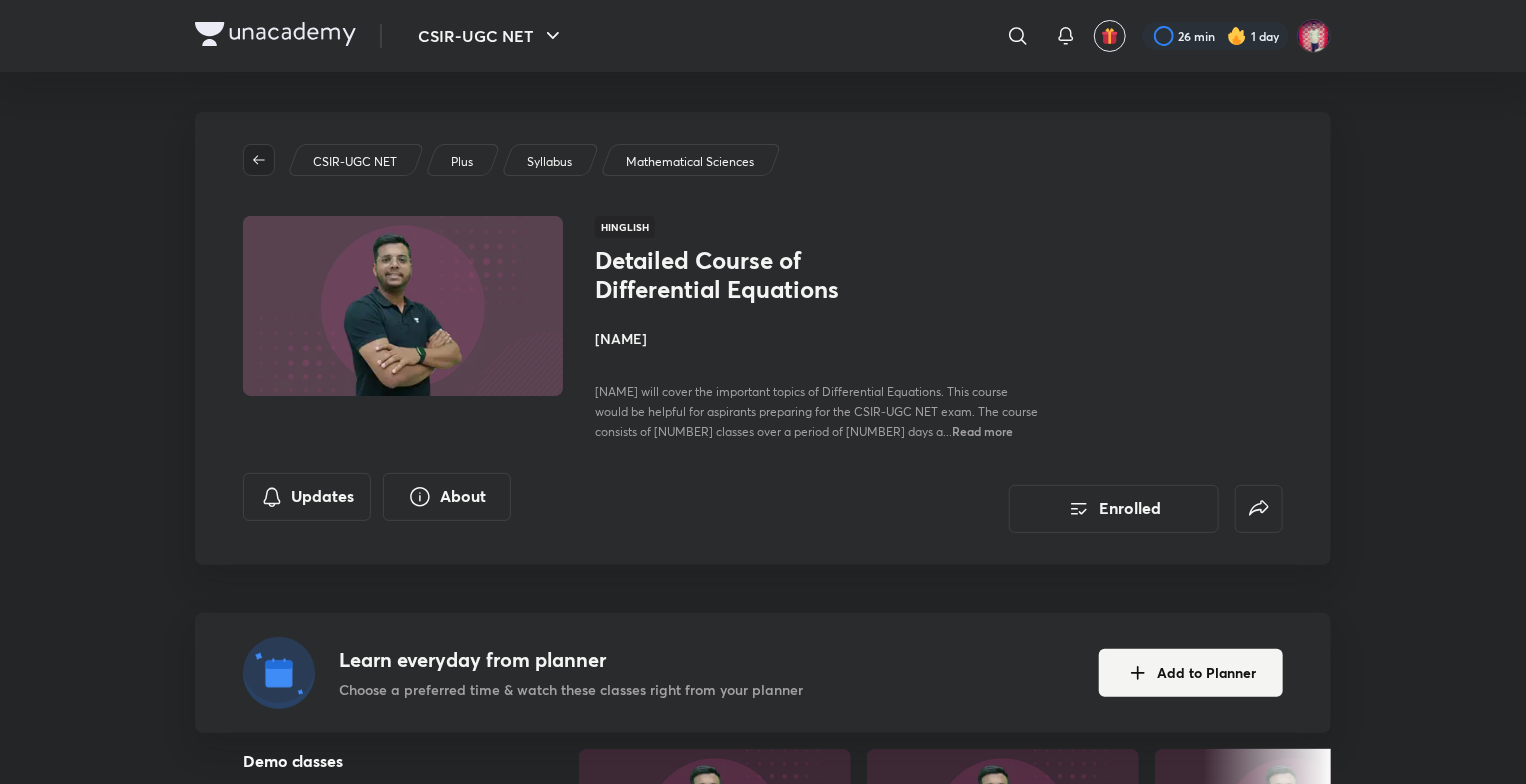 click 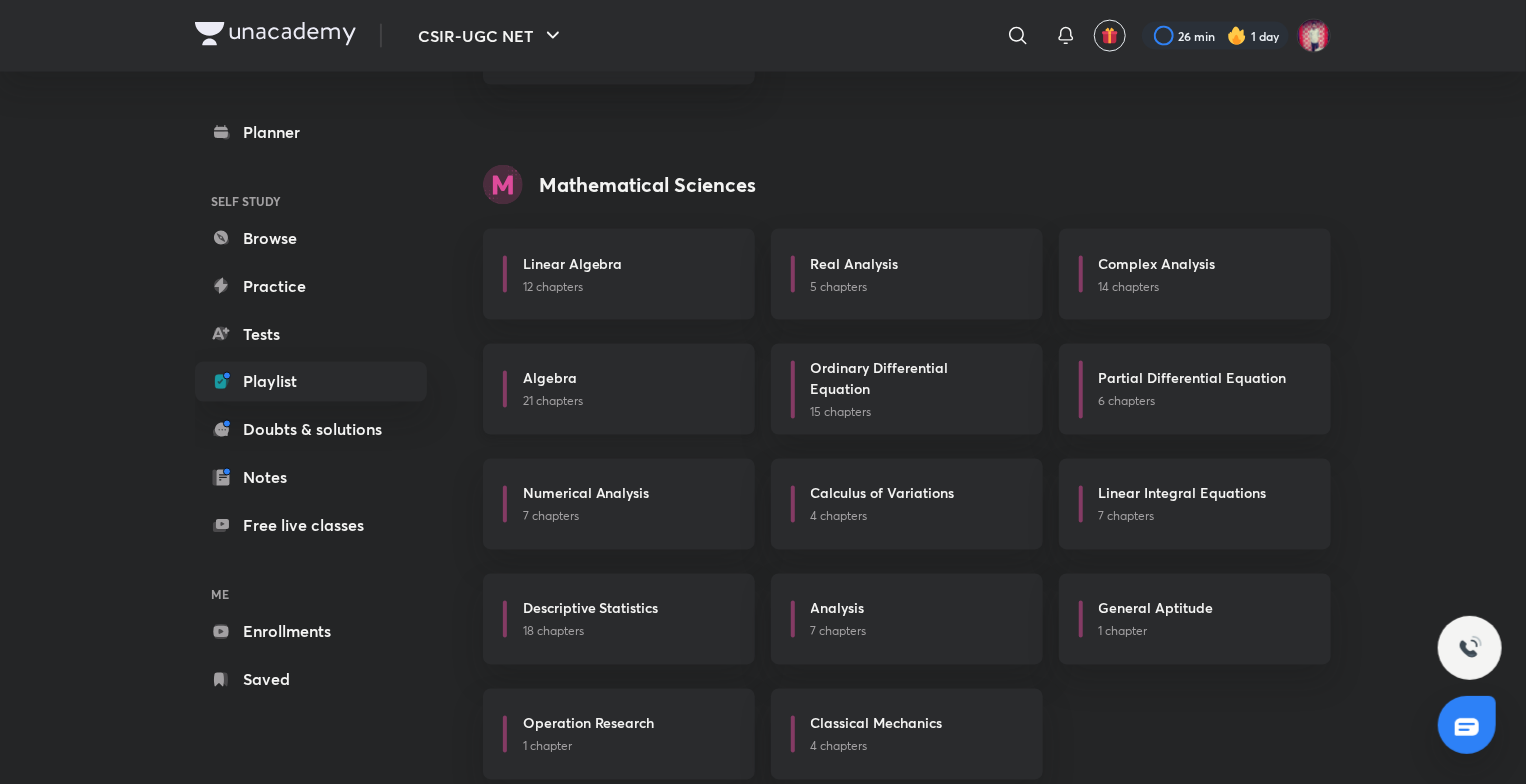 scroll, scrollTop: 1651, scrollLeft: 0, axis: vertical 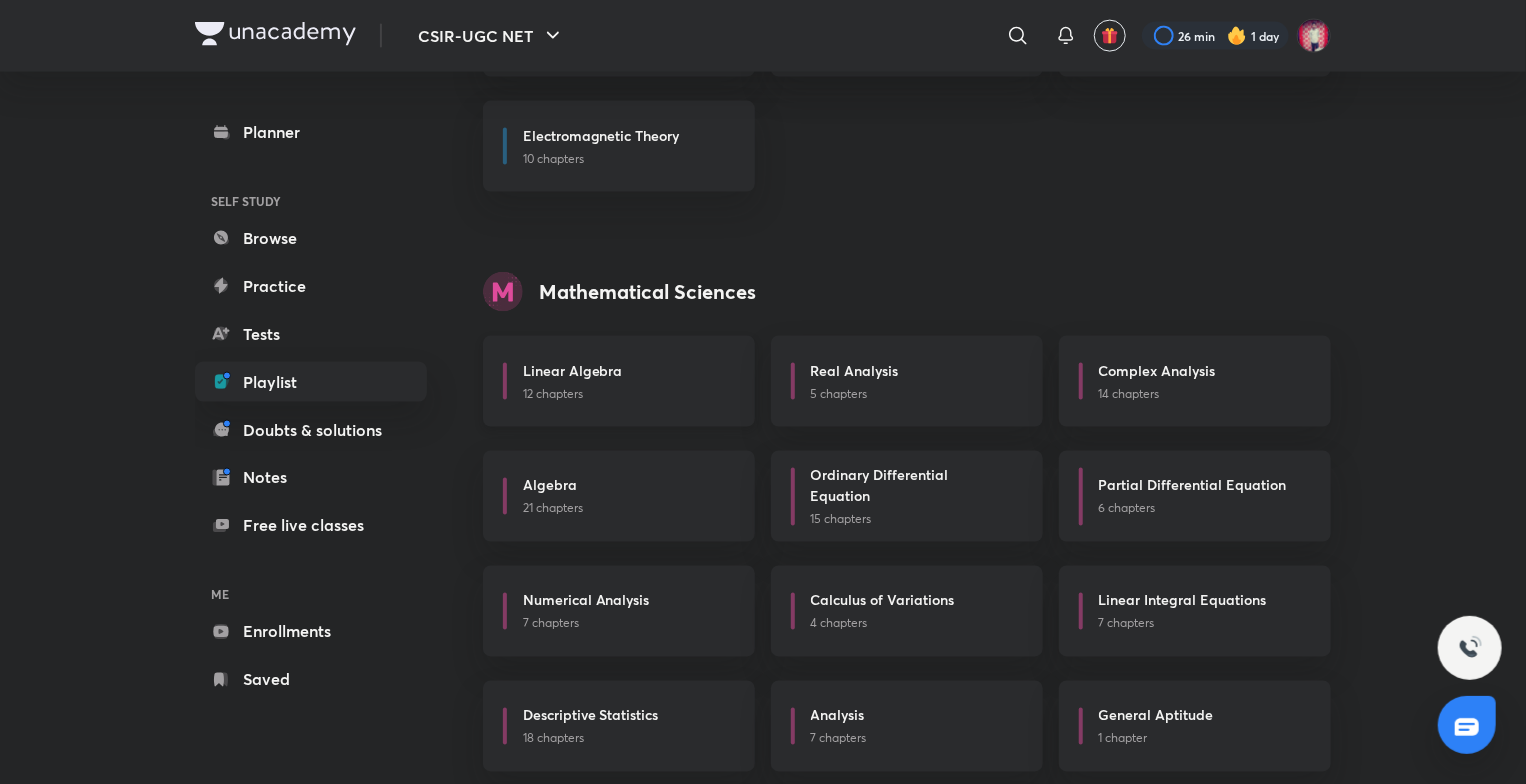 click on "12 chapters" at bounding box center [627, 394] 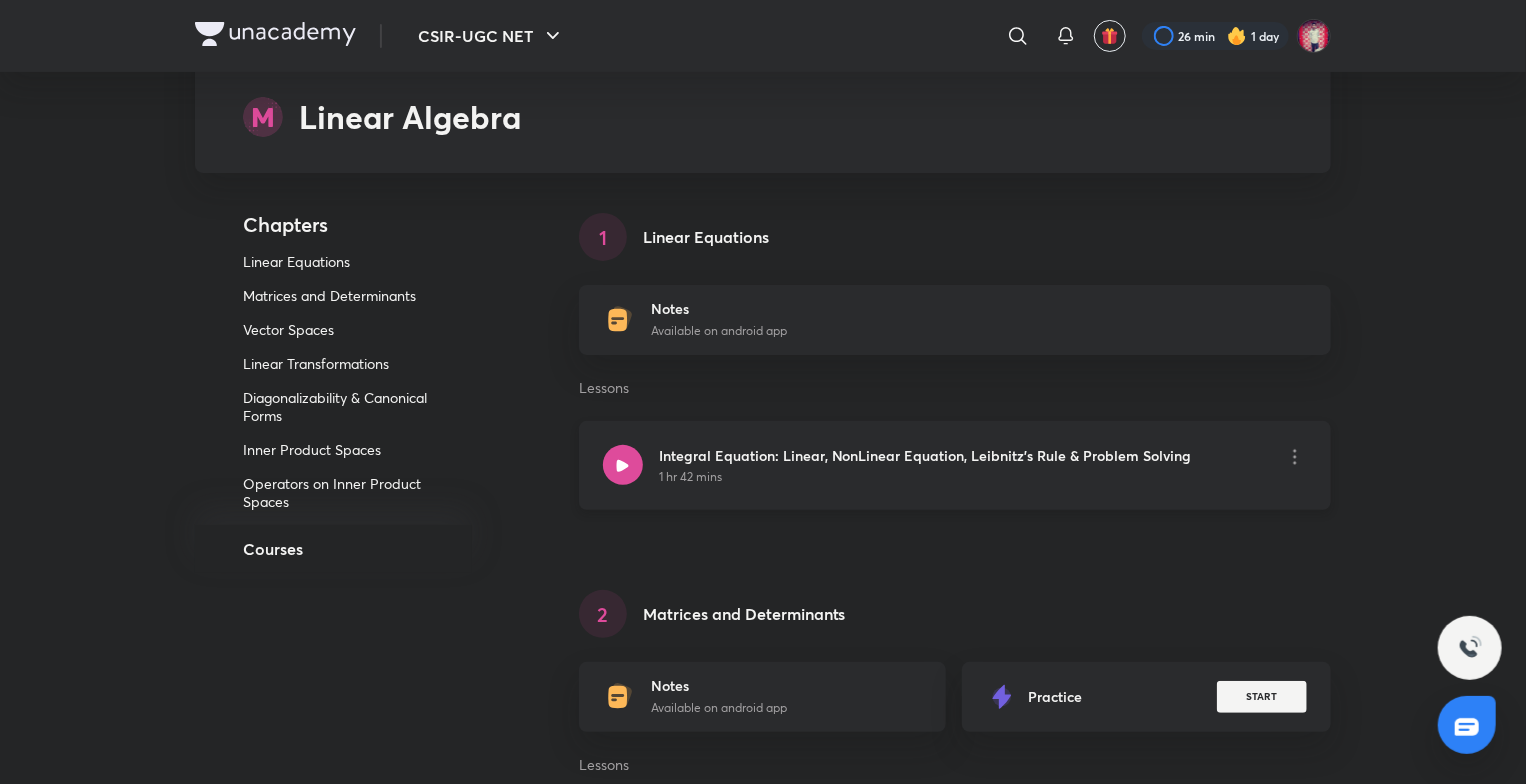 scroll, scrollTop: 100, scrollLeft: 0, axis: vertical 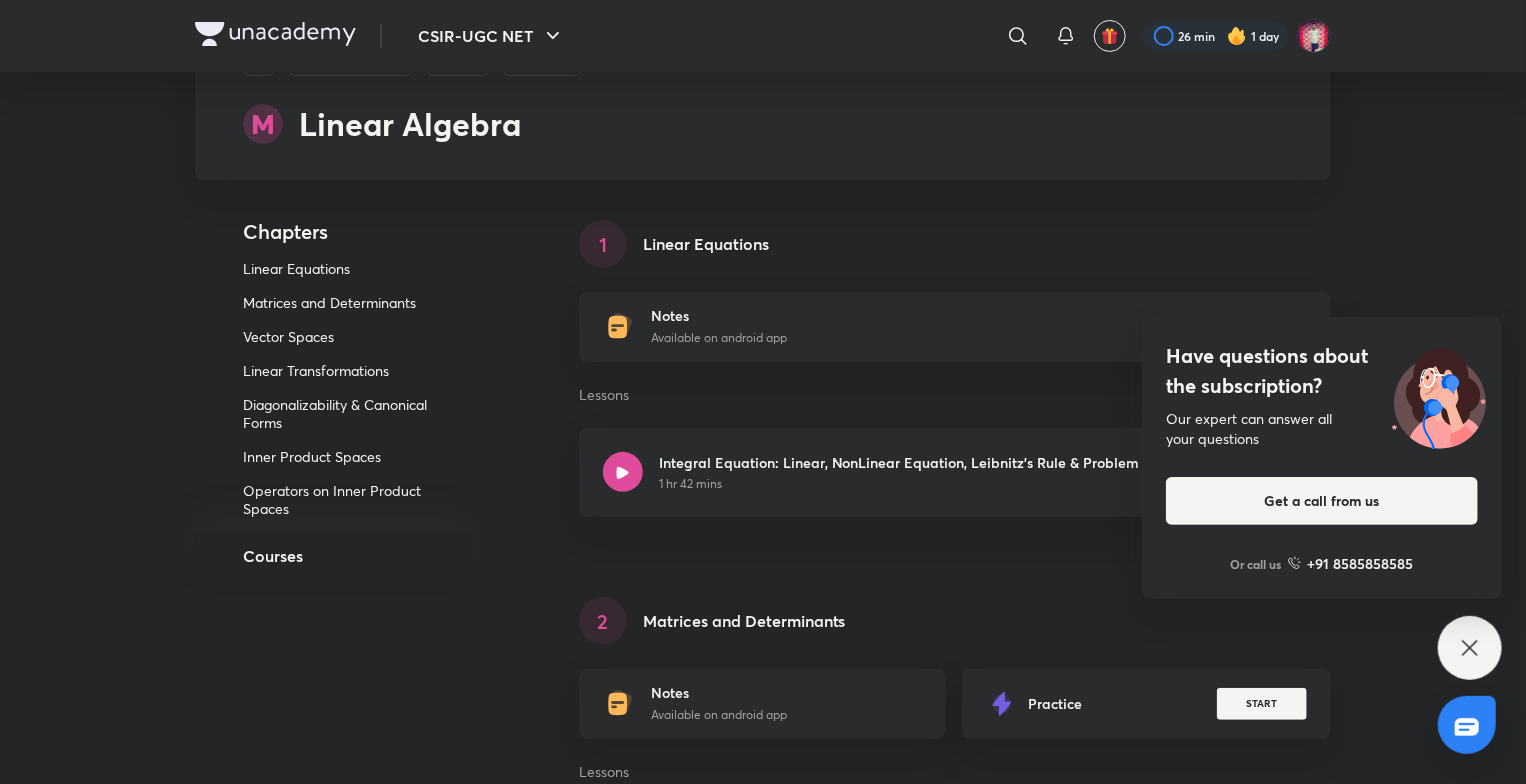 click on "Have questions about the subscription? Our expert can answer all your questions Get a call from us Or call us +91 8585858585" at bounding box center [1470, 648] 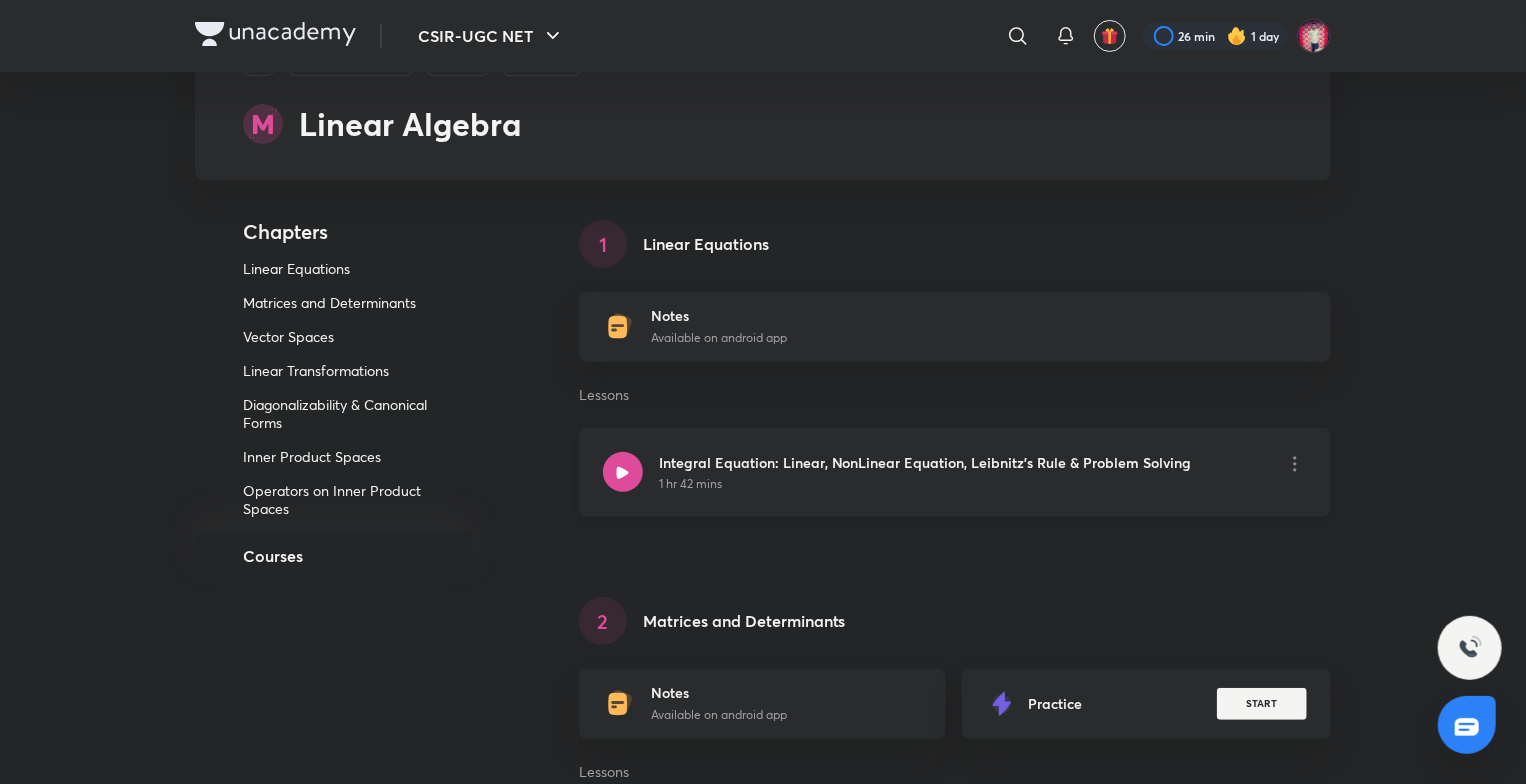 click on "Integral Equation: Linear, NonLinear Equation, Leibnitz's Rule & Problem Solving" at bounding box center [925, 462] 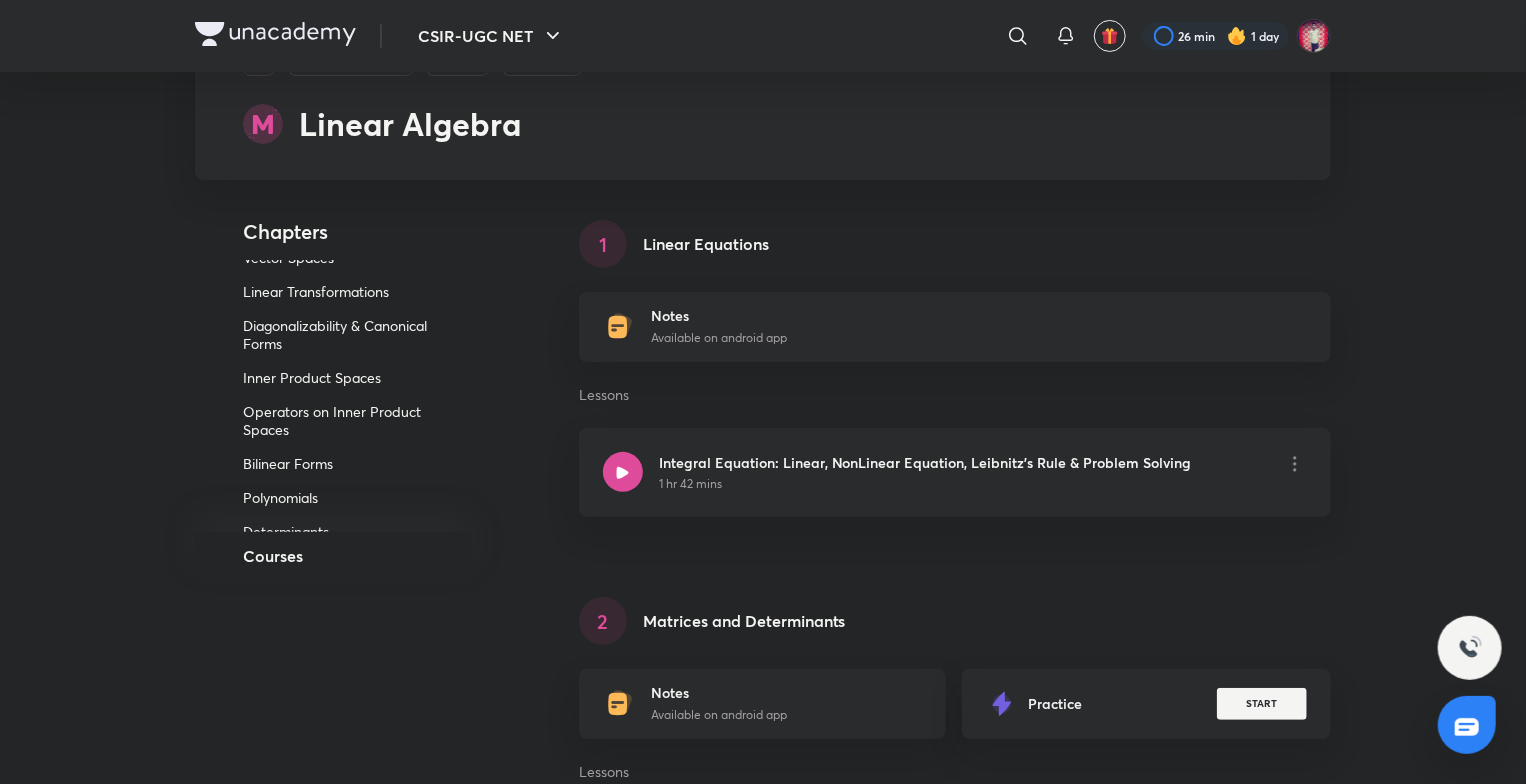 scroll, scrollTop: 0, scrollLeft: 0, axis: both 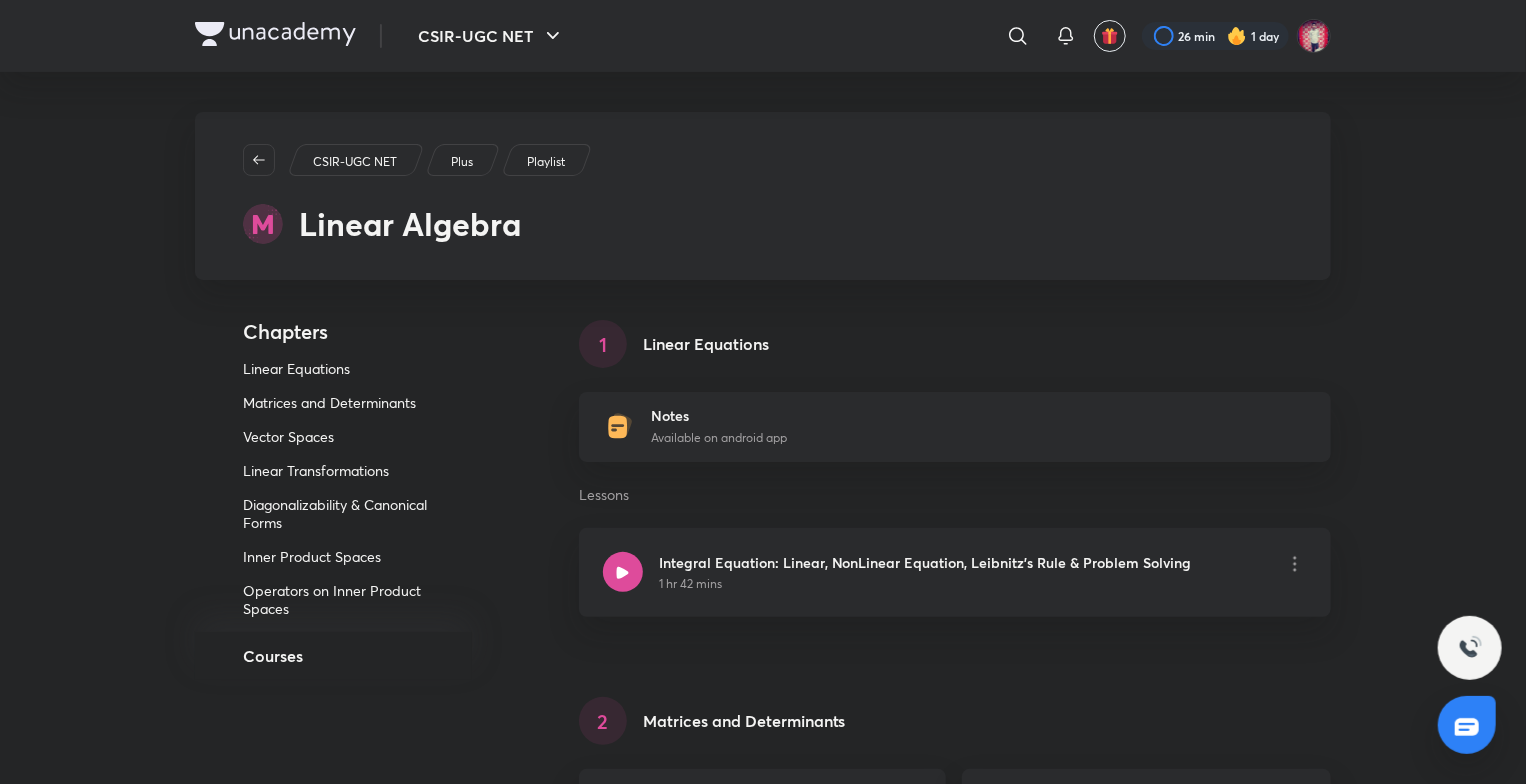 click on "CSIR-UGC NET Plus Playlist Linear Algebra" at bounding box center (763, 196) 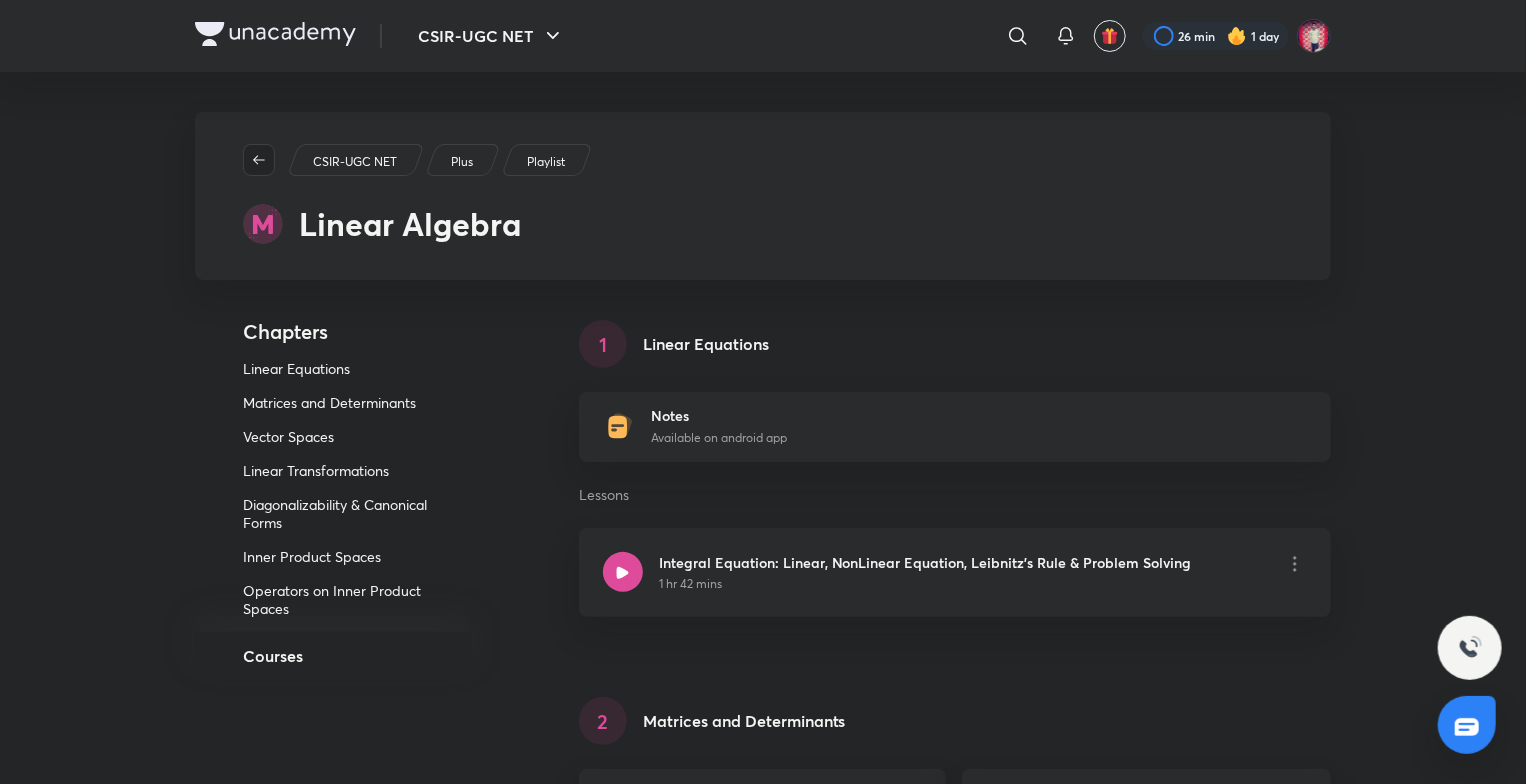 click 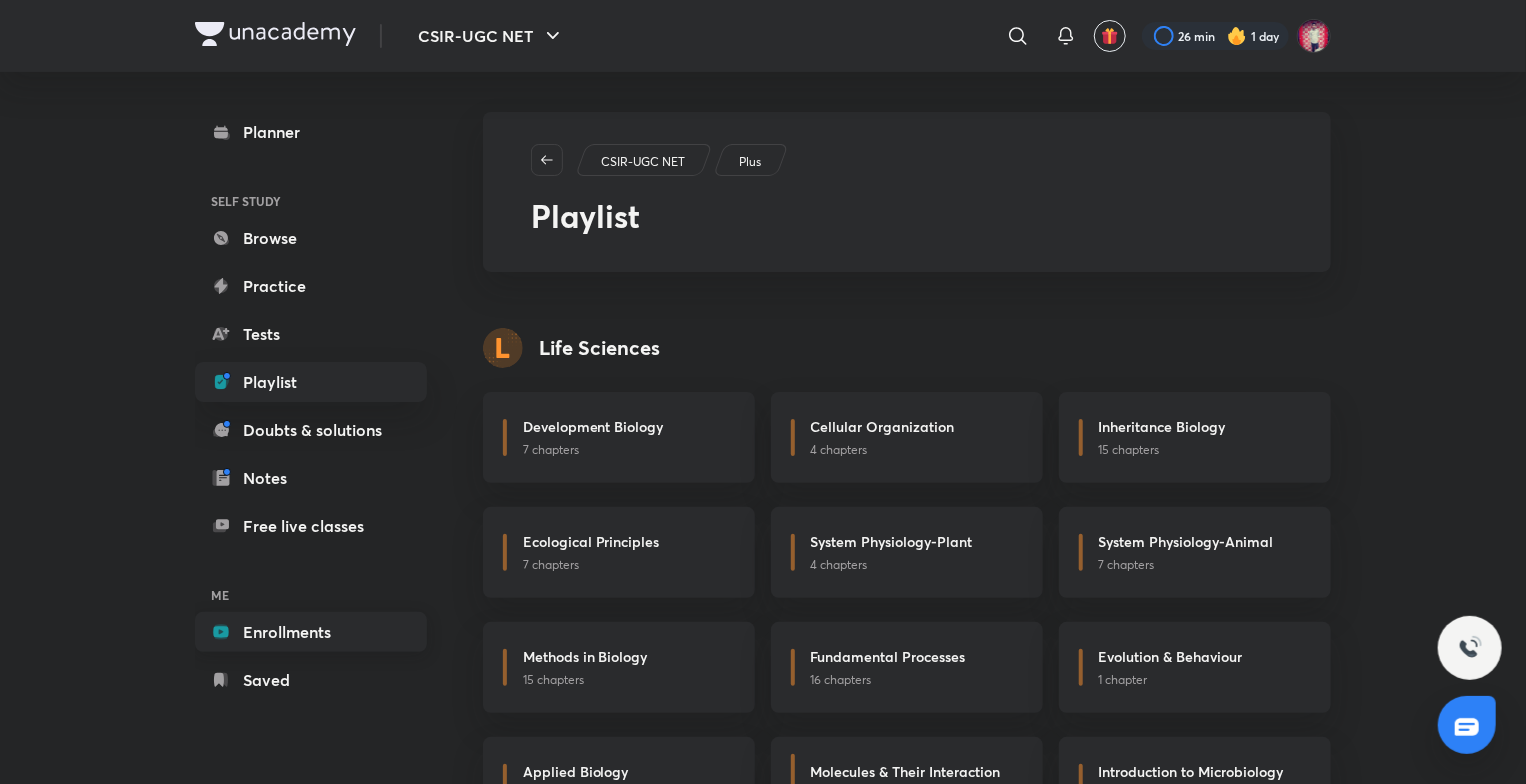 click on "Enrollments" at bounding box center (311, 632) 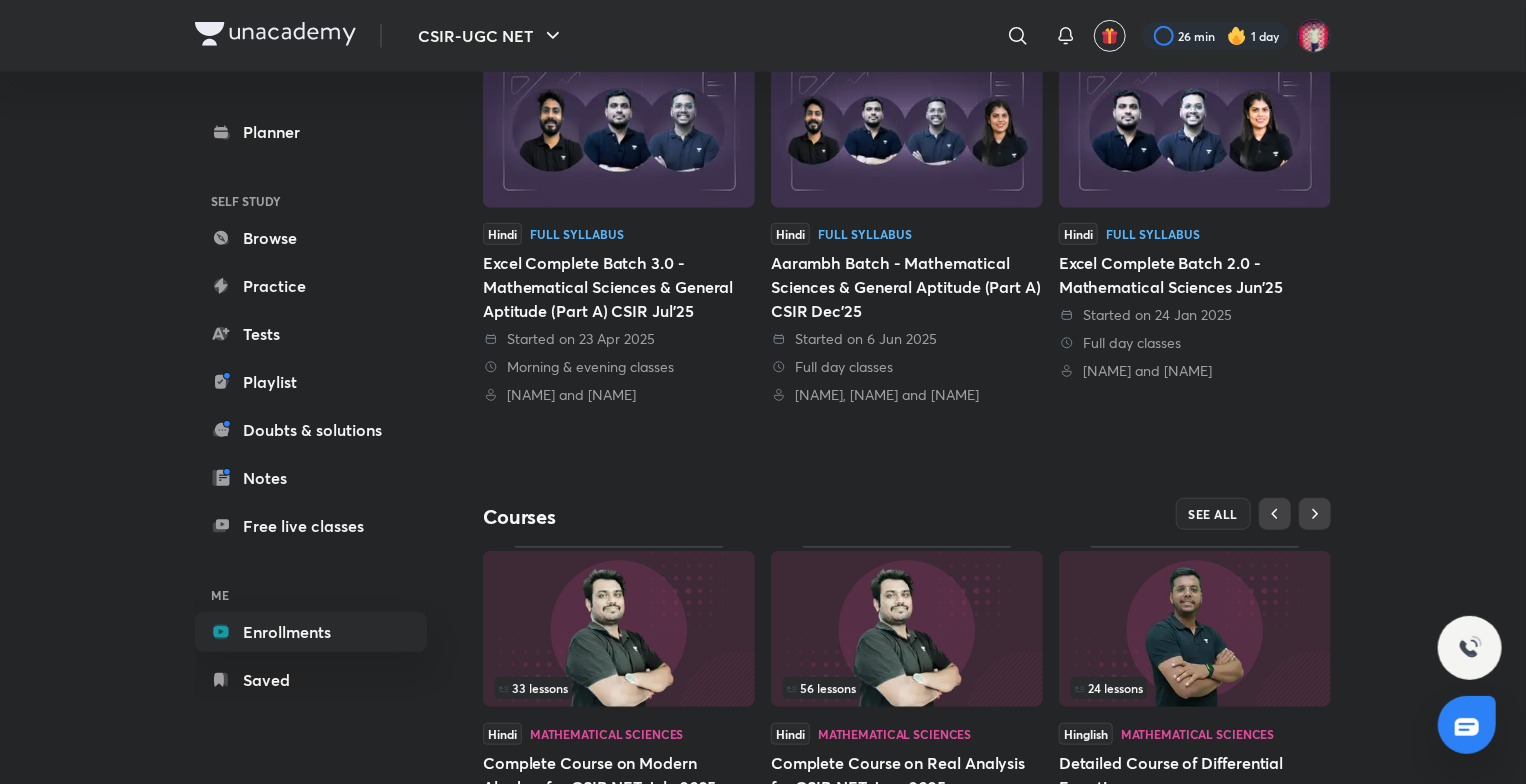 scroll, scrollTop: 500, scrollLeft: 0, axis: vertical 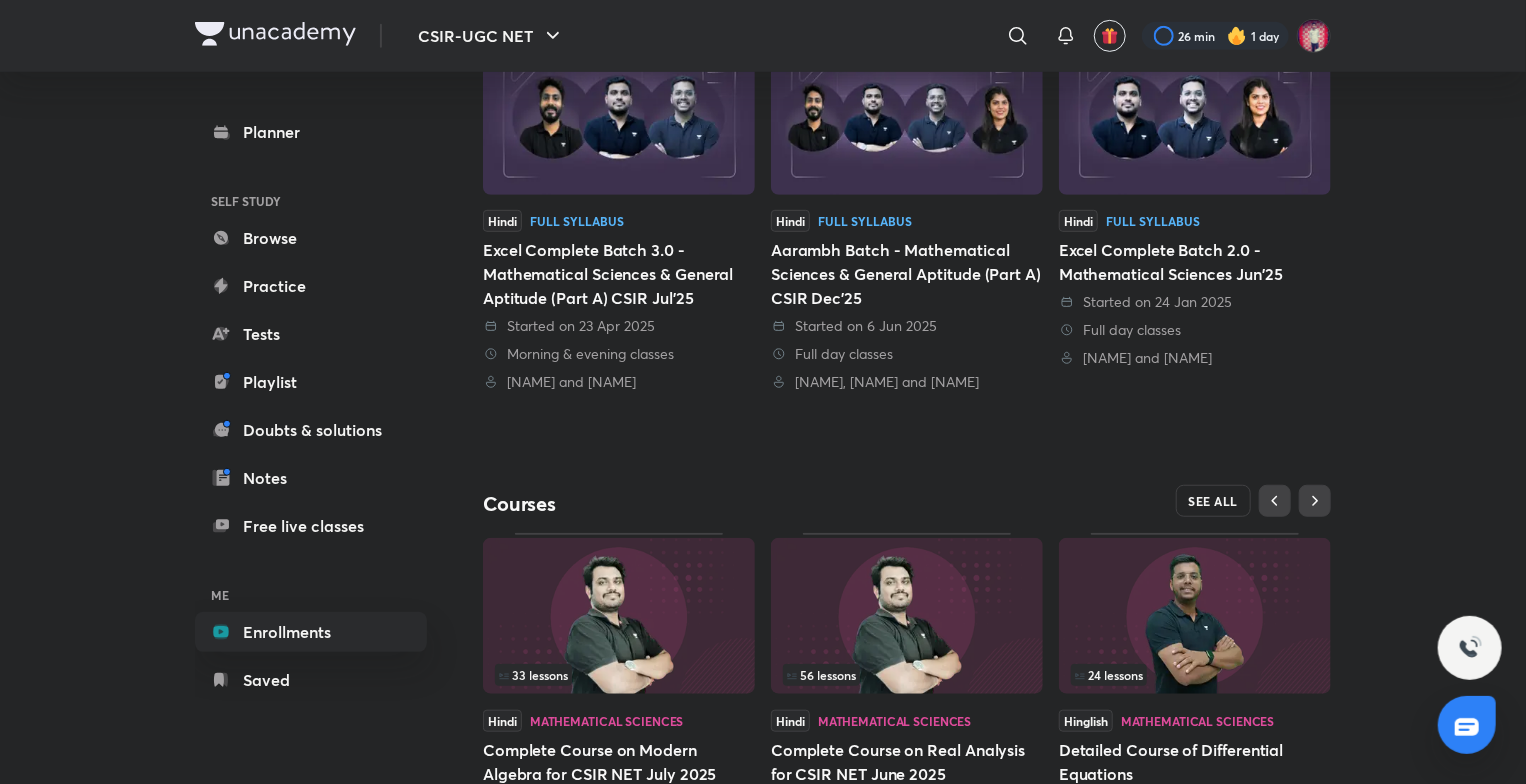 click on "SEE ALL" at bounding box center [1214, 501] 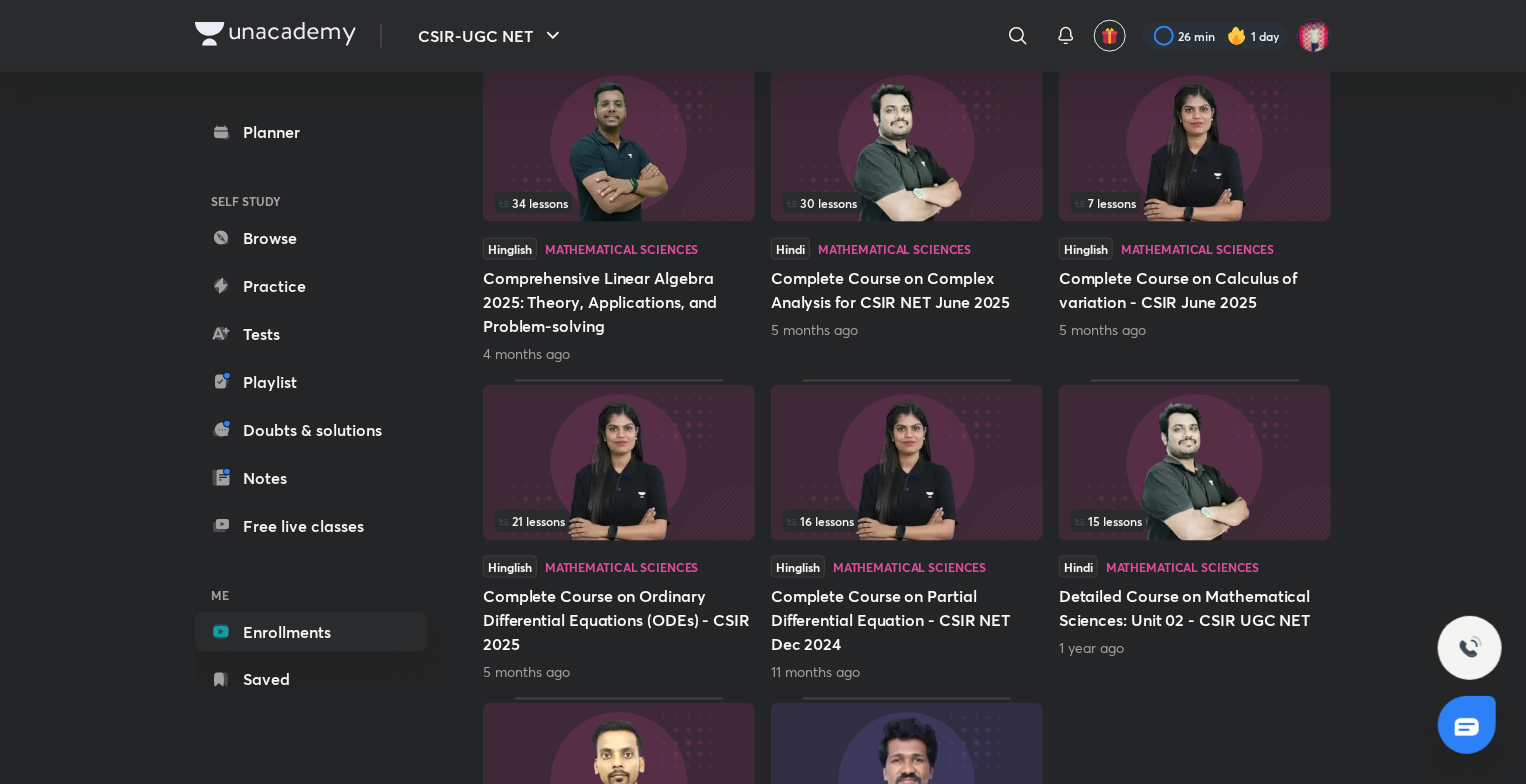 scroll, scrollTop: 1243, scrollLeft: 0, axis: vertical 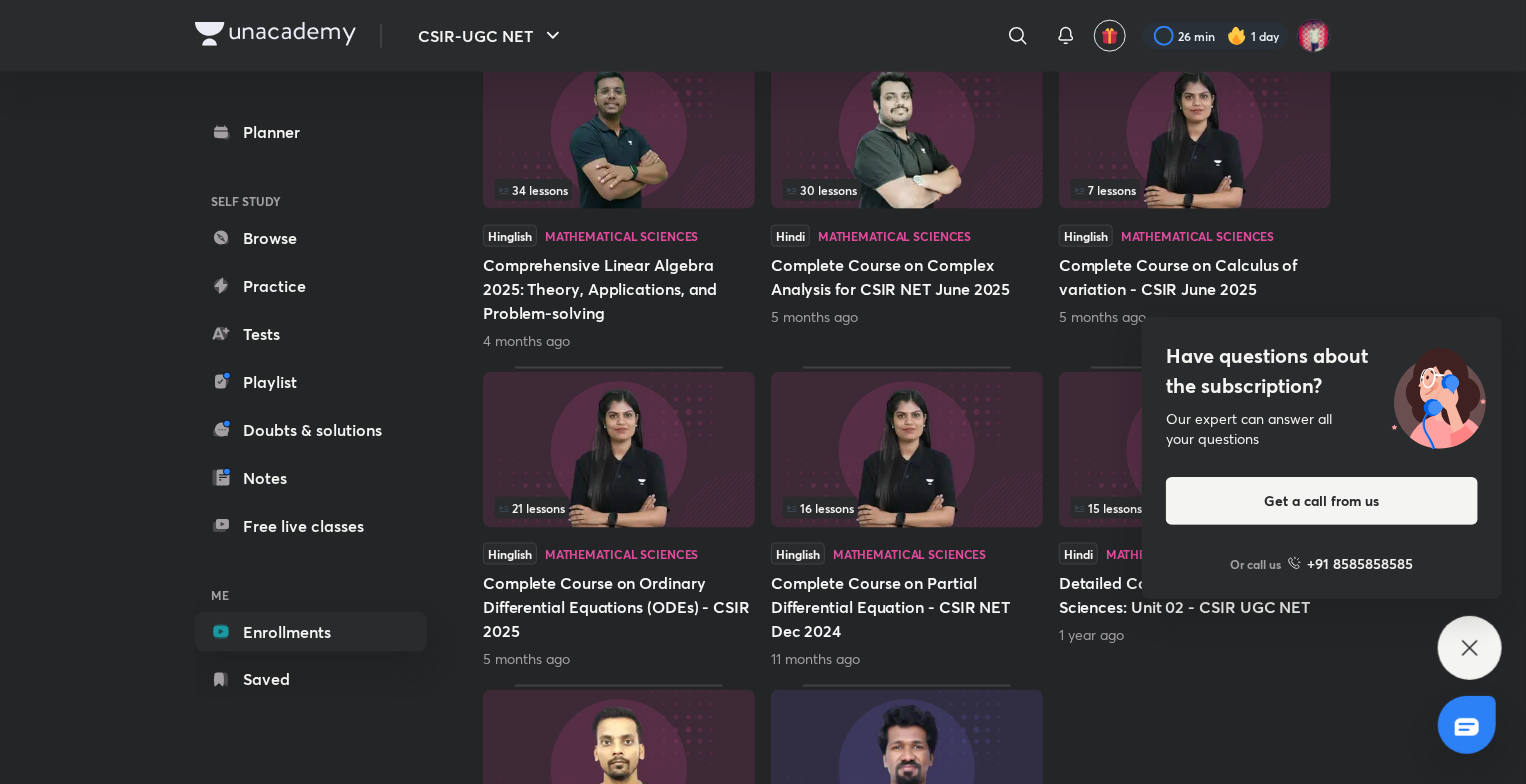 click on "Have questions about the subscription? Our expert can answer all your questions Get a call from us Or call us +91 8585858585" at bounding box center (1470, 648) 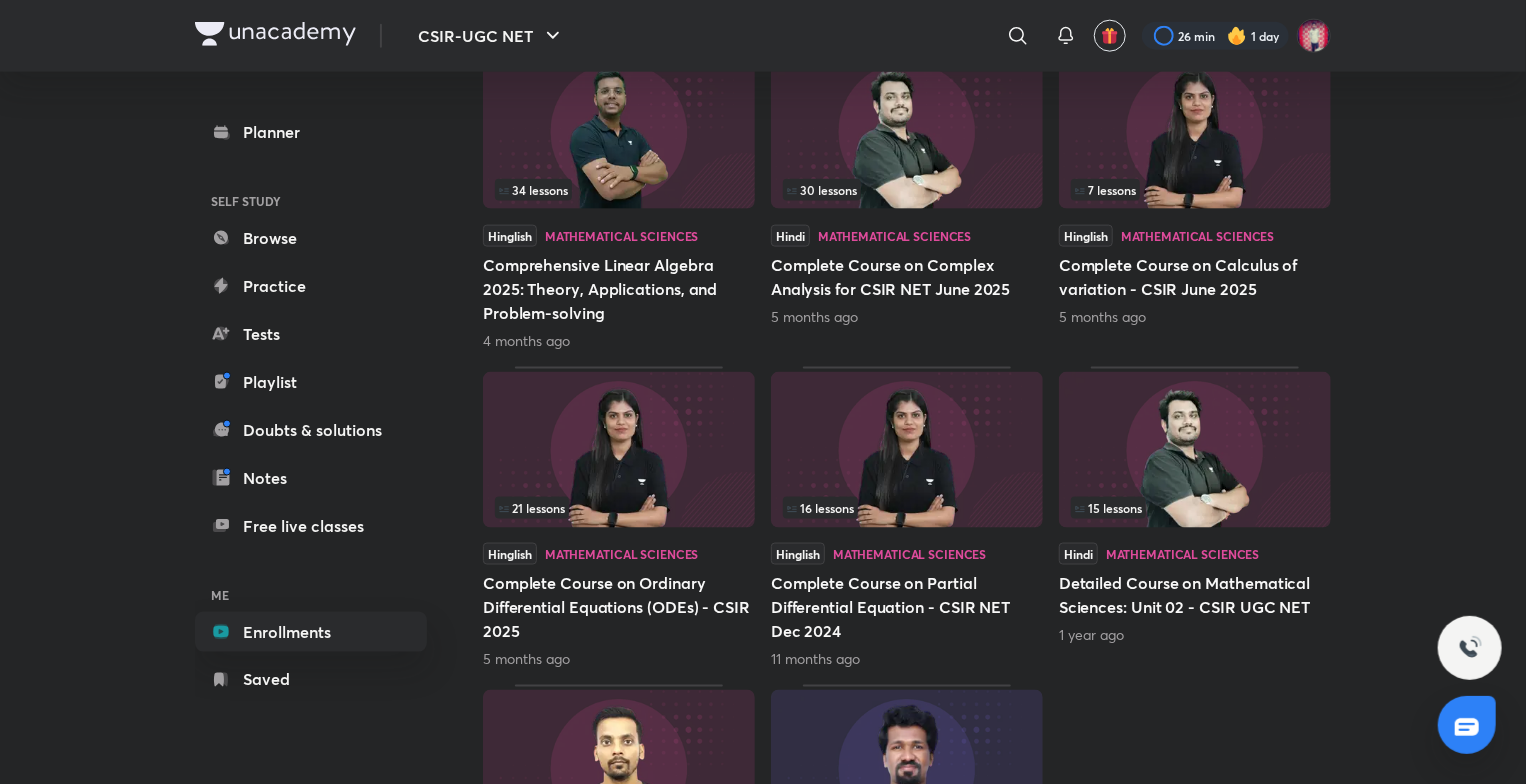click at bounding box center (1195, 450) 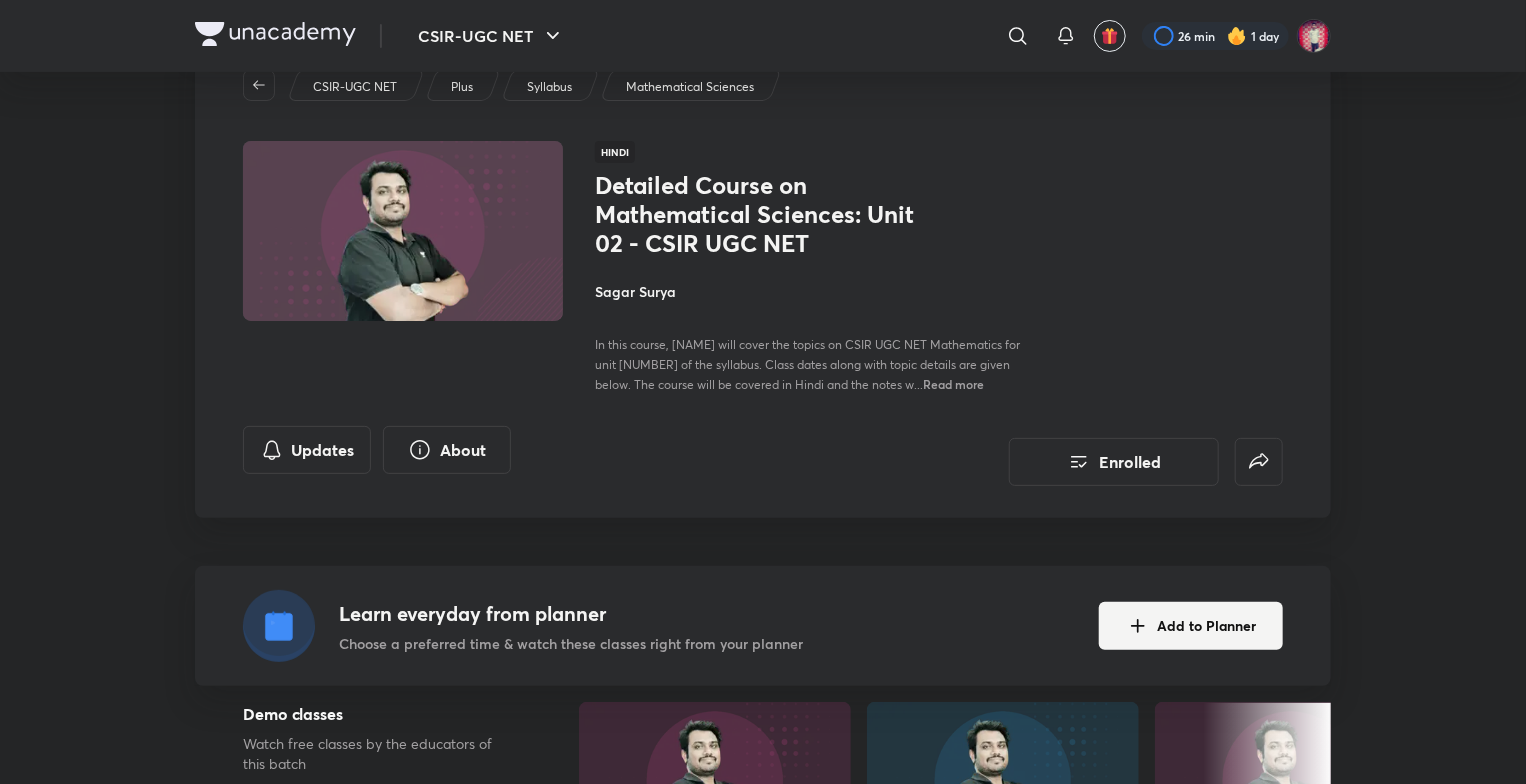 scroll, scrollTop: 0, scrollLeft: 0, axis: both 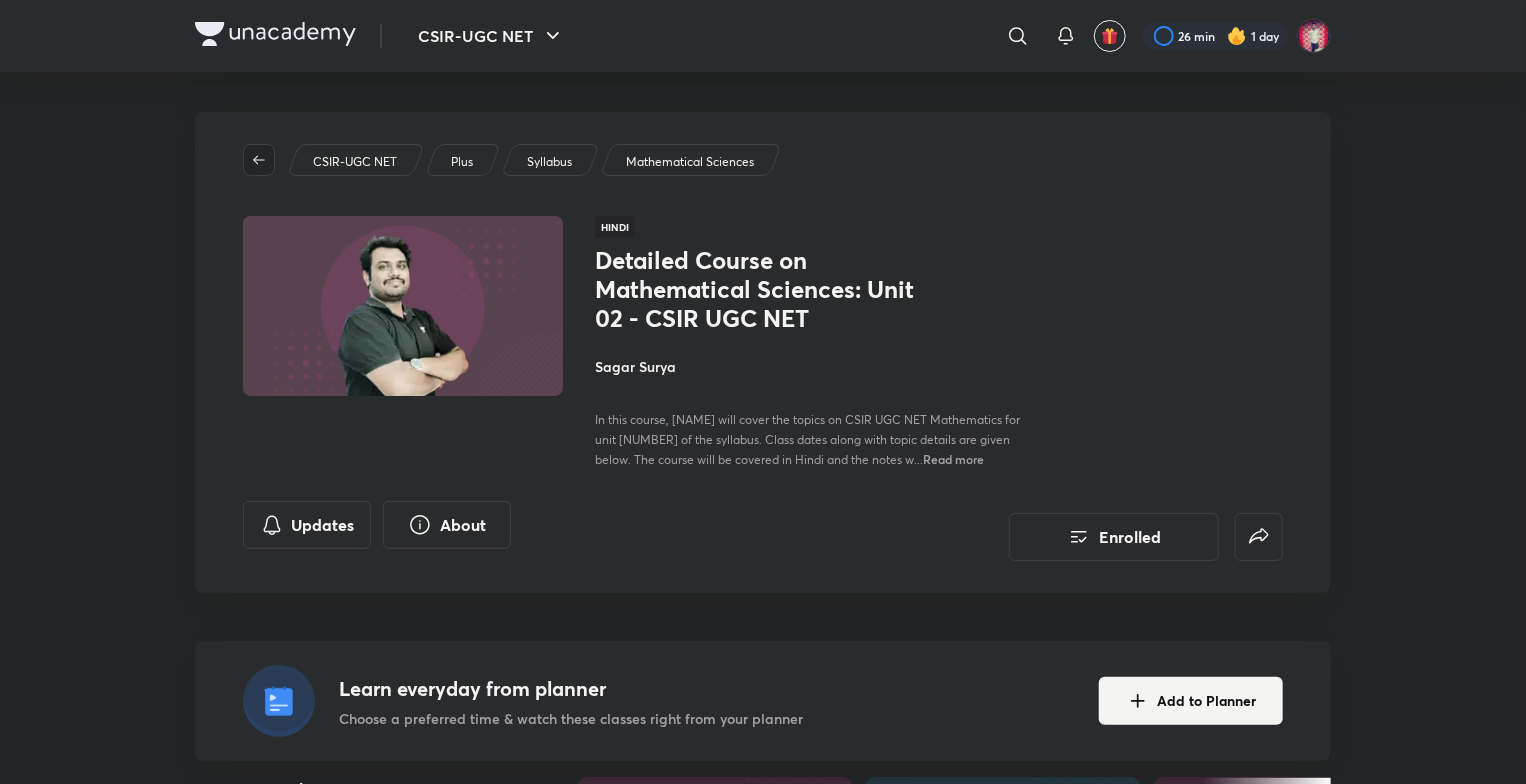 click 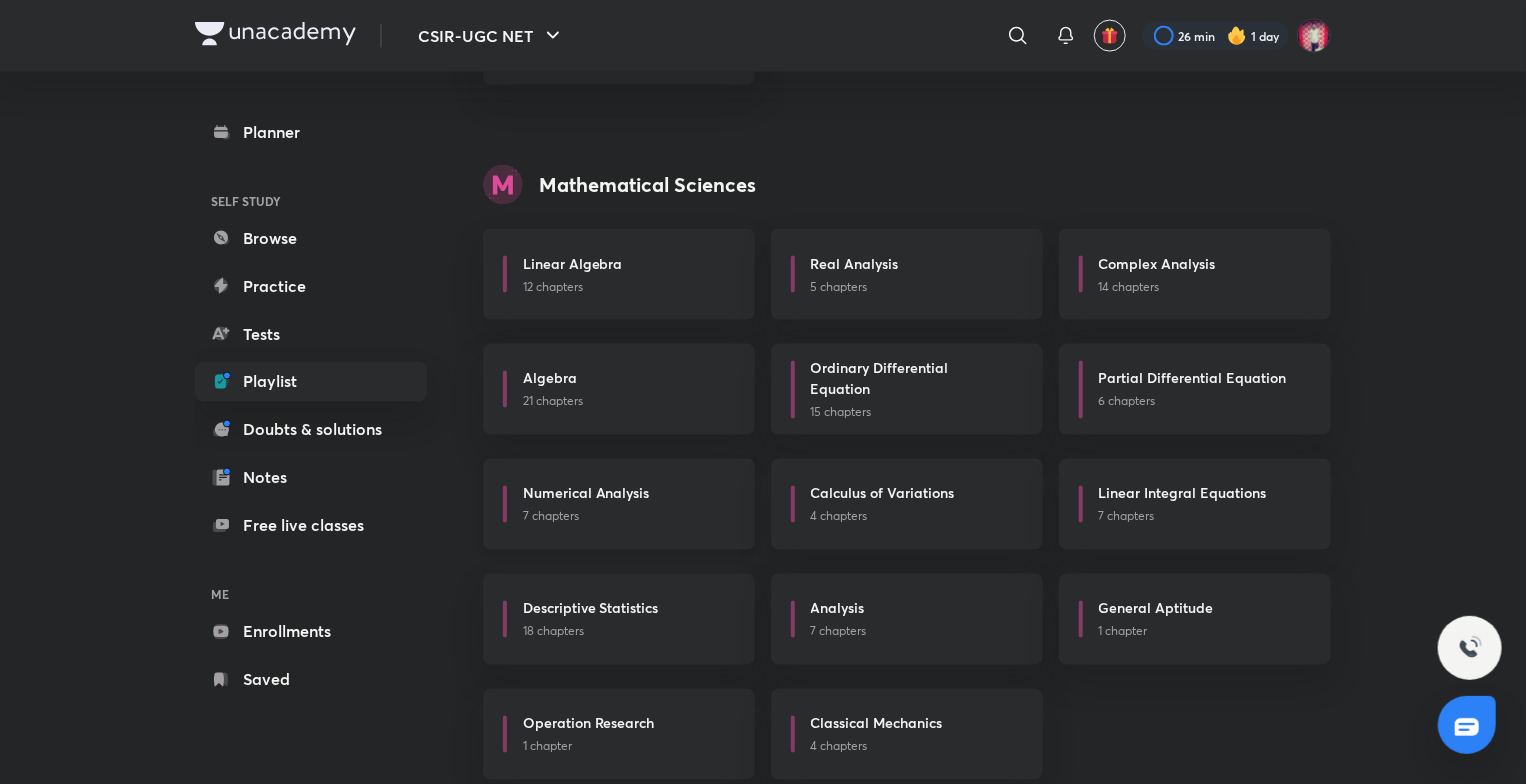 scroll, scrollTop: 1651, scrollLeft: 0, axis: vertical 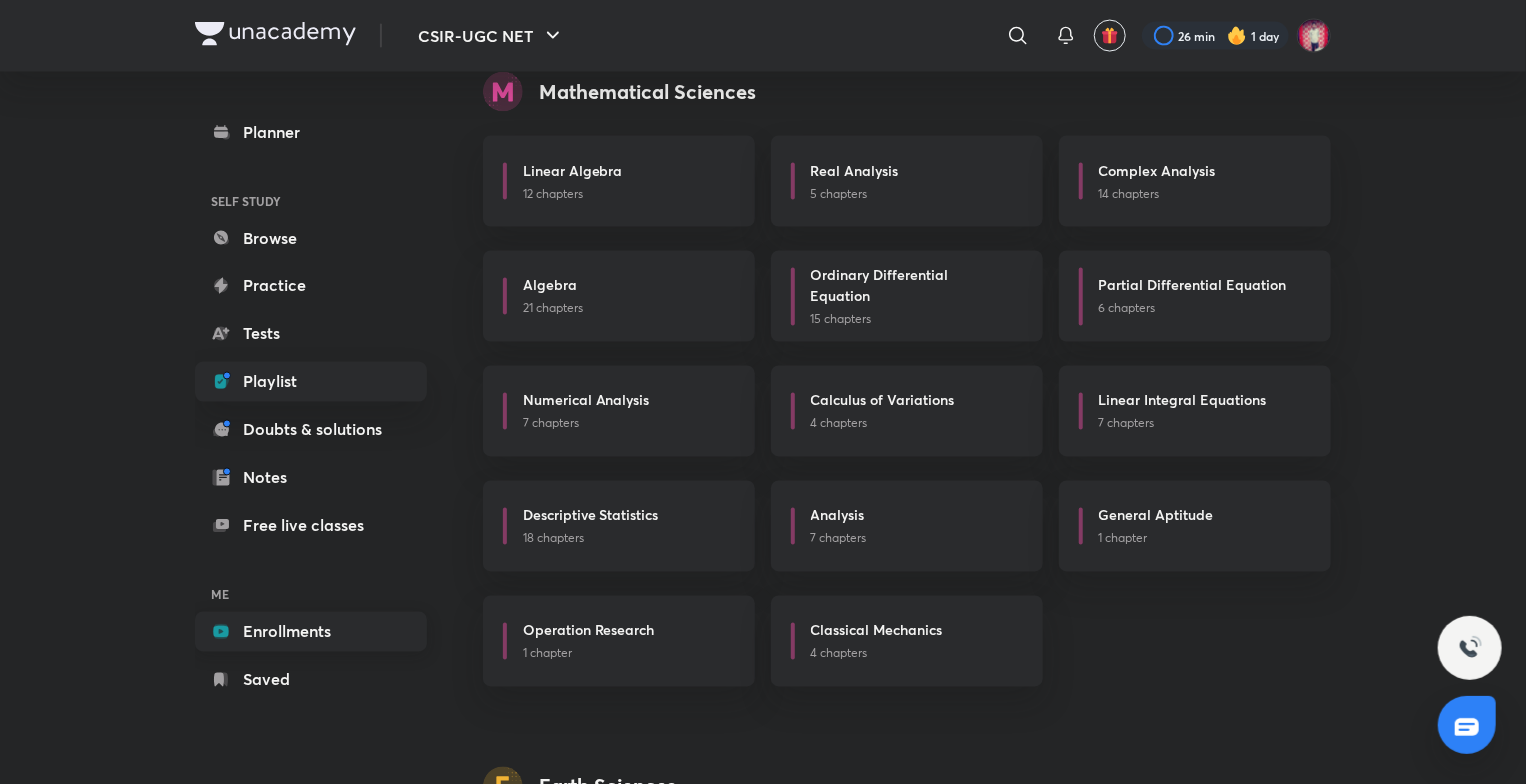 click on "Enrollments" at bounding box center [311, 632] 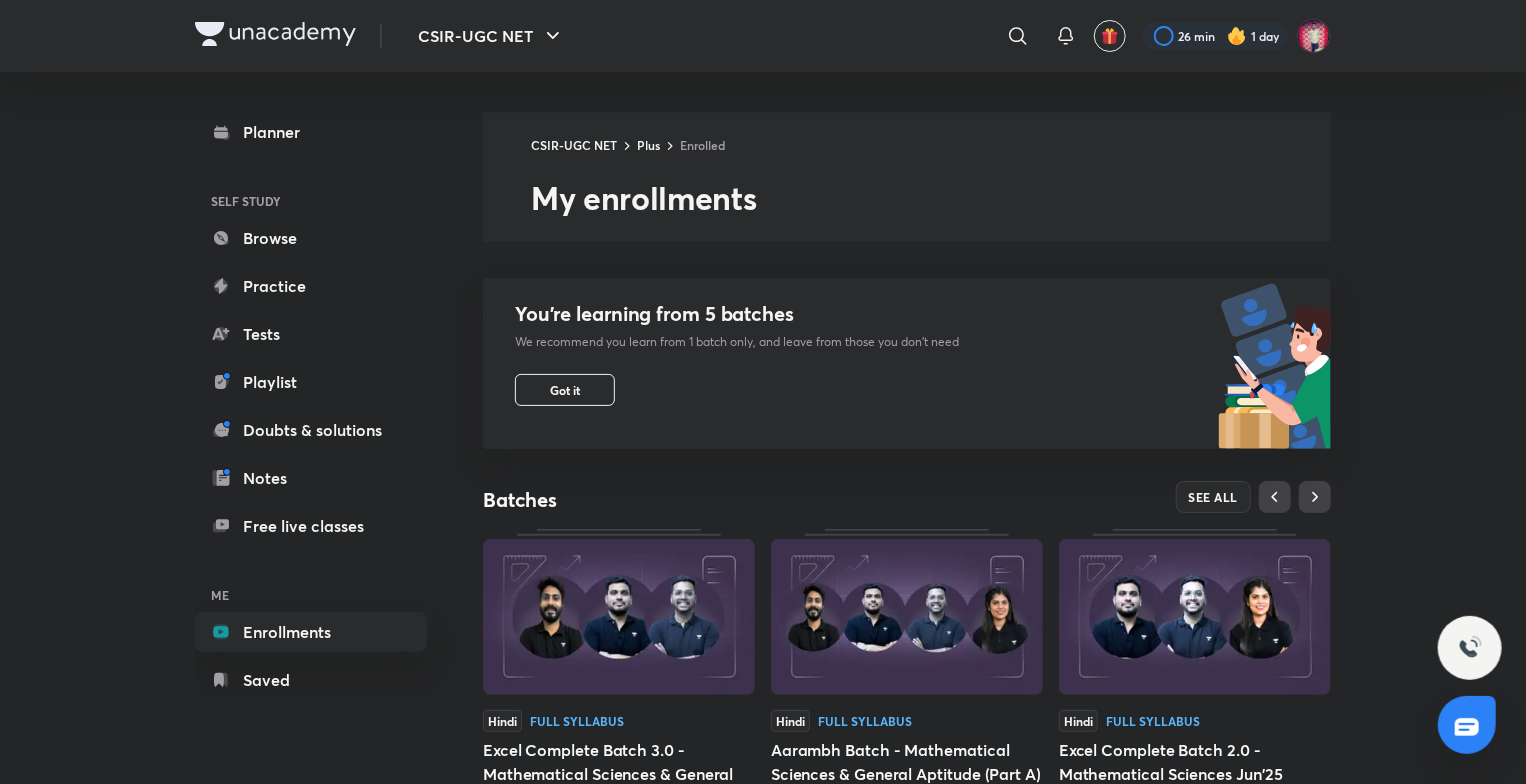 scroll, scrollTop: 400, scrollLeft: 0, axis: vertical 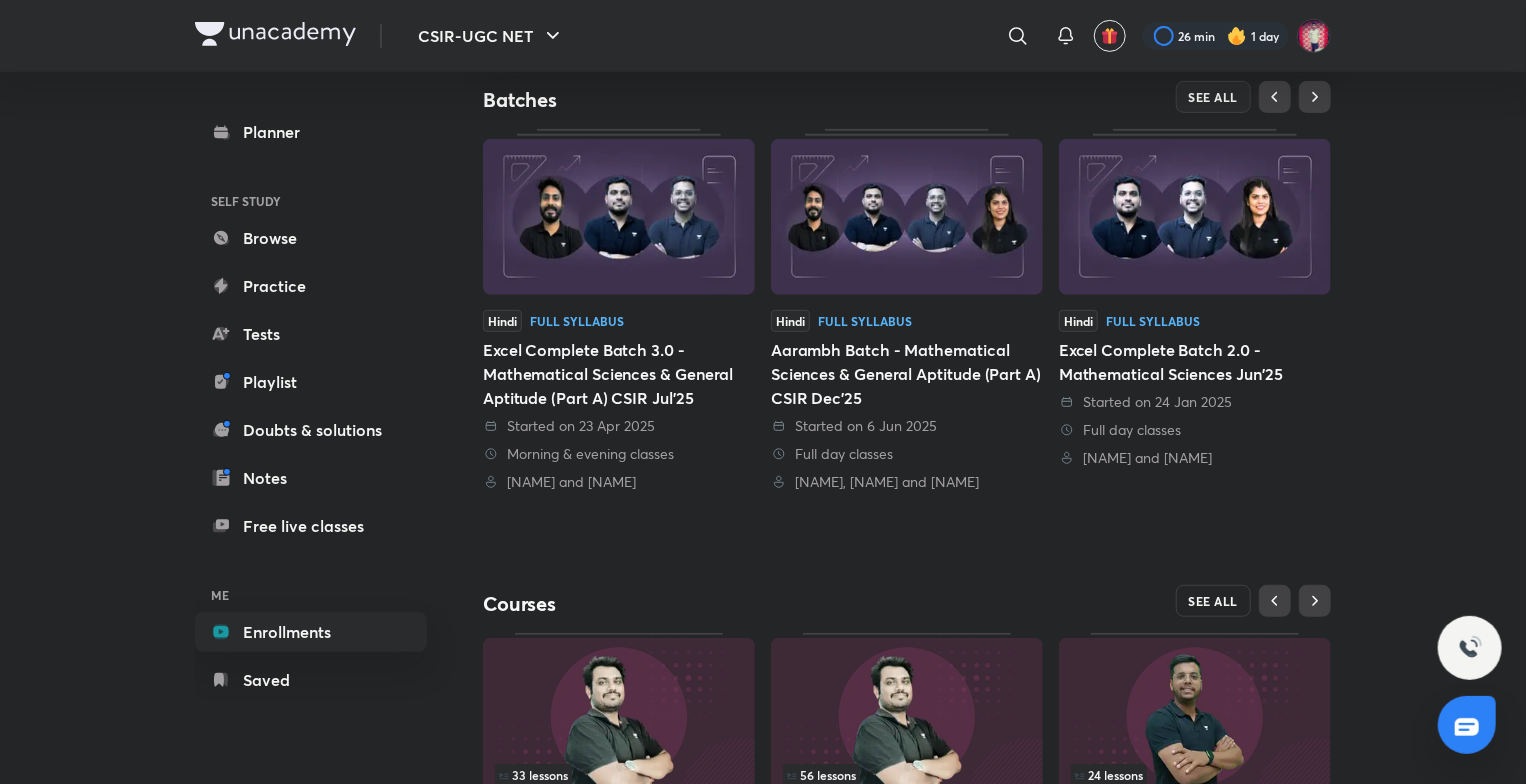 click on "SEE ALL" at bounding box center (1214, 601) 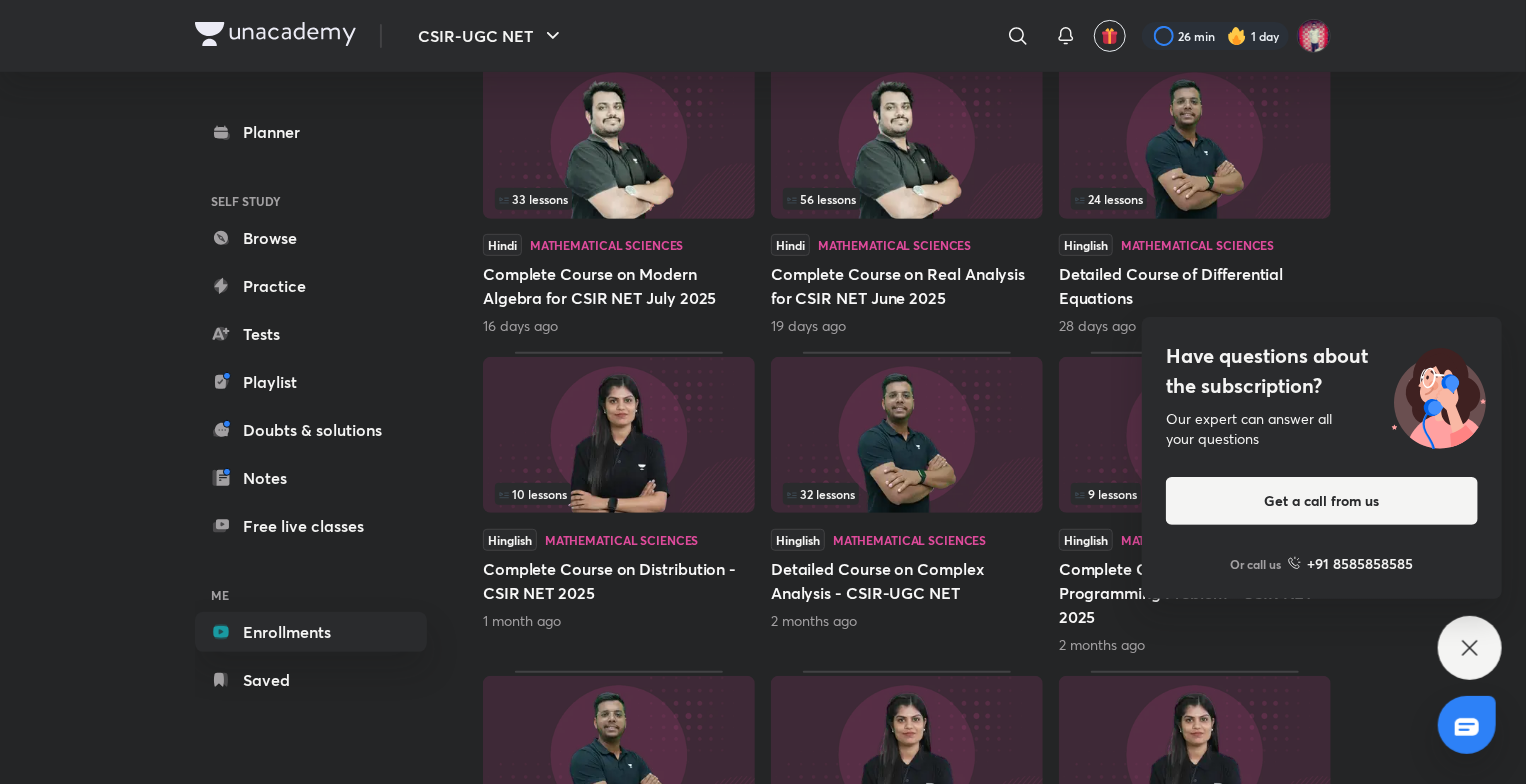 scroll, scrollTop: 500, scrollLeft: 0, axis: vertical 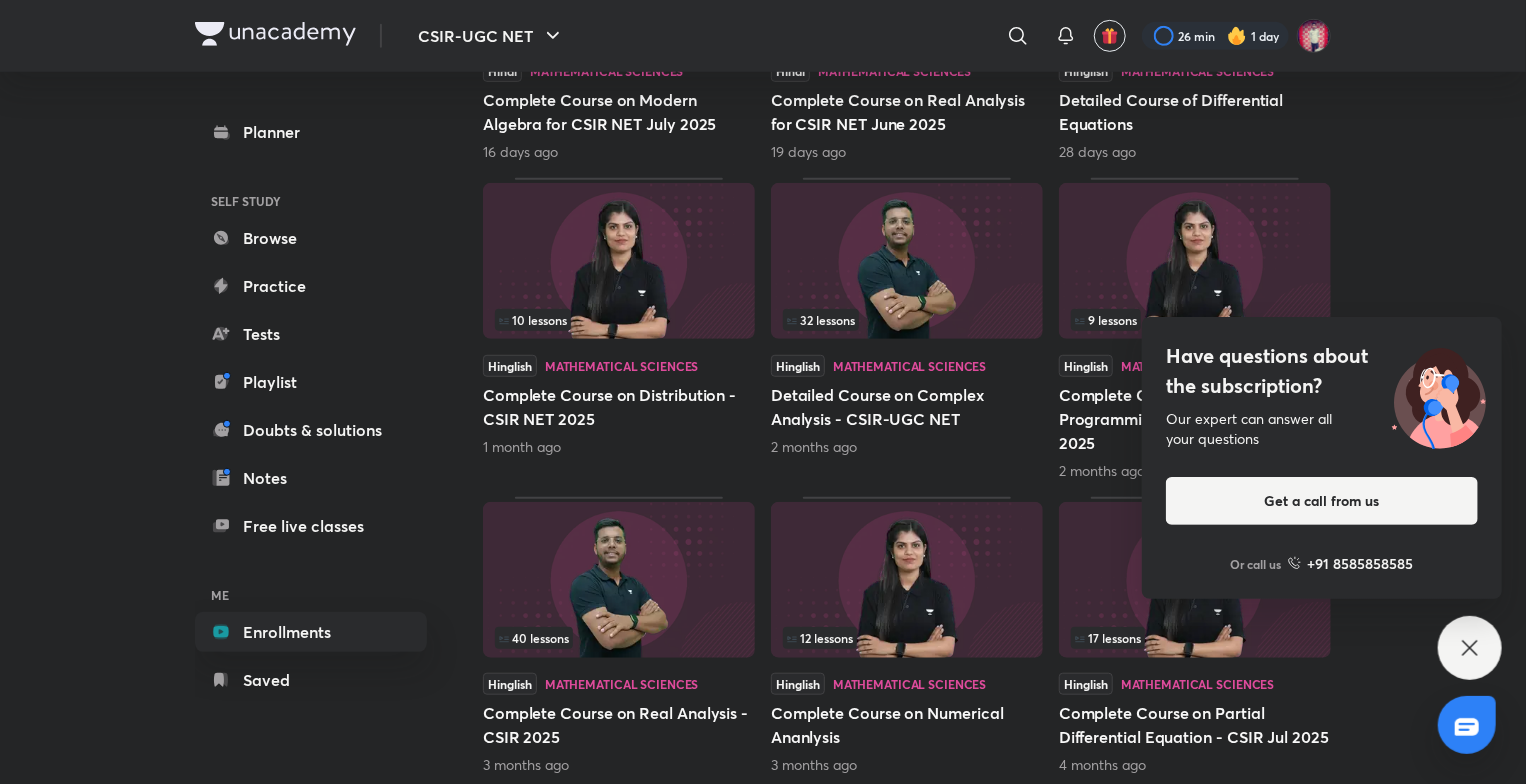 click on "Have questions about the subscription? Our expert can answer all your questions Get a call from us Or call us +91 8585858585" at bounding box center [1470, 648] 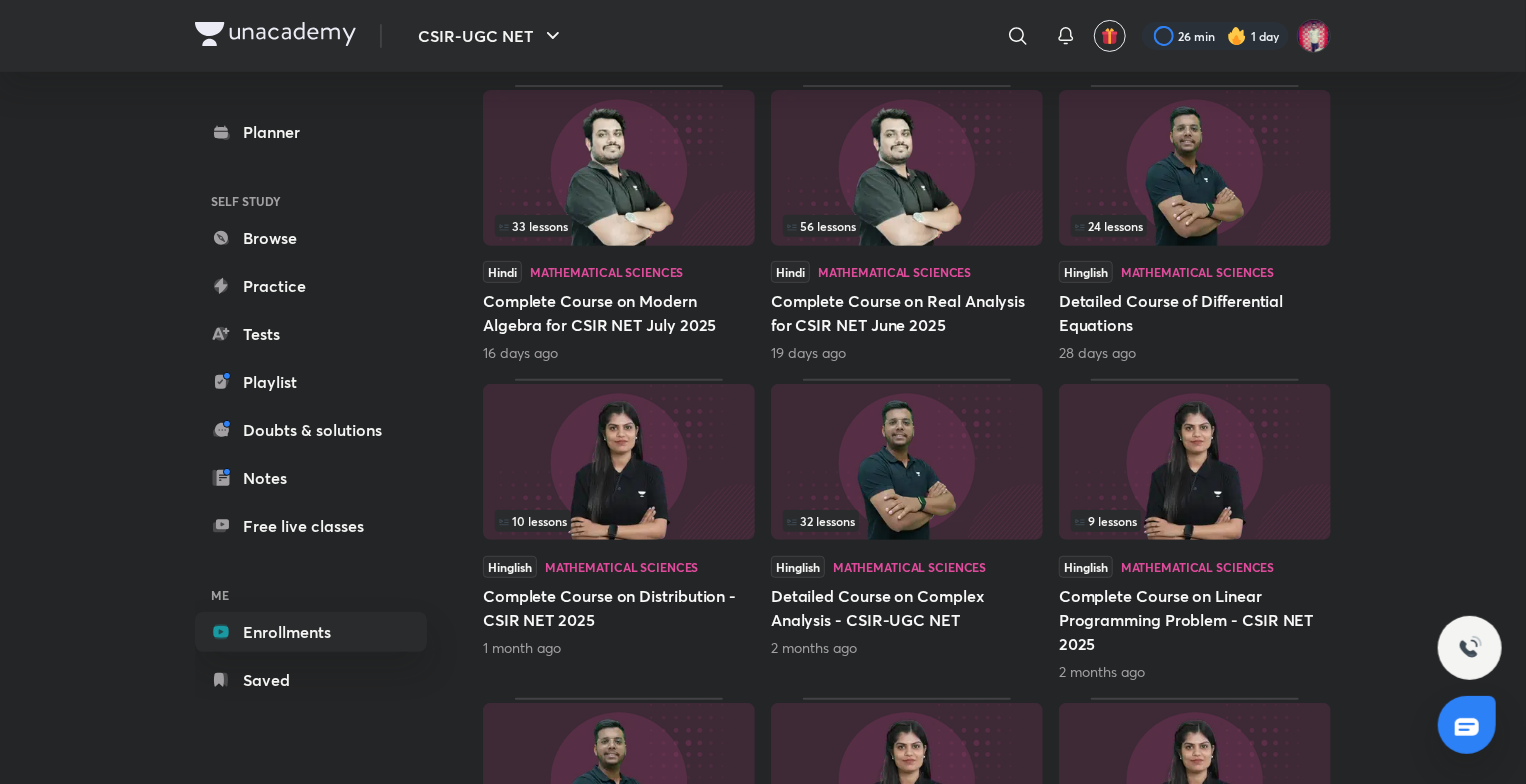 scroll, scrollTop: 300, scrollLeft: 0, axis: vertical 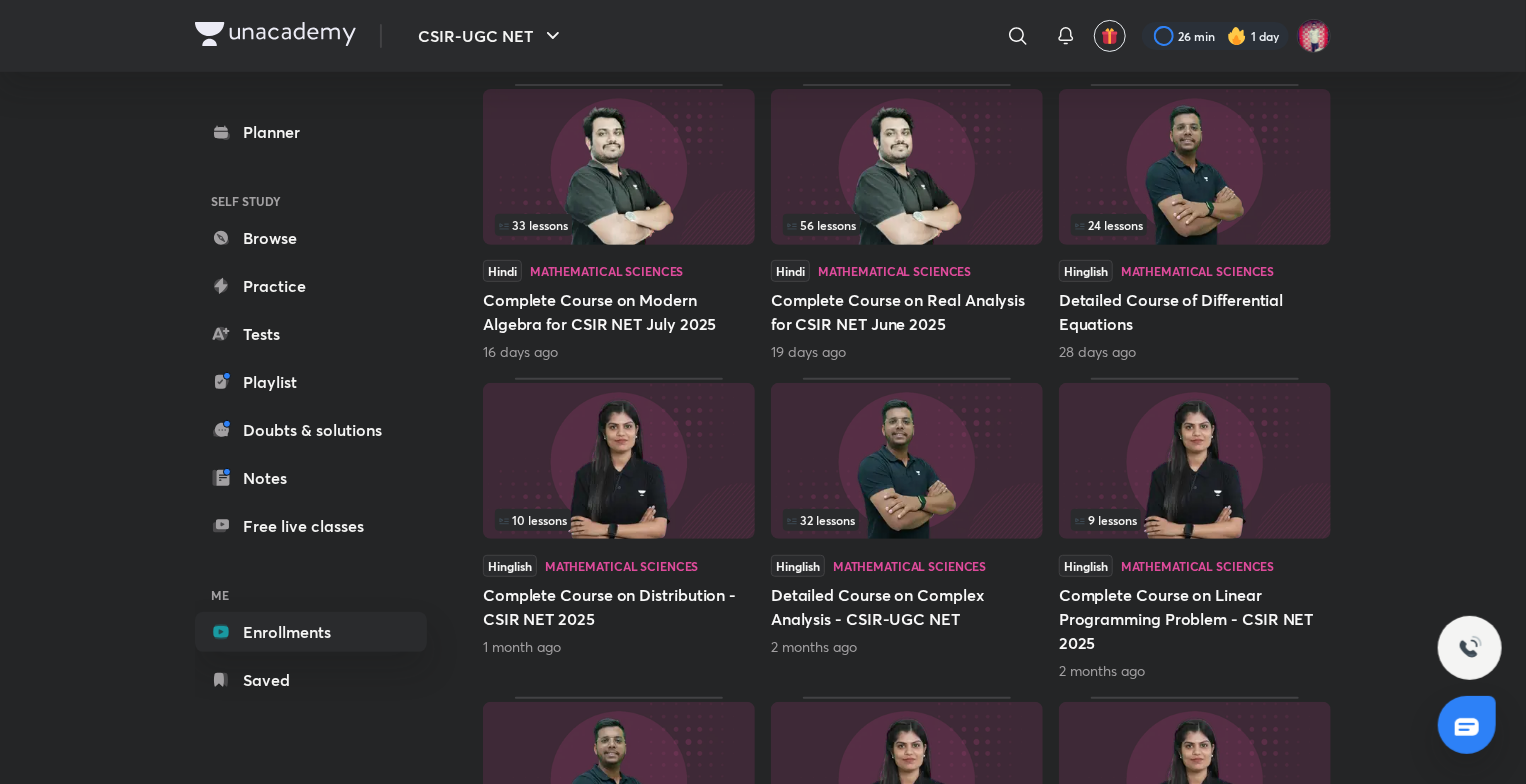 click at bounding box center (907, 461) 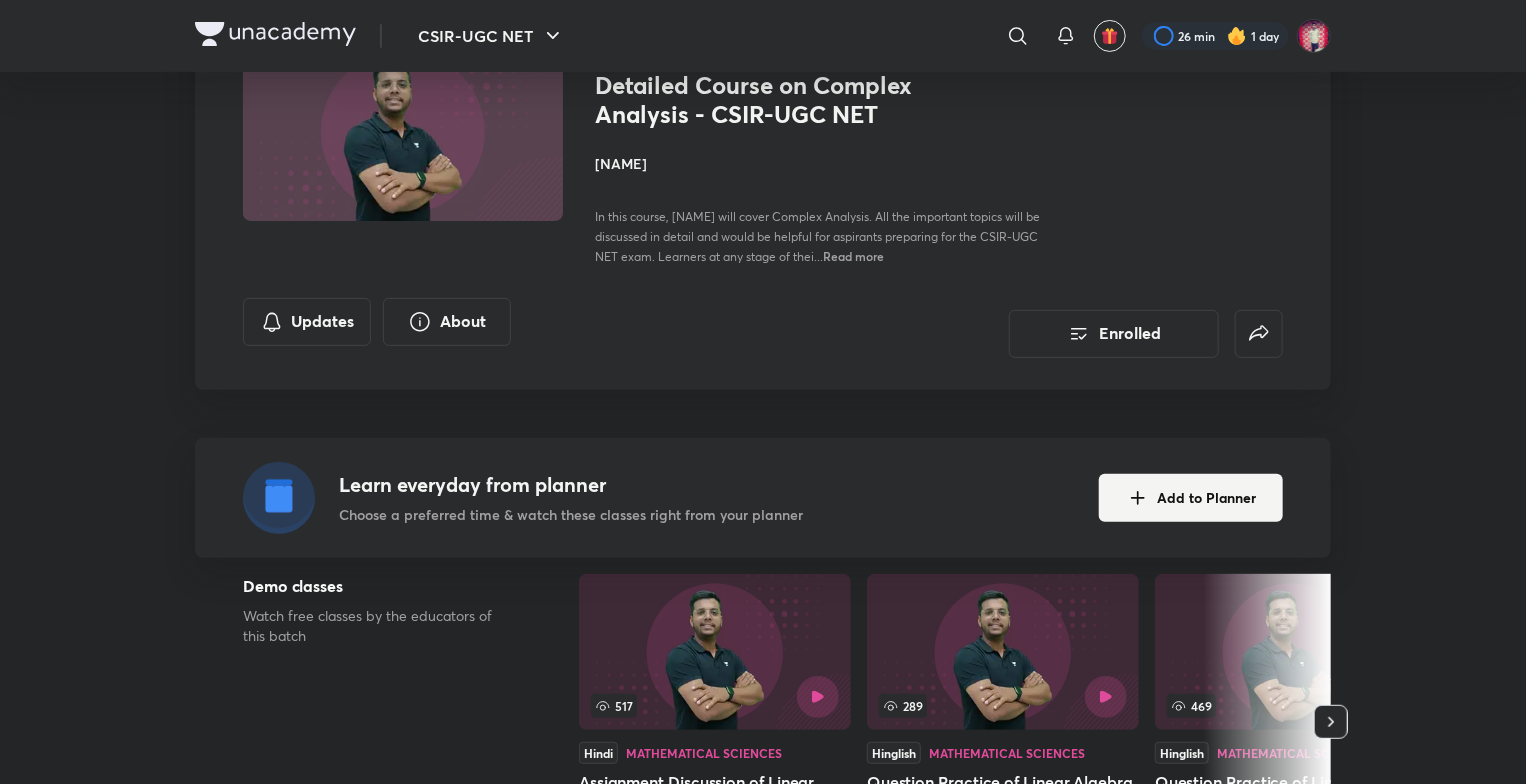 scroll, scrollTop: 0, scrollLeft: 0, axis: both 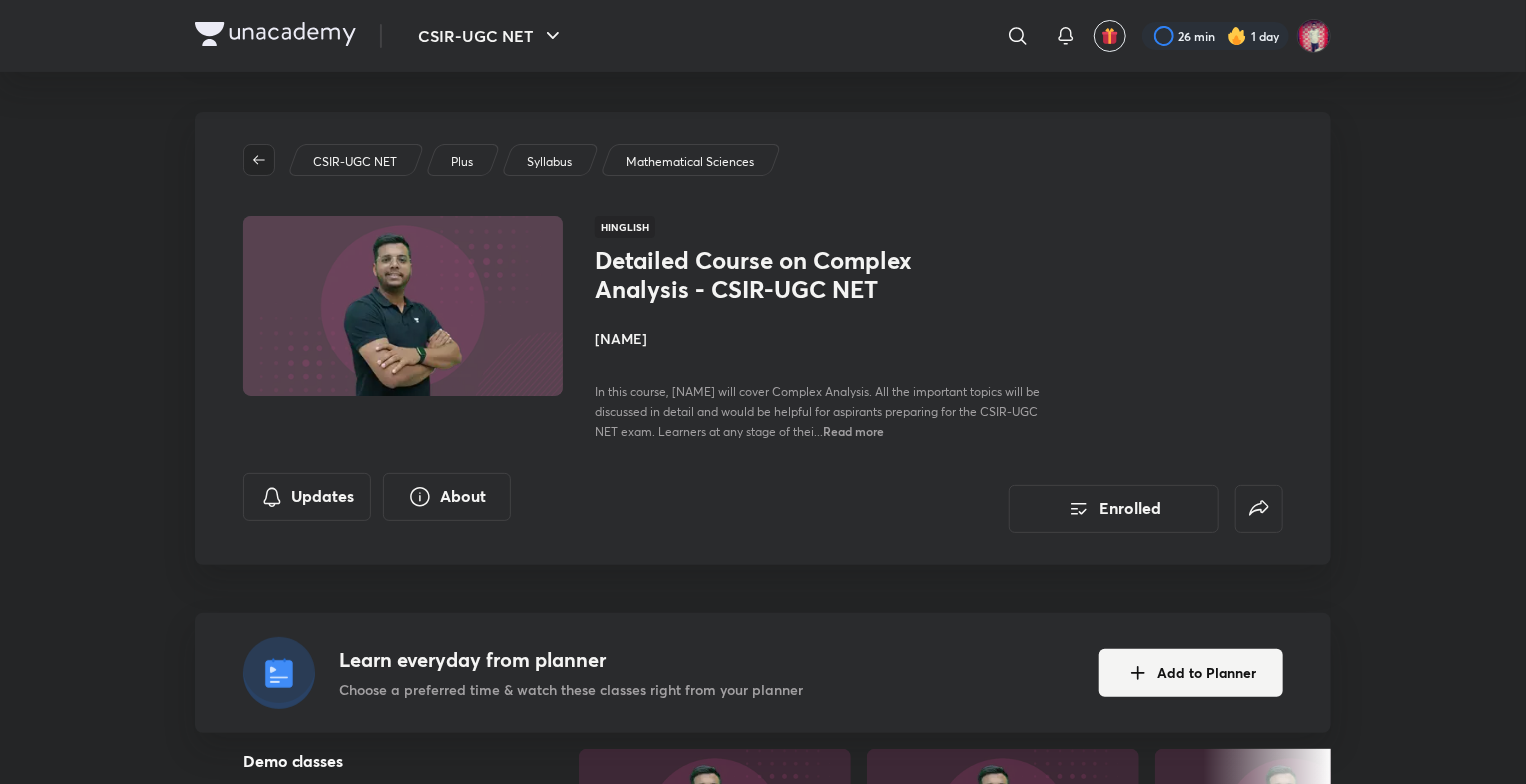 click 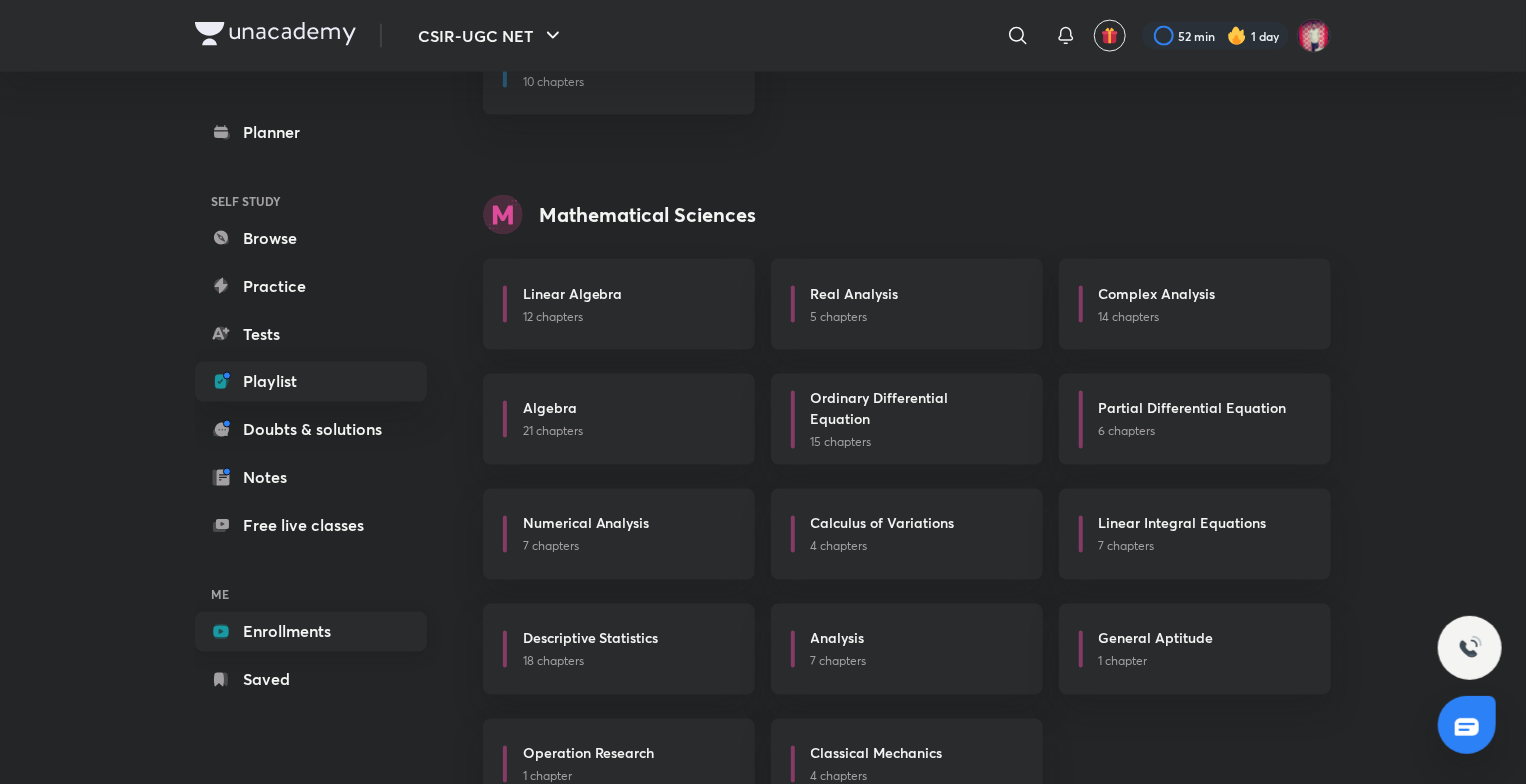 scroll, scrollTop: 1651, scrollLeft: 0, axis: vertical 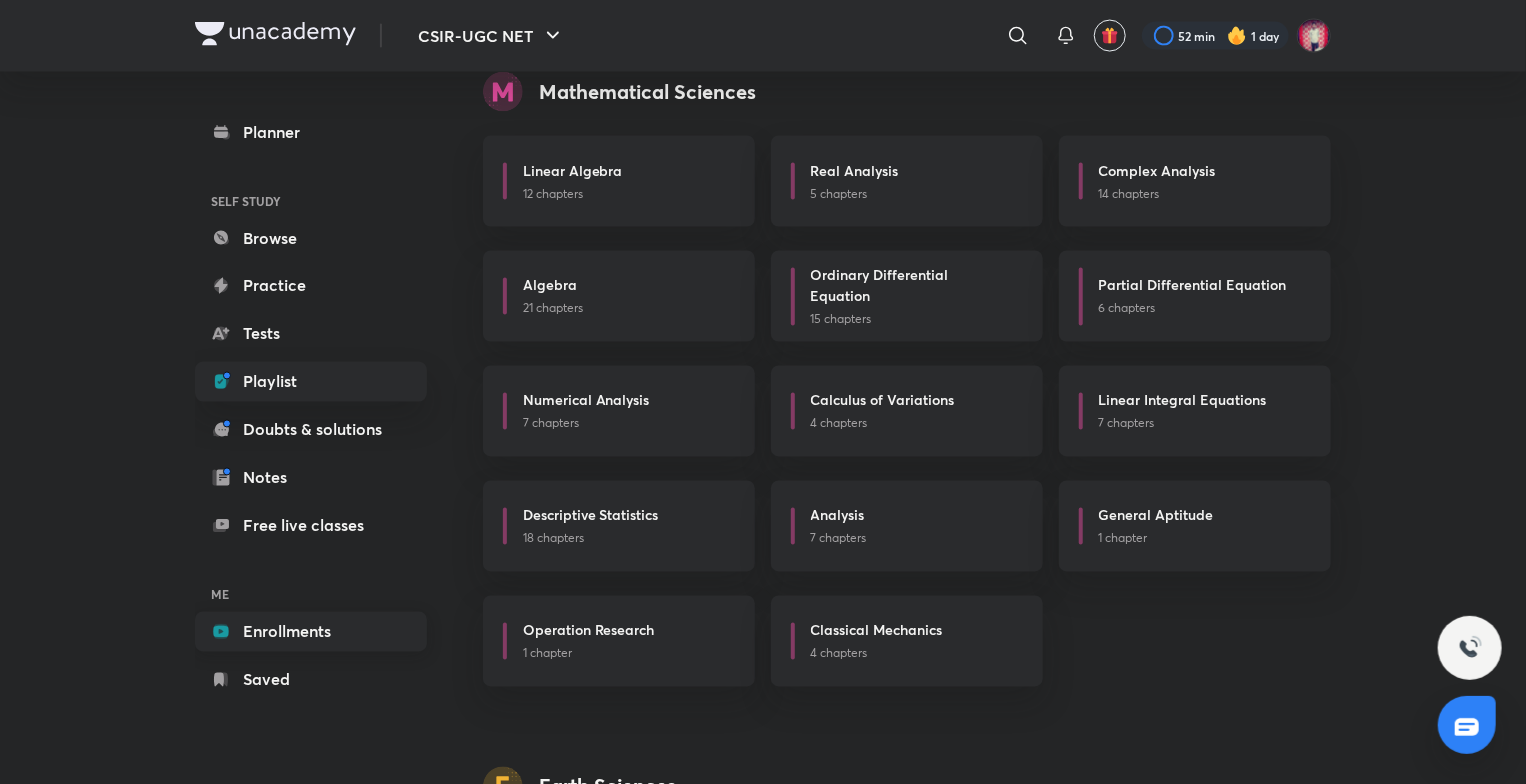 click on "Enrollments" at bounding box center (311, 632) 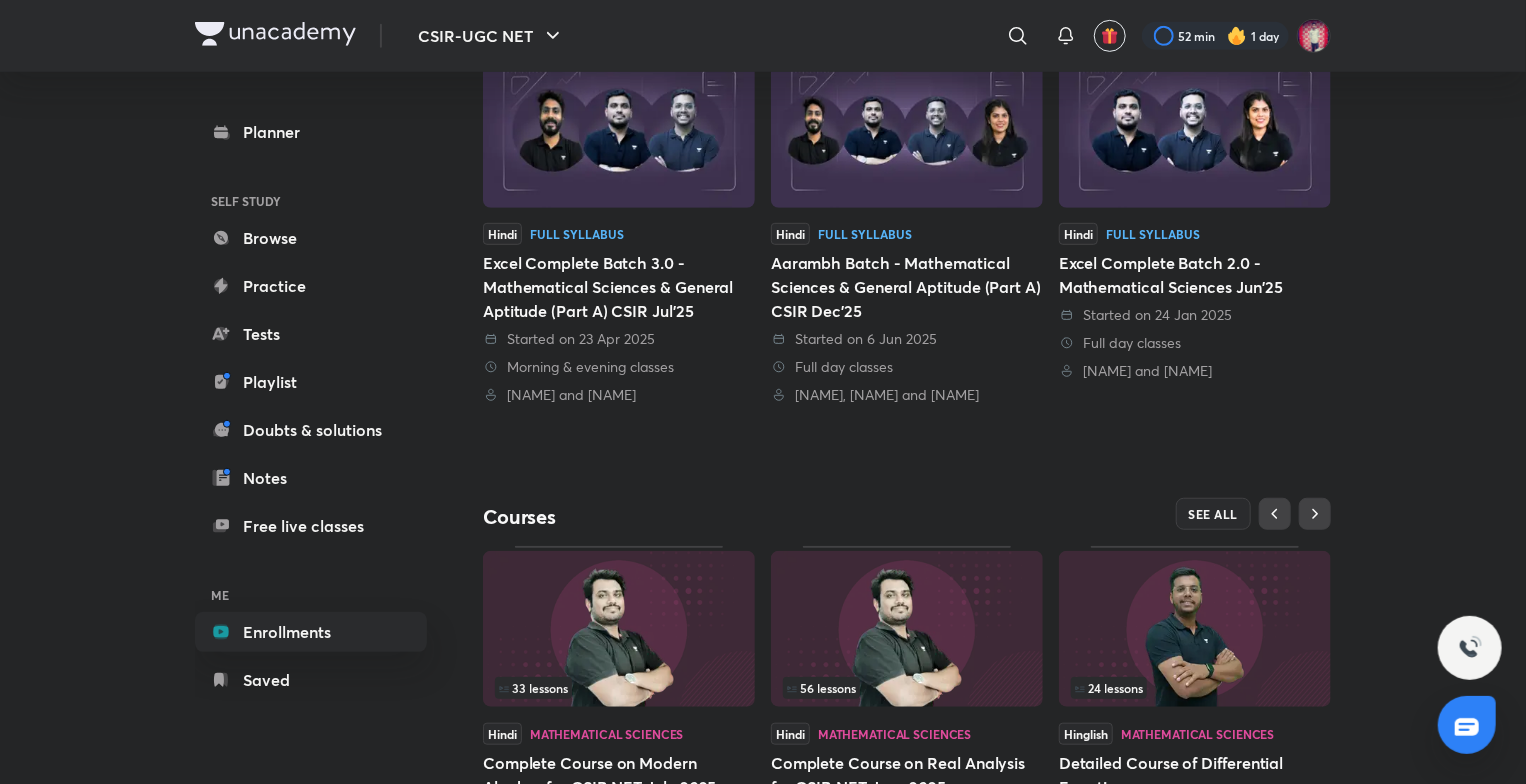 scroll, scrollTop: 500, scrollLeft: 0, axis: vertical 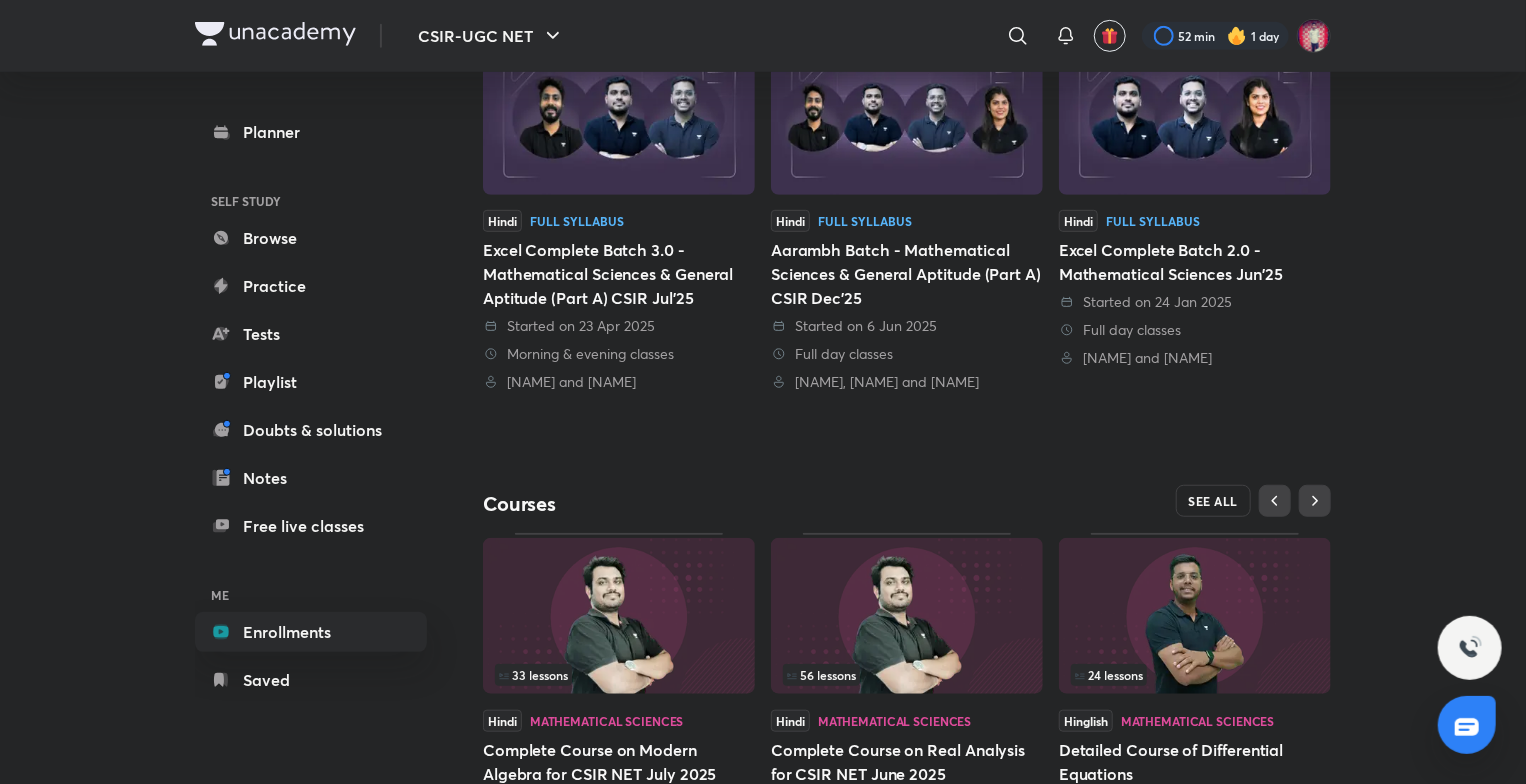 click on "SEE ALL" at bounding box center [1214, 501] 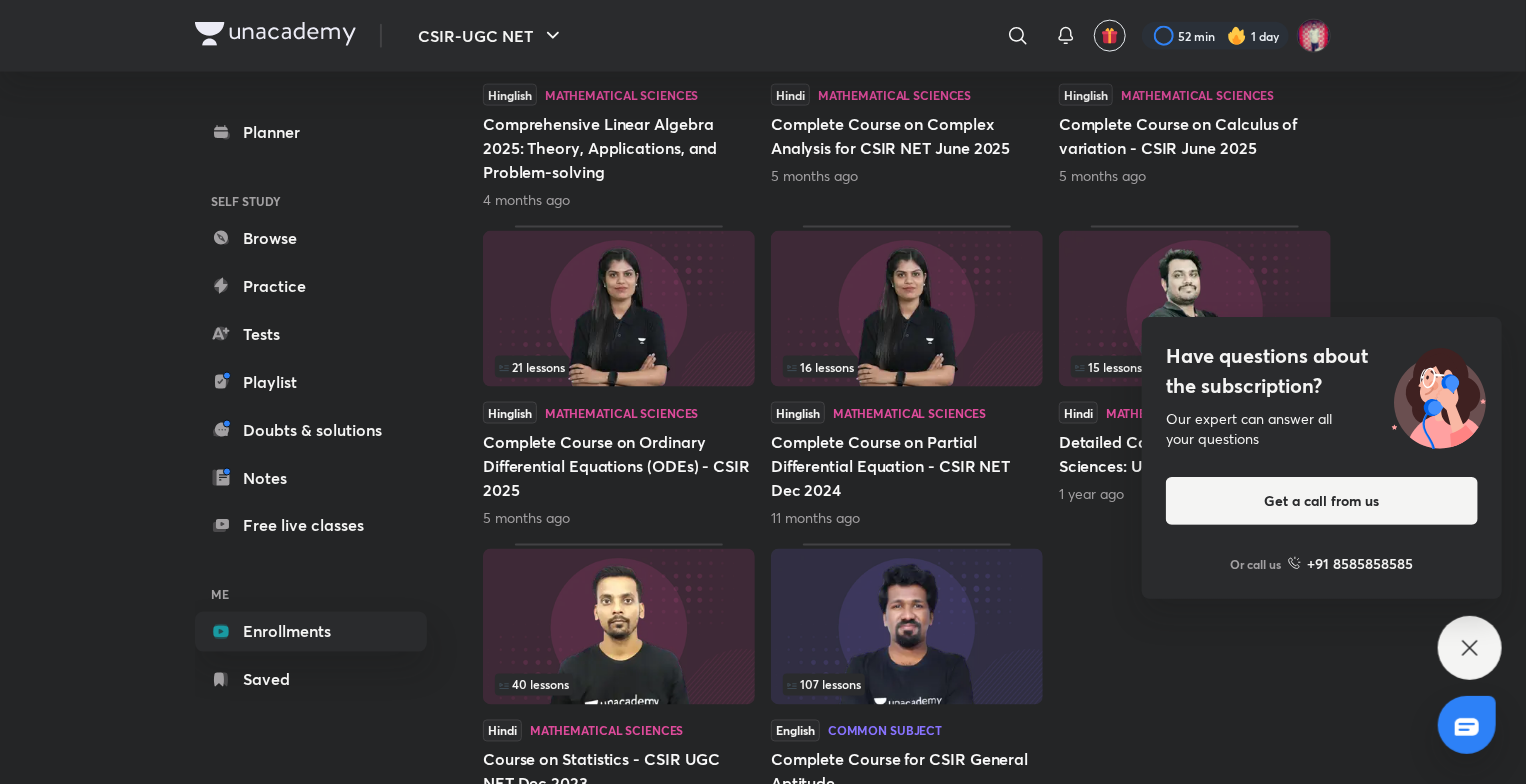 scroll, scrollTop: 1400, scrollLeft: 0, axis: vertical 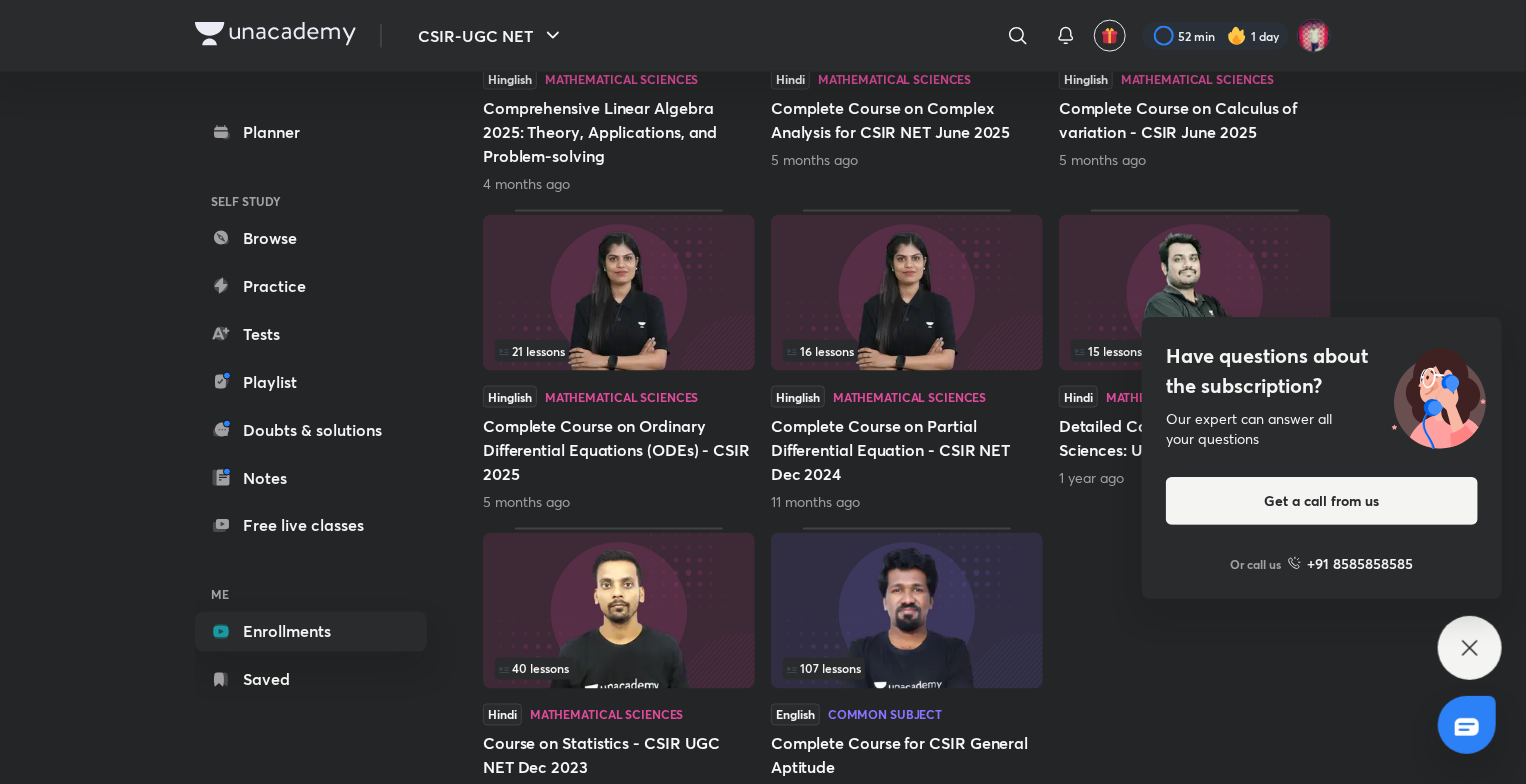 click 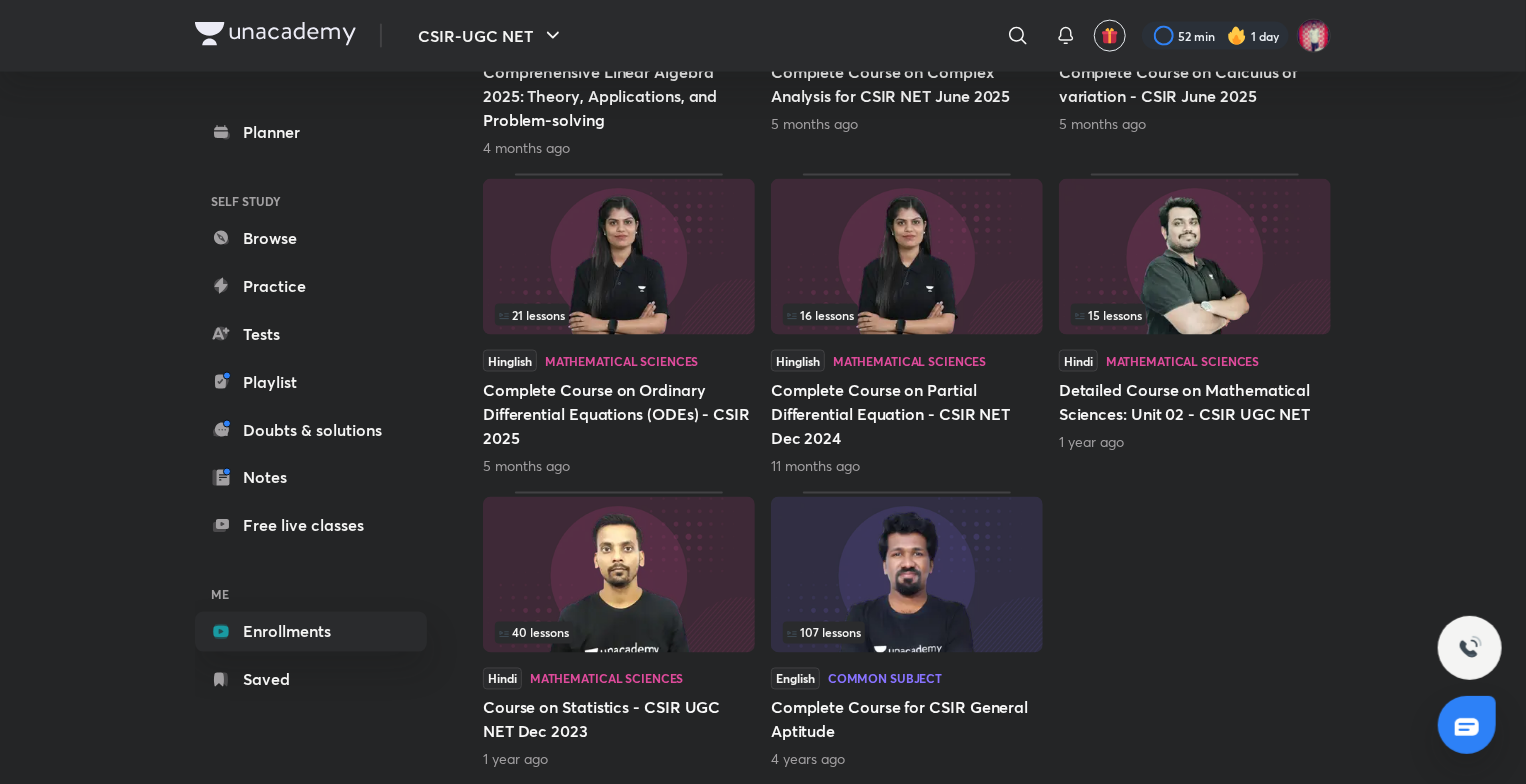 scroll, scrollTop: 1454, scrollLeft: 0, axis: vertical 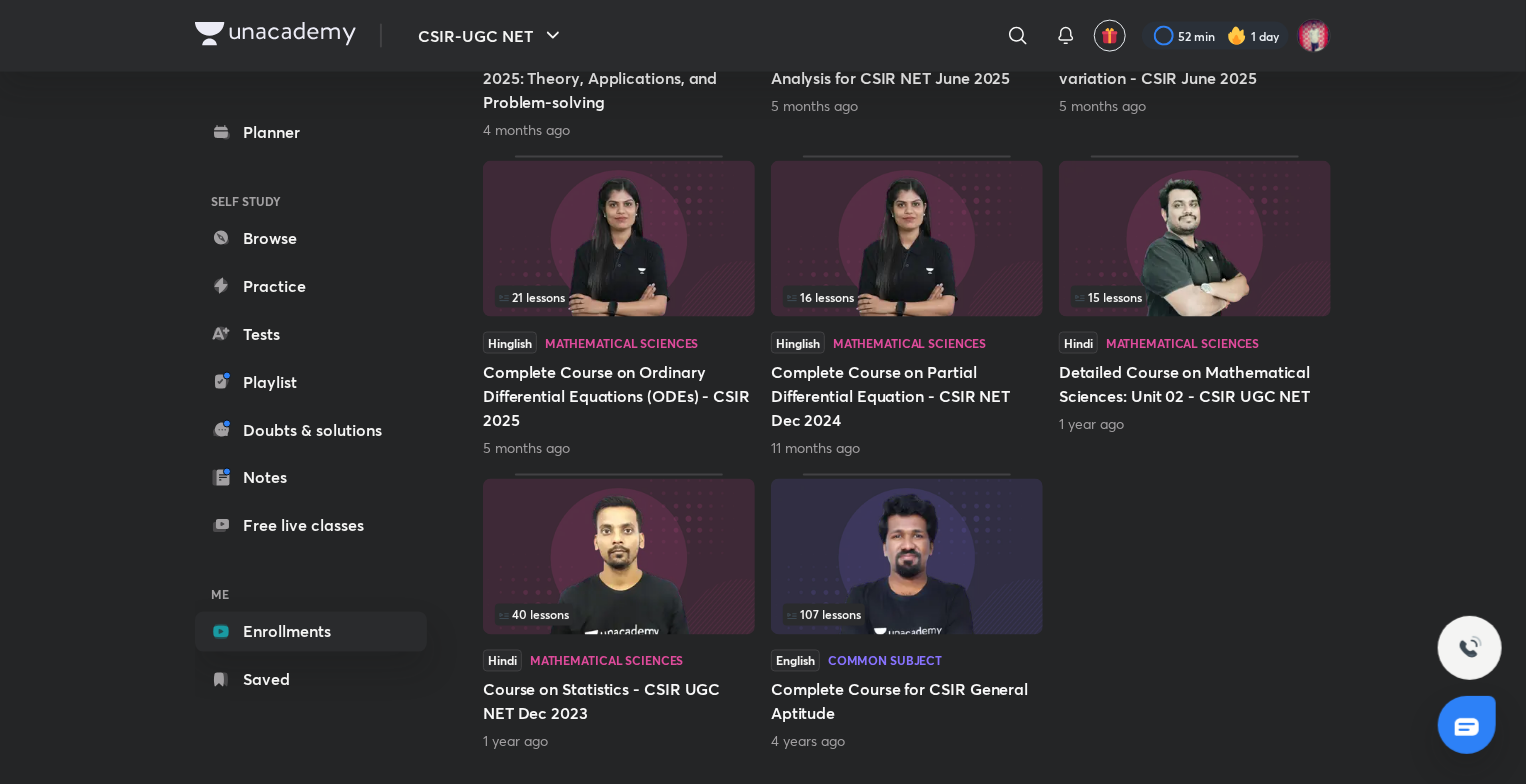 click at bounding box center (619, 239) 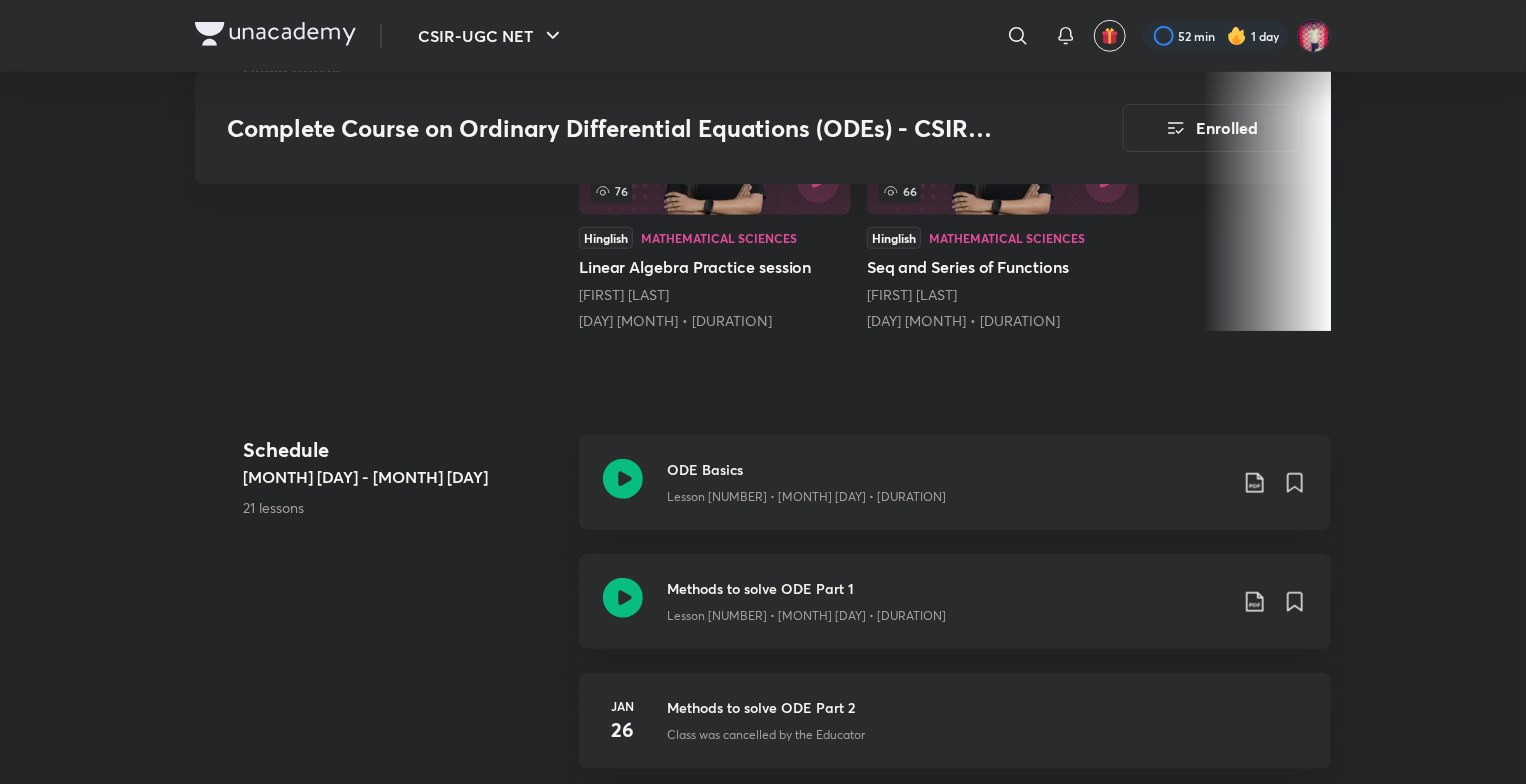 scroll, scrollTop: 900, scrollLeft: 0, axis: vertical 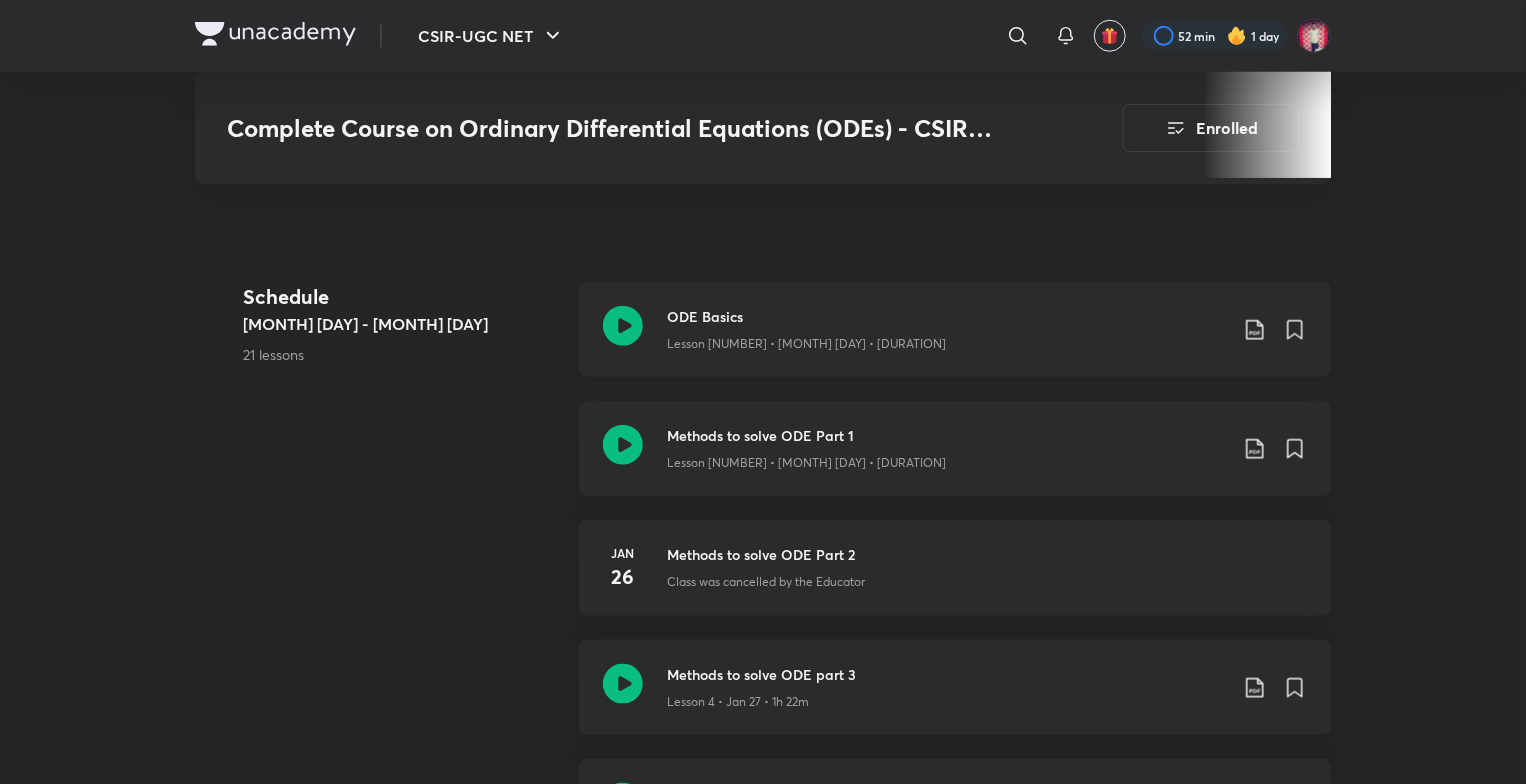 click on "Lesson [NUMBER] • [MONTH] [DAY] • [DURATION]" at bounding box center (806, 344) 